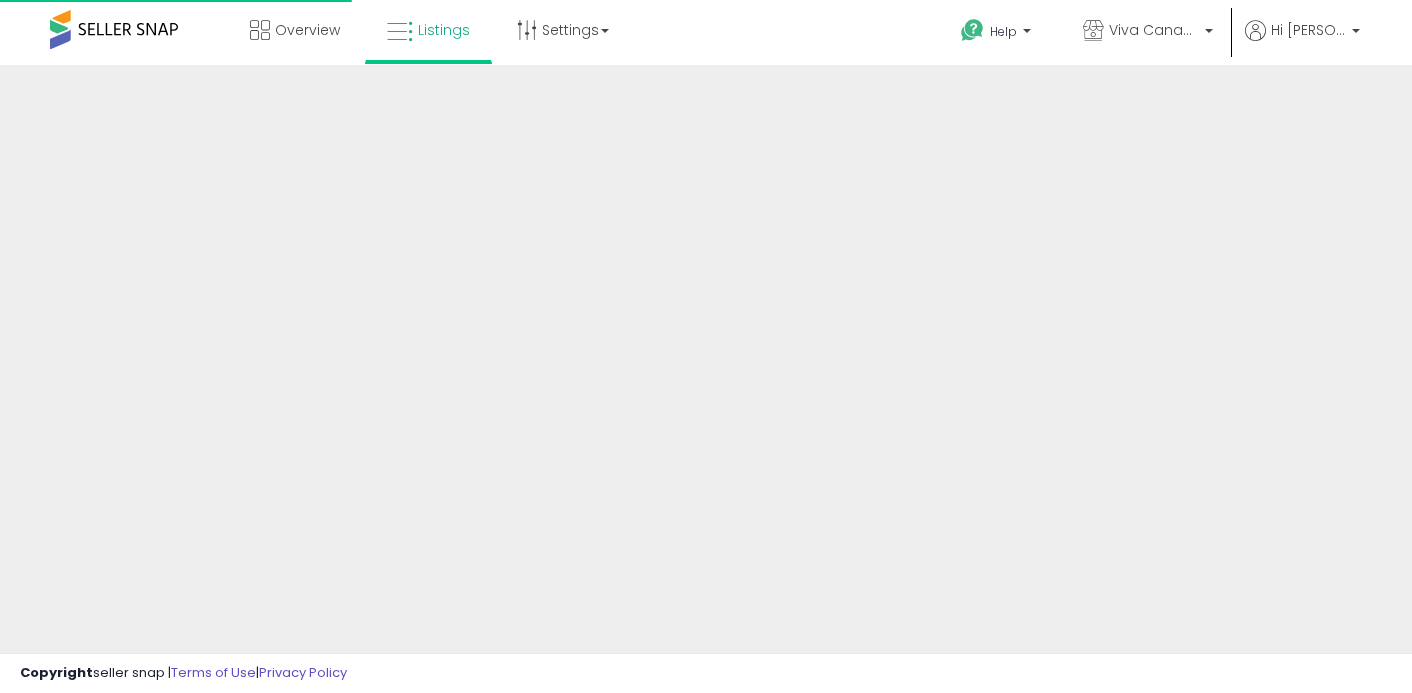 scroll, scrollTop: 0, scrollLeft: 0, axis: both 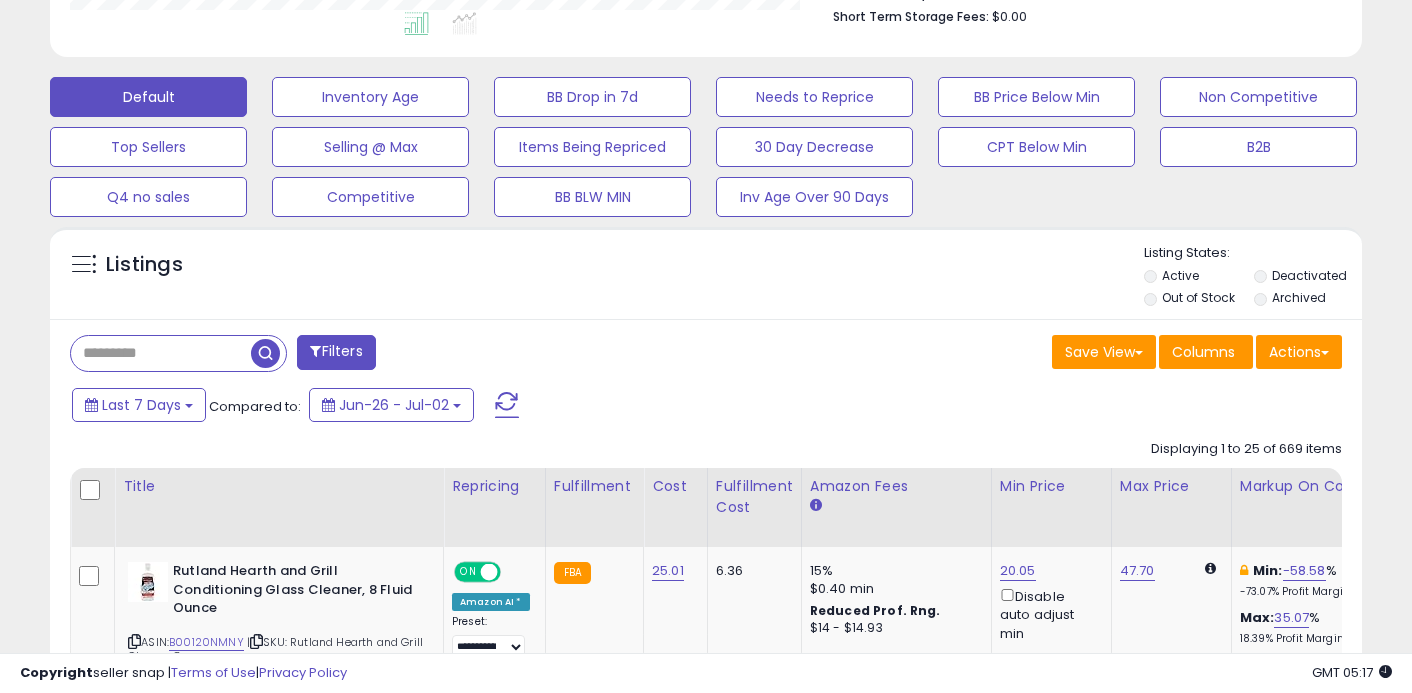 click on "Out of Stock" at bounding box center (1198, 297) 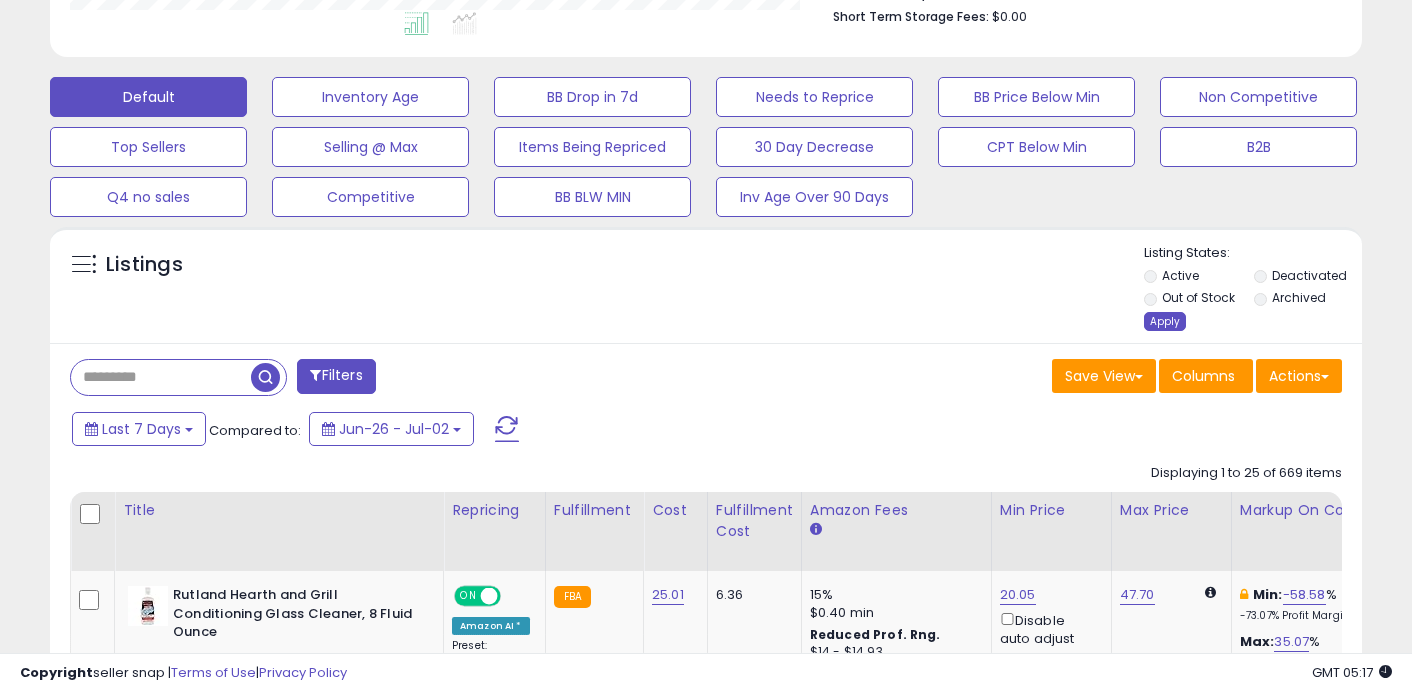 click on "Apply" at bounding box center (1165, 321) 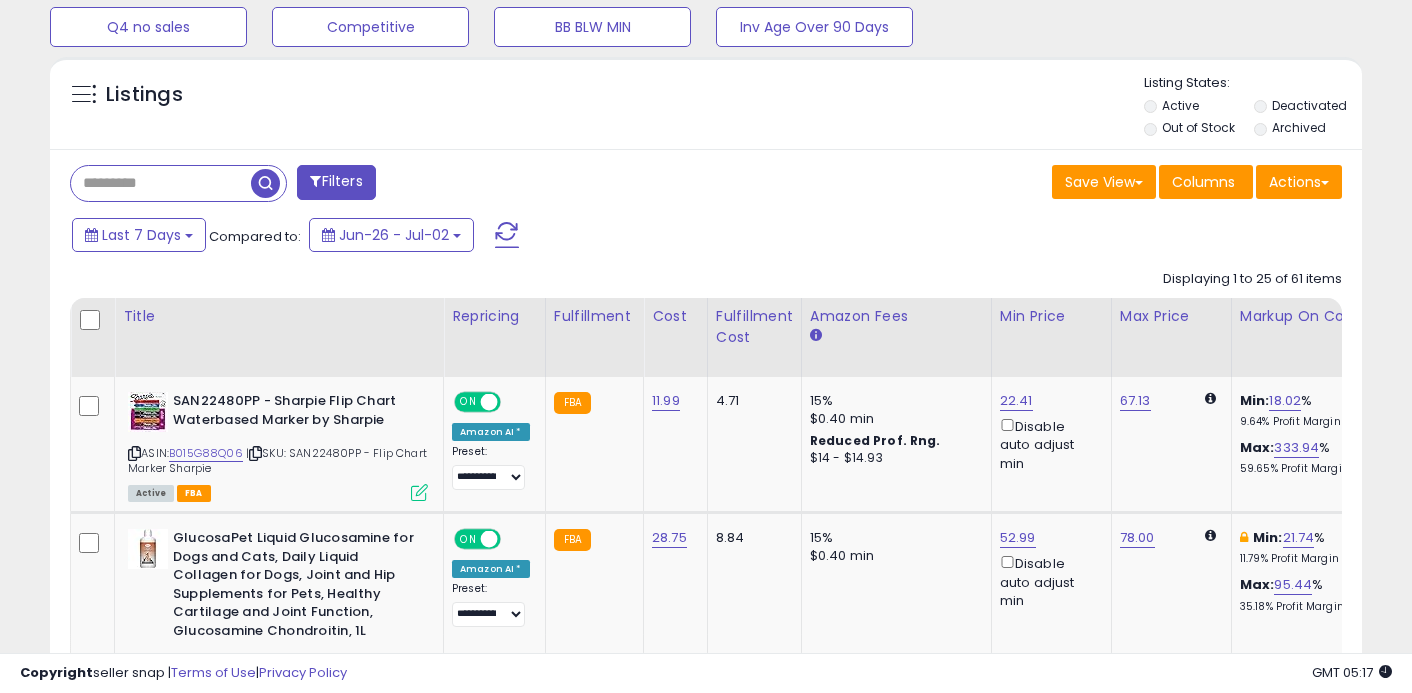 scroll, scrollTop: 944, scrollLeft: 0, axis: vertical 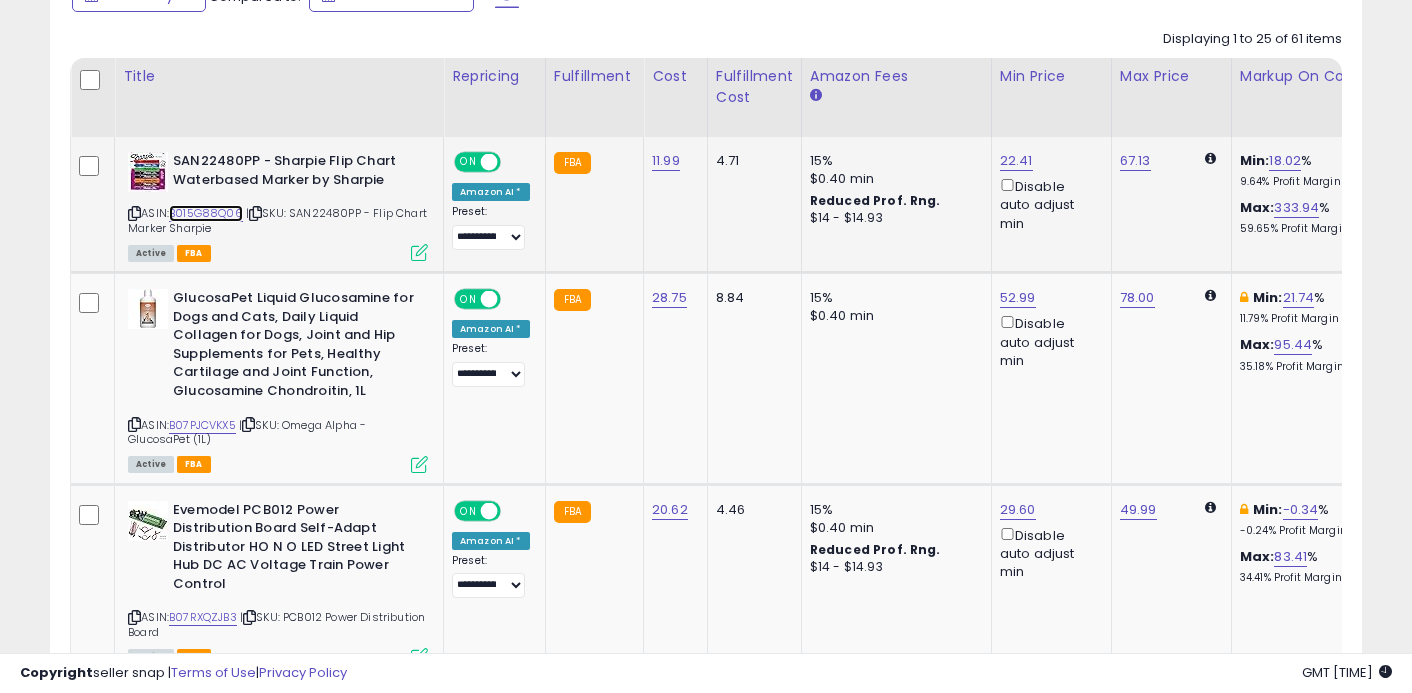click on "B015G88Q06" at bounding box center (206, 213) 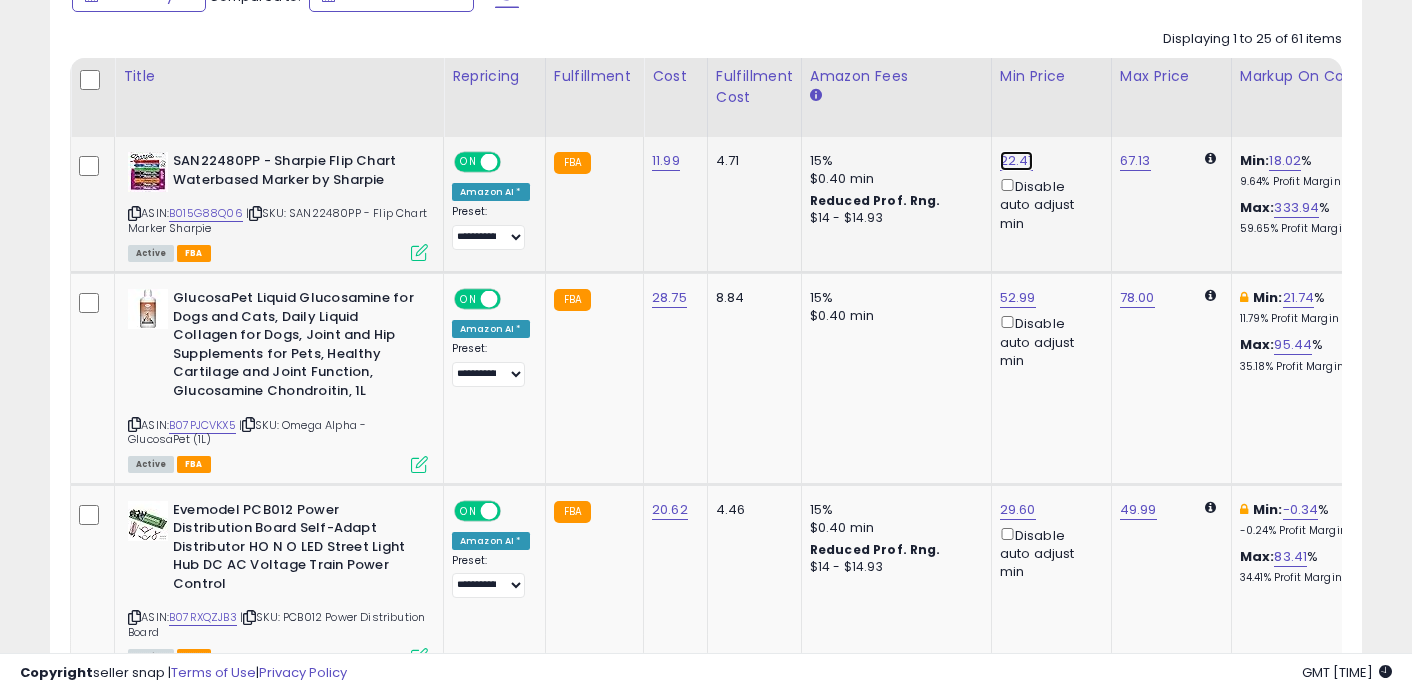 click on "22.41" at bounding box center (1016, 161) 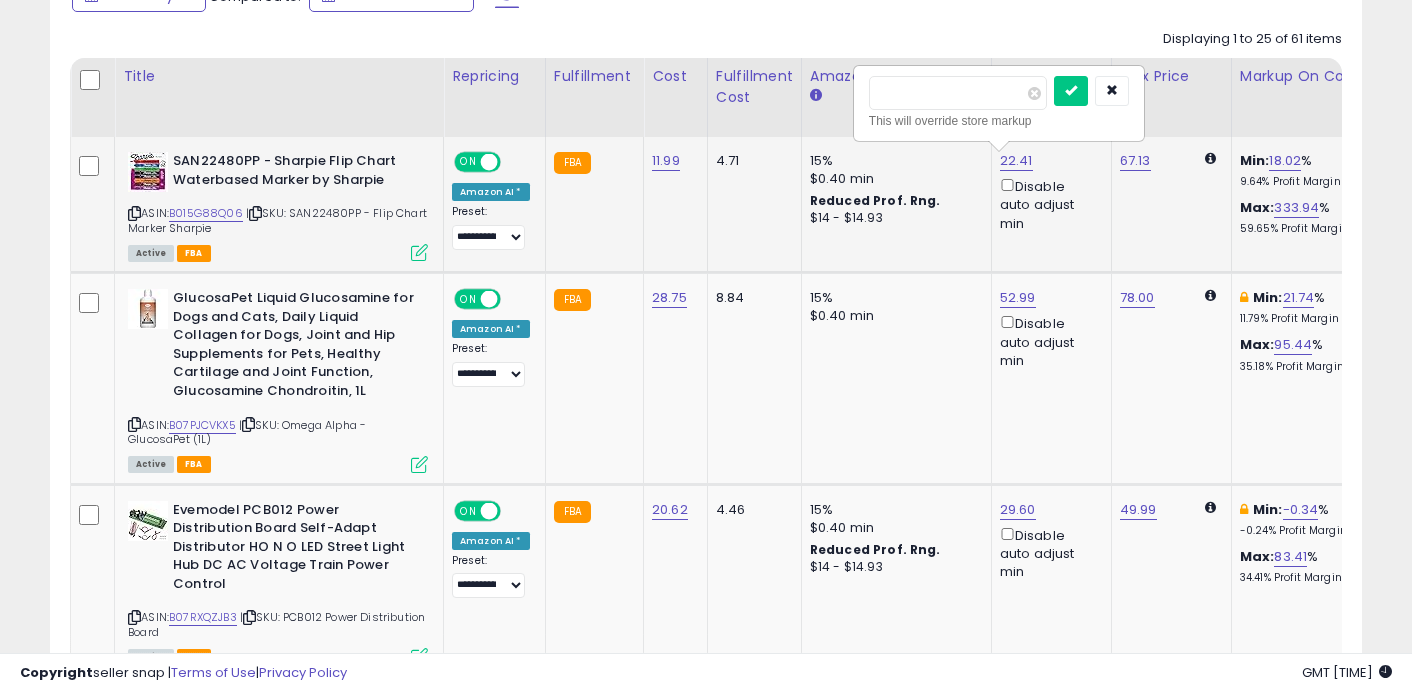 click on "*****" at bounding box center (958, 93) 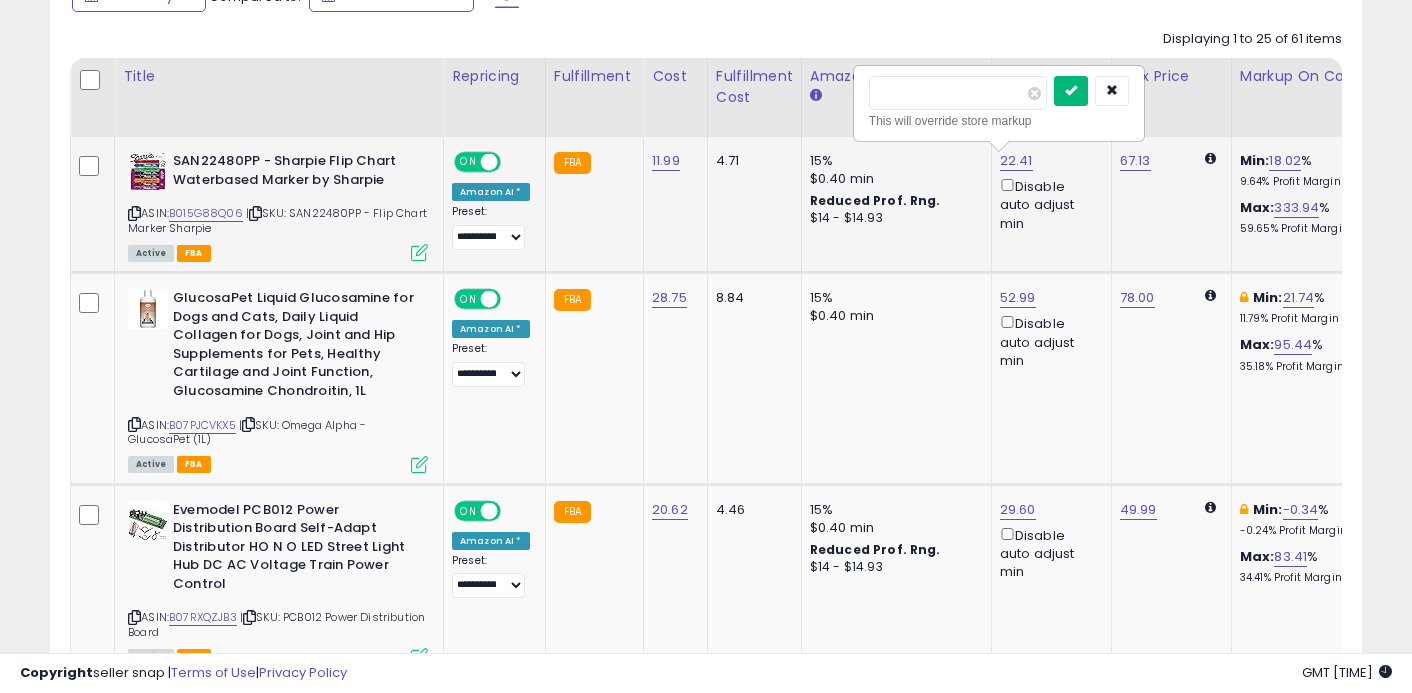type on "*****" 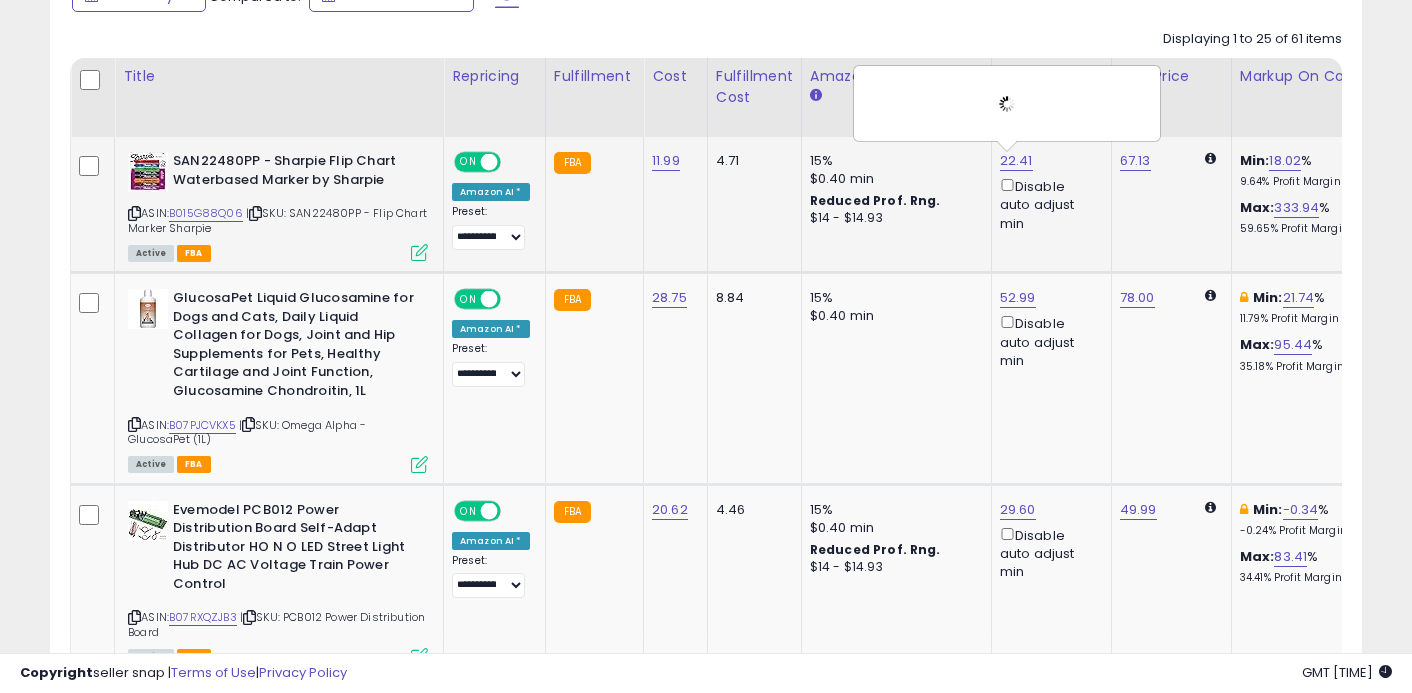 scroll, scrollTop: 0, scrollLeft: 126, axis: horizontal 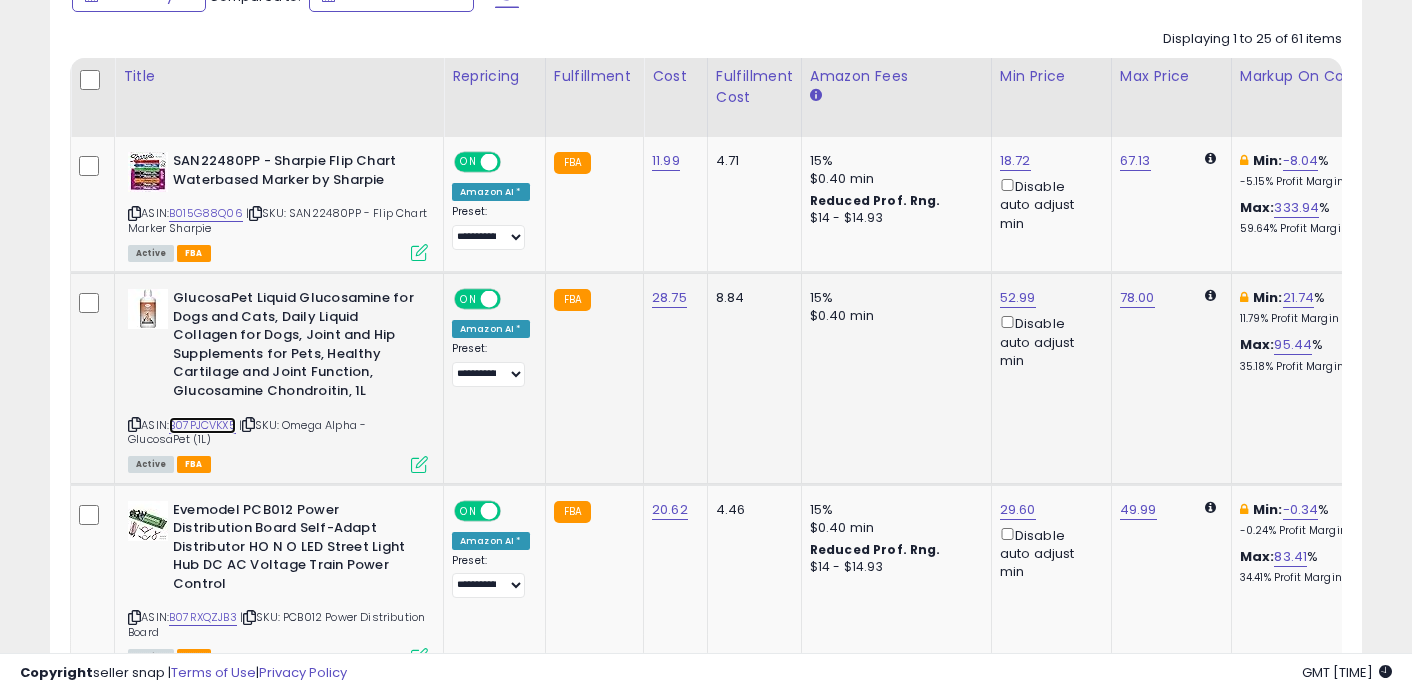 click on "B07PJCVKX5" at bounding box center (202, 425) 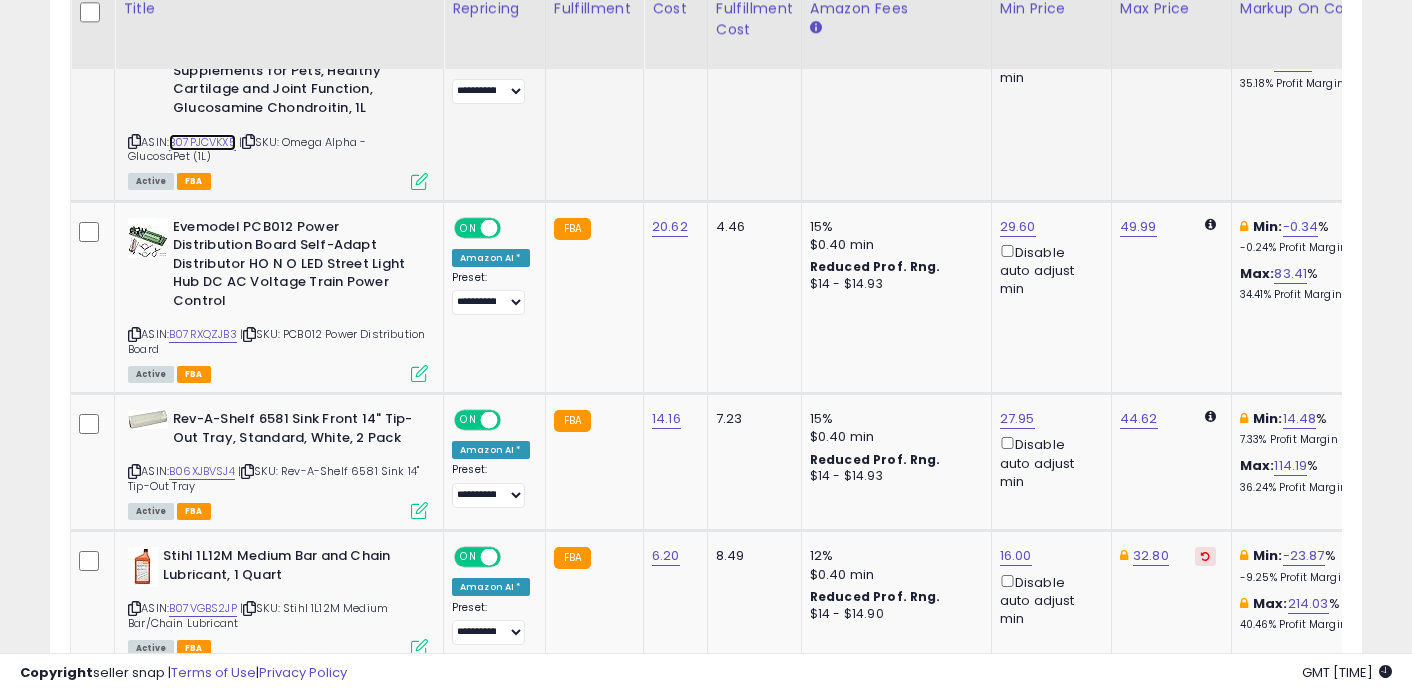 scroll, scrollTop: 1252, scrollLeft: 0, axis: vertical 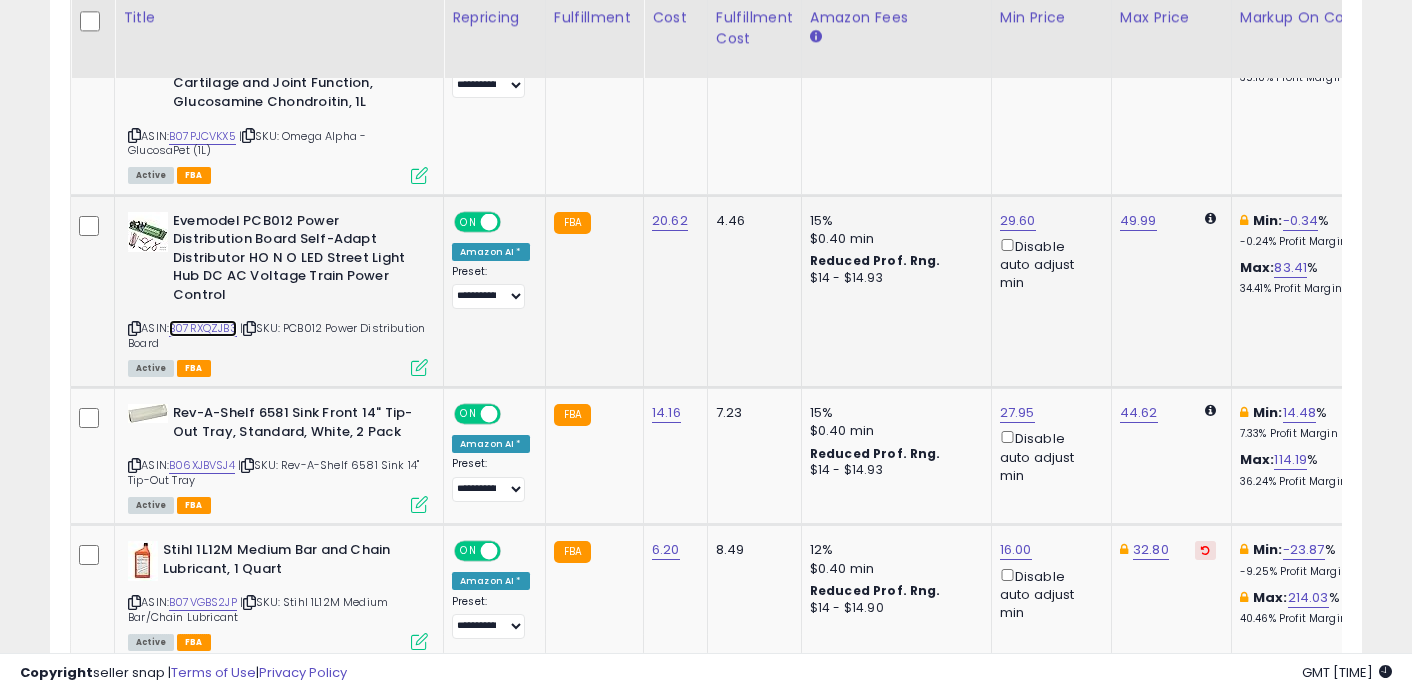 click on "B07RXQZJB3" at bounding box center (203, 328) 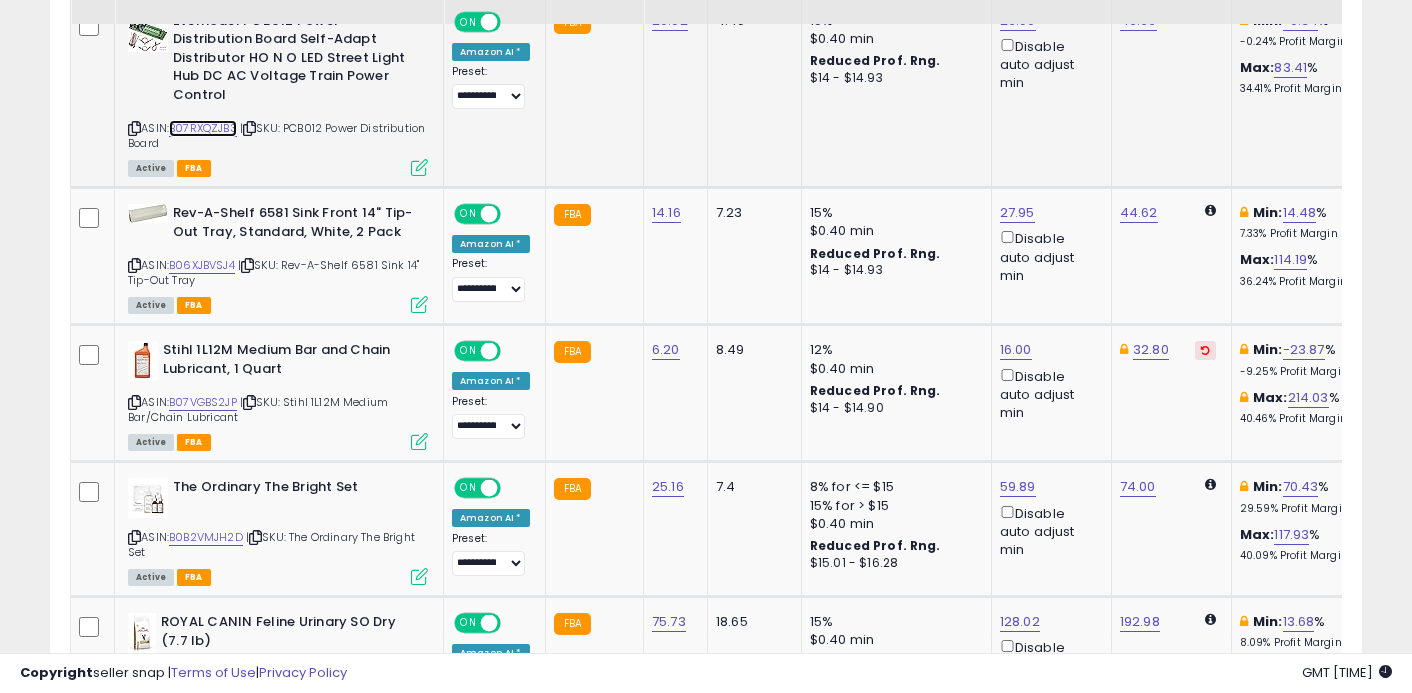 scroll, scrollTop: 1454, scrollLeft: 0, axis: vertical 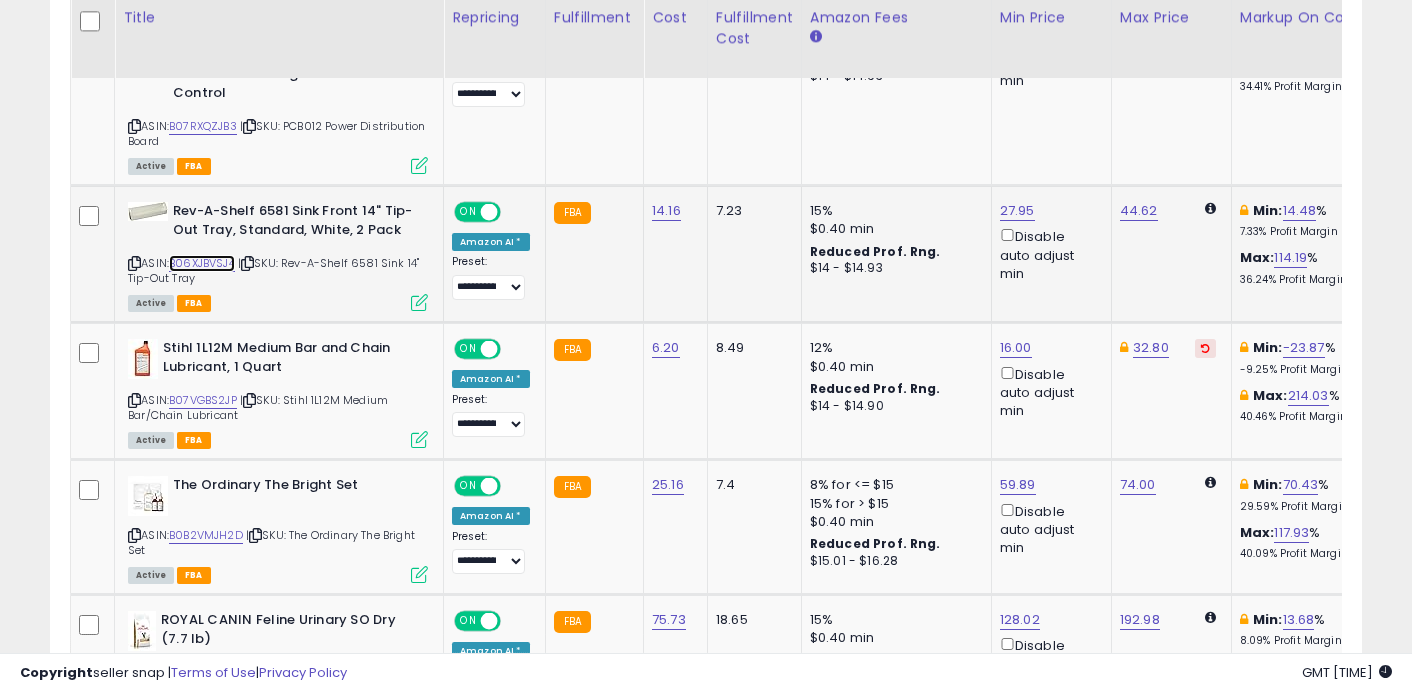click on "B06XJBVSJ4" at bounding box center (202, 263) 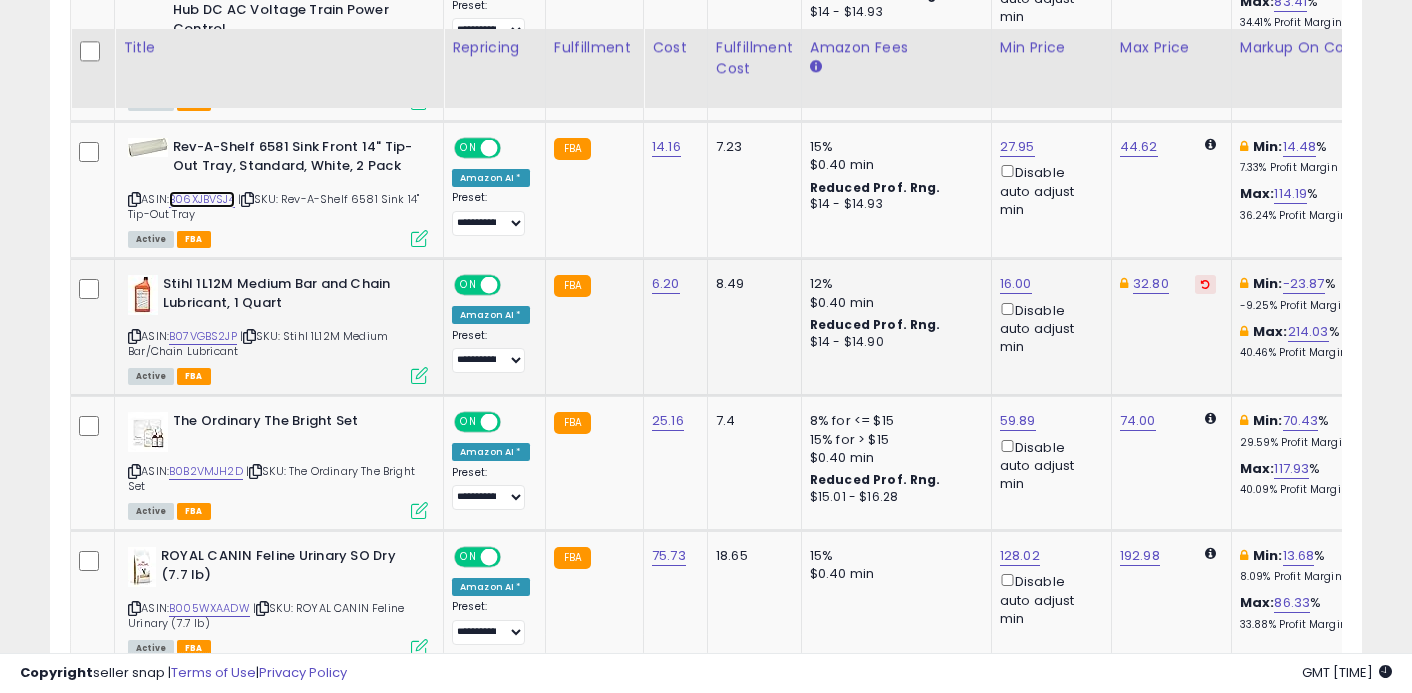 scroll, scrollTop: 1552, scrollLeft: 0, axis: vertical 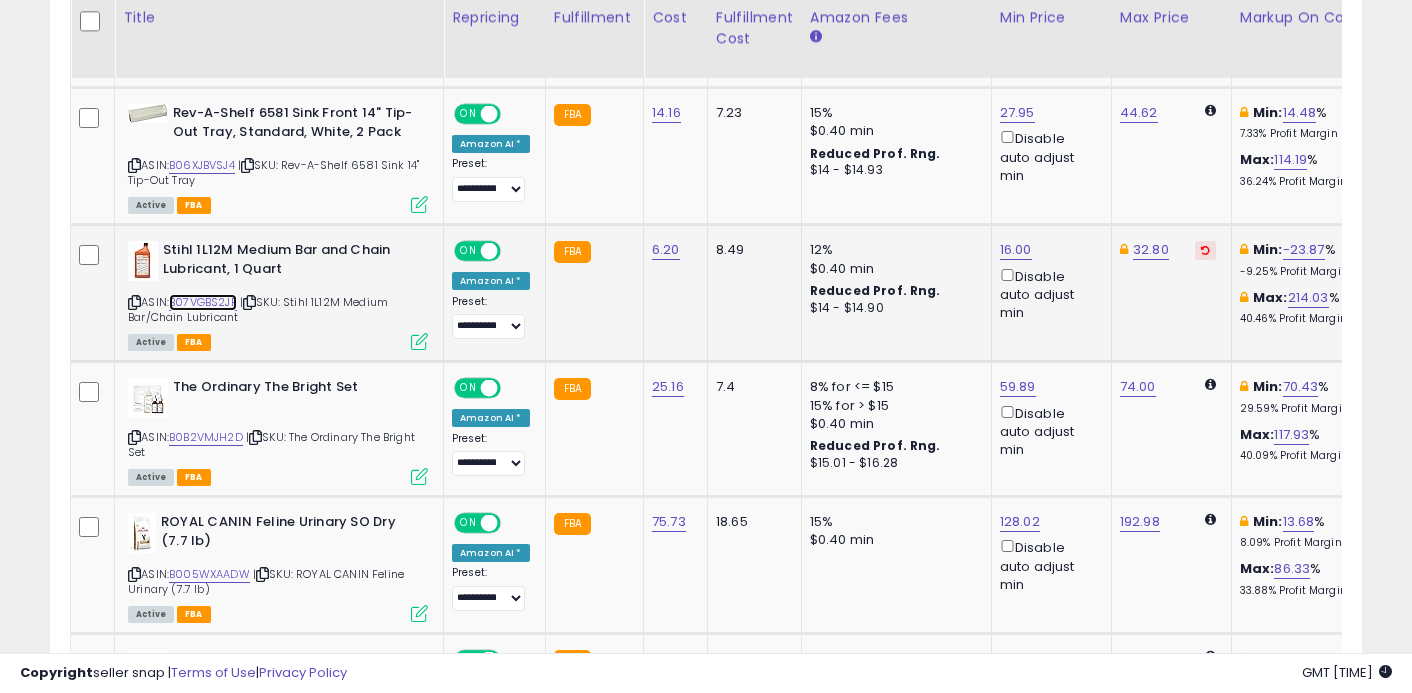 click on "B07VGBS2JP" at bounding box center [203, 302] 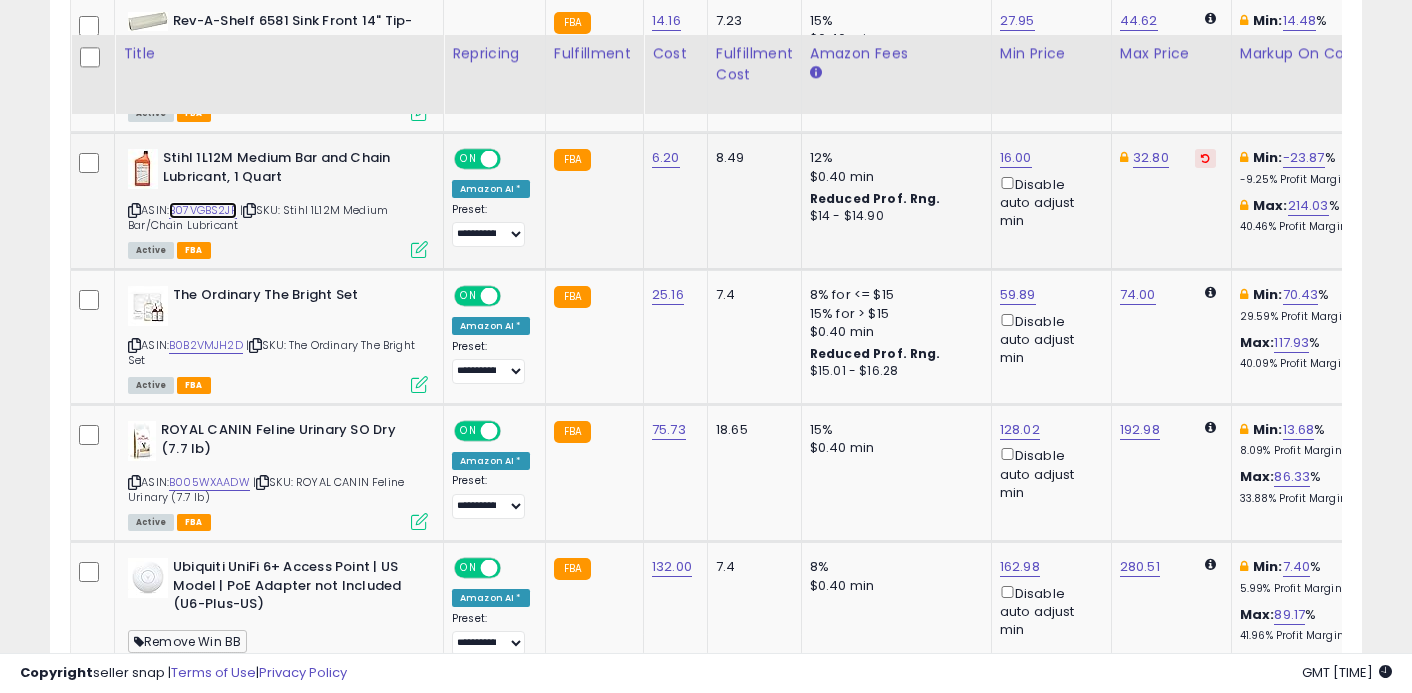 scroll, scrollTop: 1681, scrollLeft: 0, axis: vertical 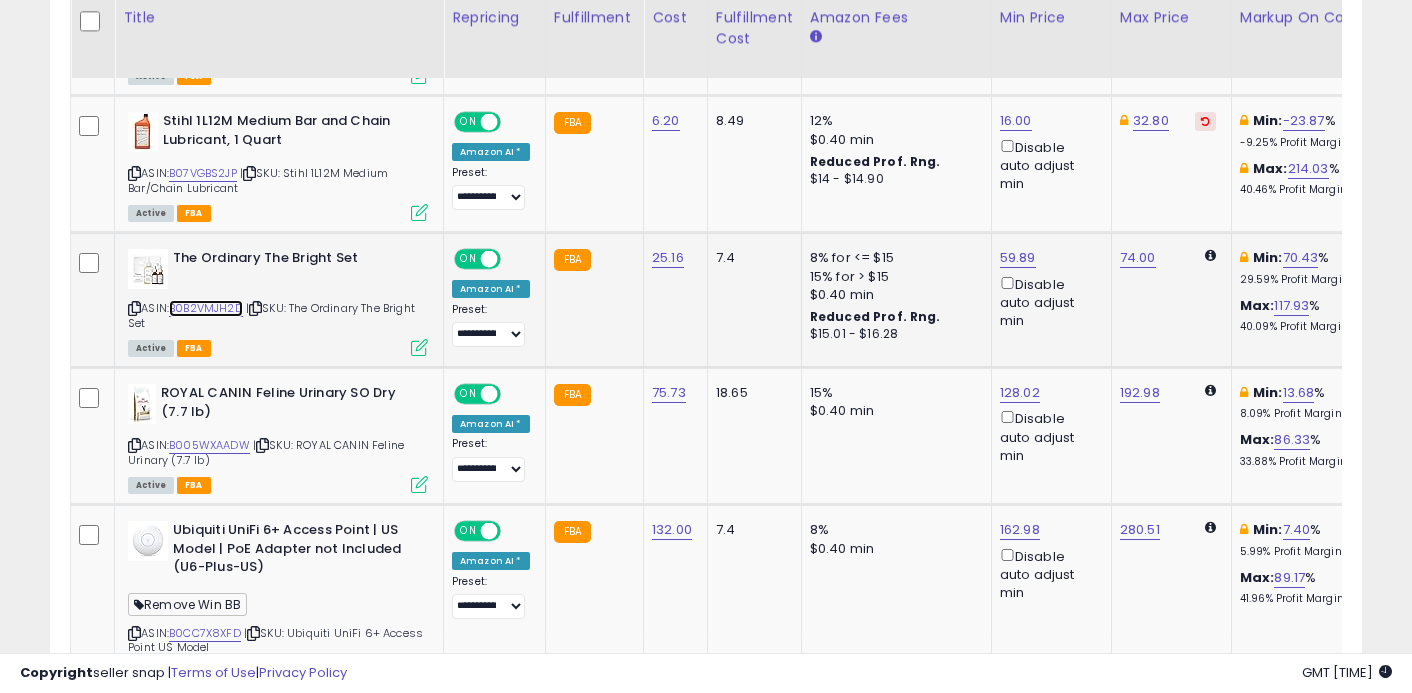 click on "B0B2VMJH2D" at bounding box center [206, 308] 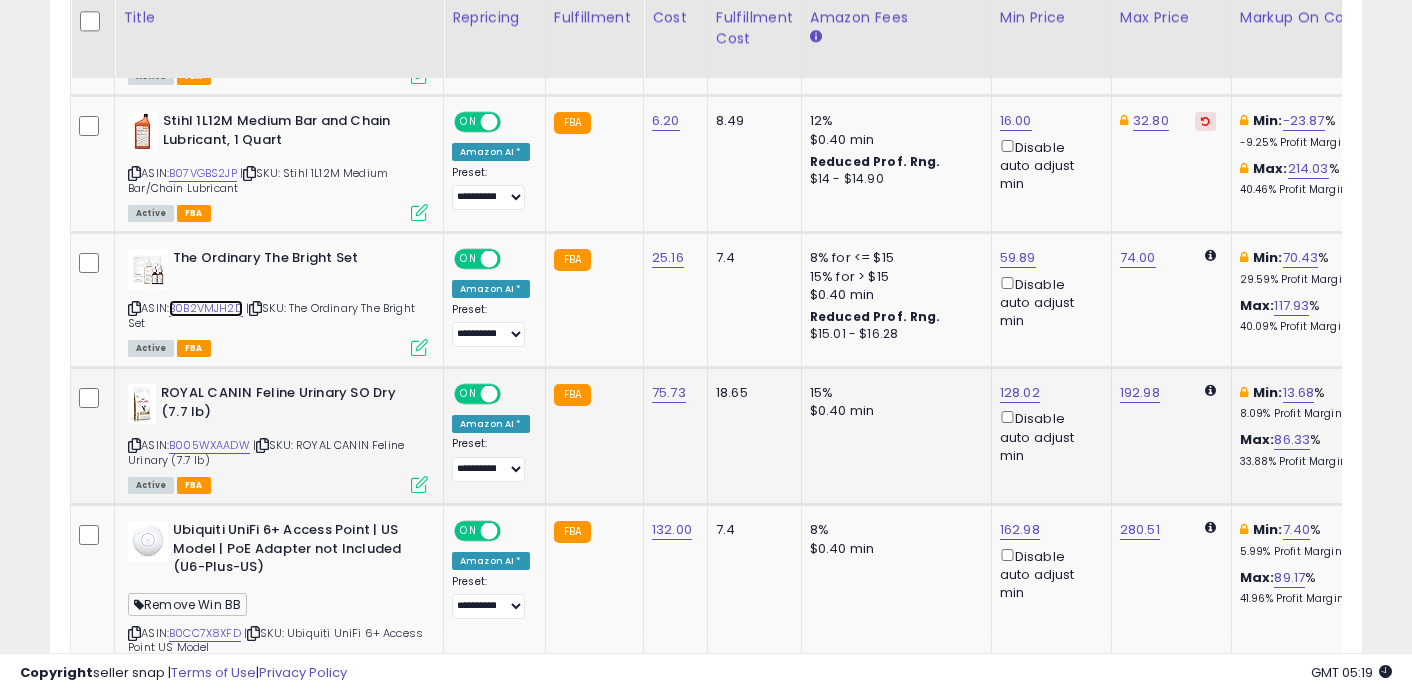 scroll, scrollTop: 1688, scrollLeft: 0, axis: vertical 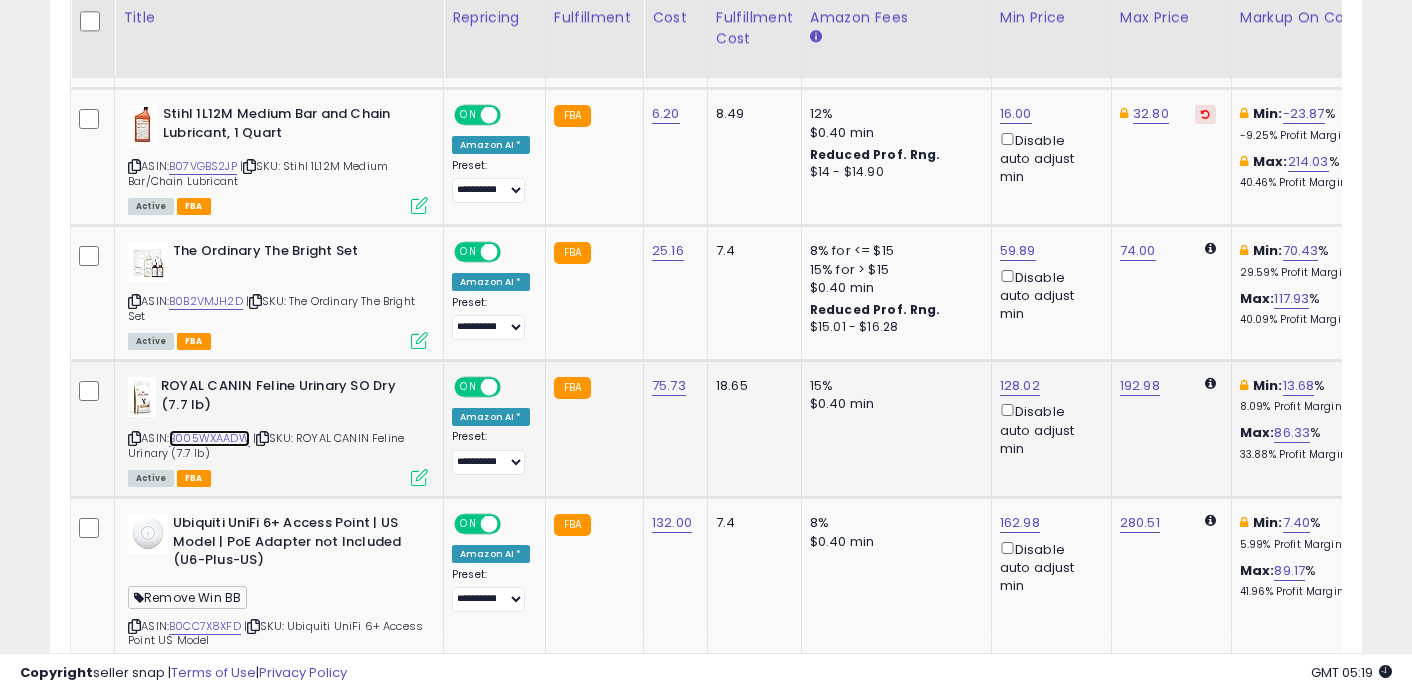 click on "B005WXAADW" at bounding box center (209, 438) 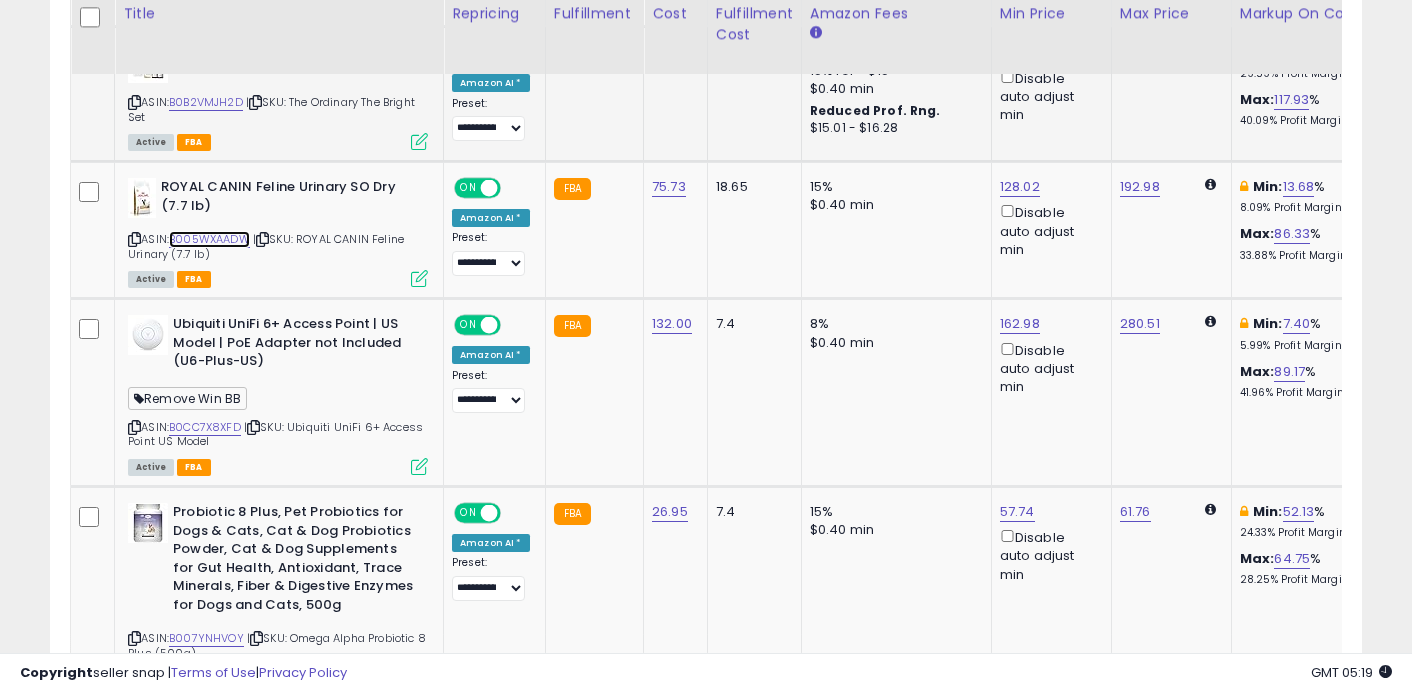 scroll, scrollTop: 1888, scrollLeft: 0, axis: vertical 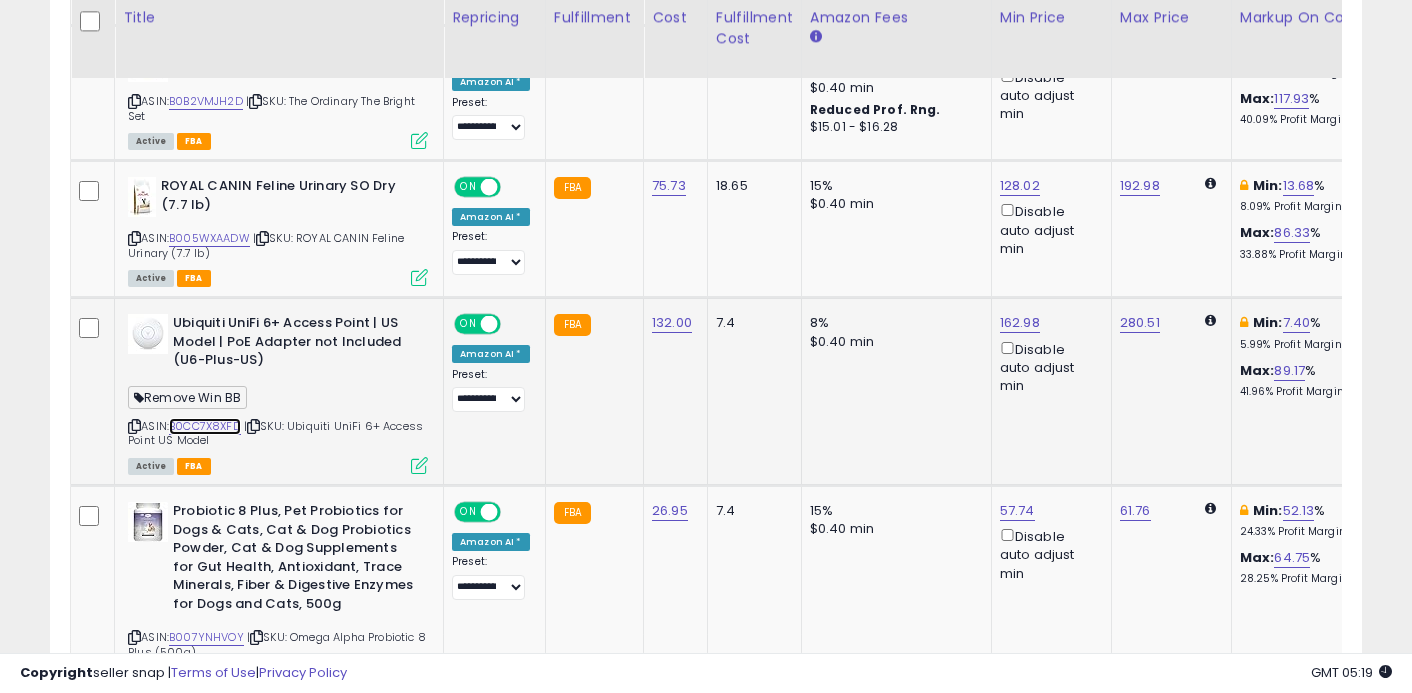 click on "B0CC7X8XFD" at bounding box center (205, 426) 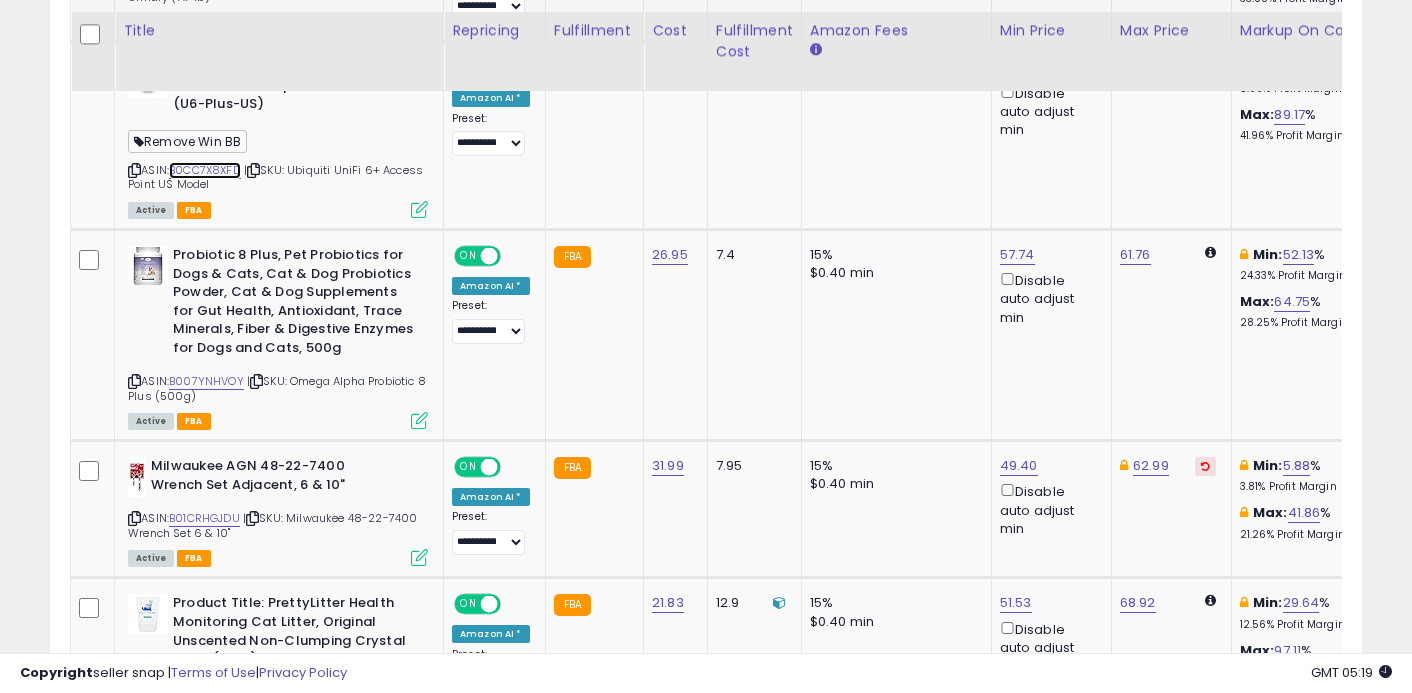 scroll, scrollTop: 2157, scrollLeft: 0, axis: vertical 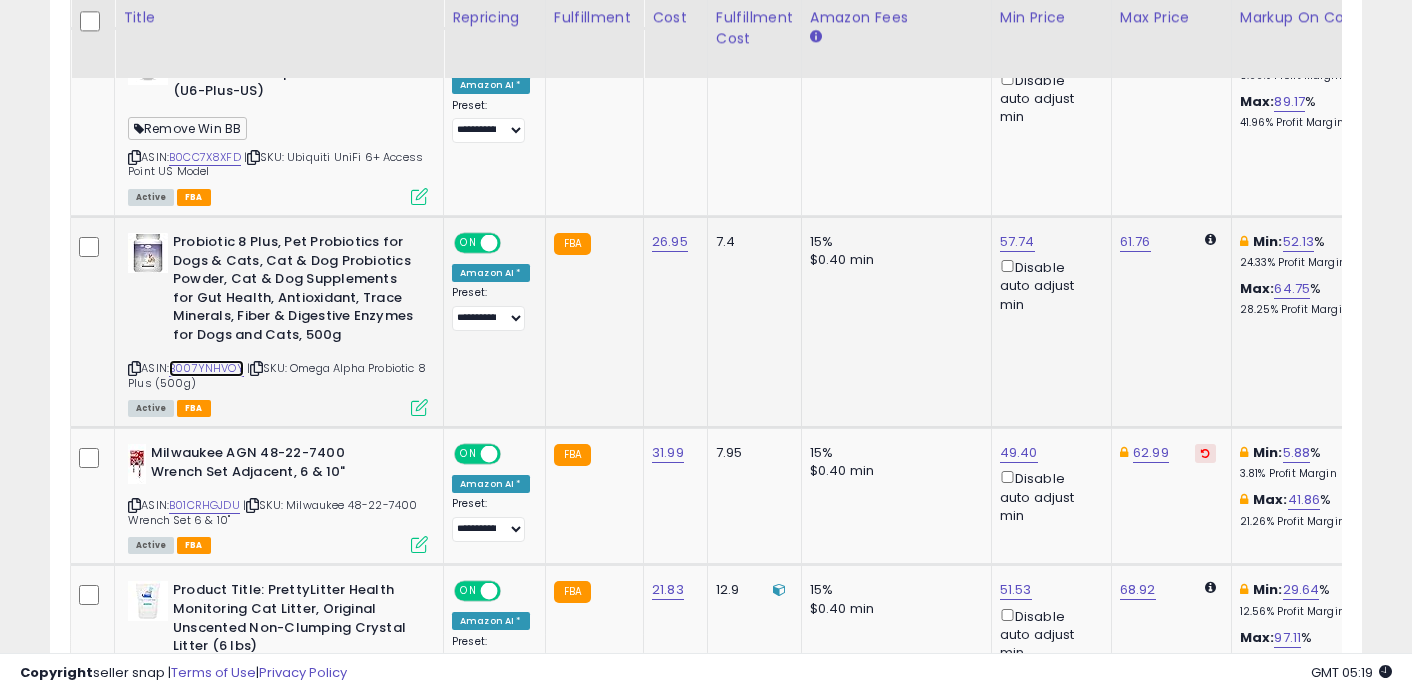 click on "B007YNHVOY" at bounding box center (206, 368) 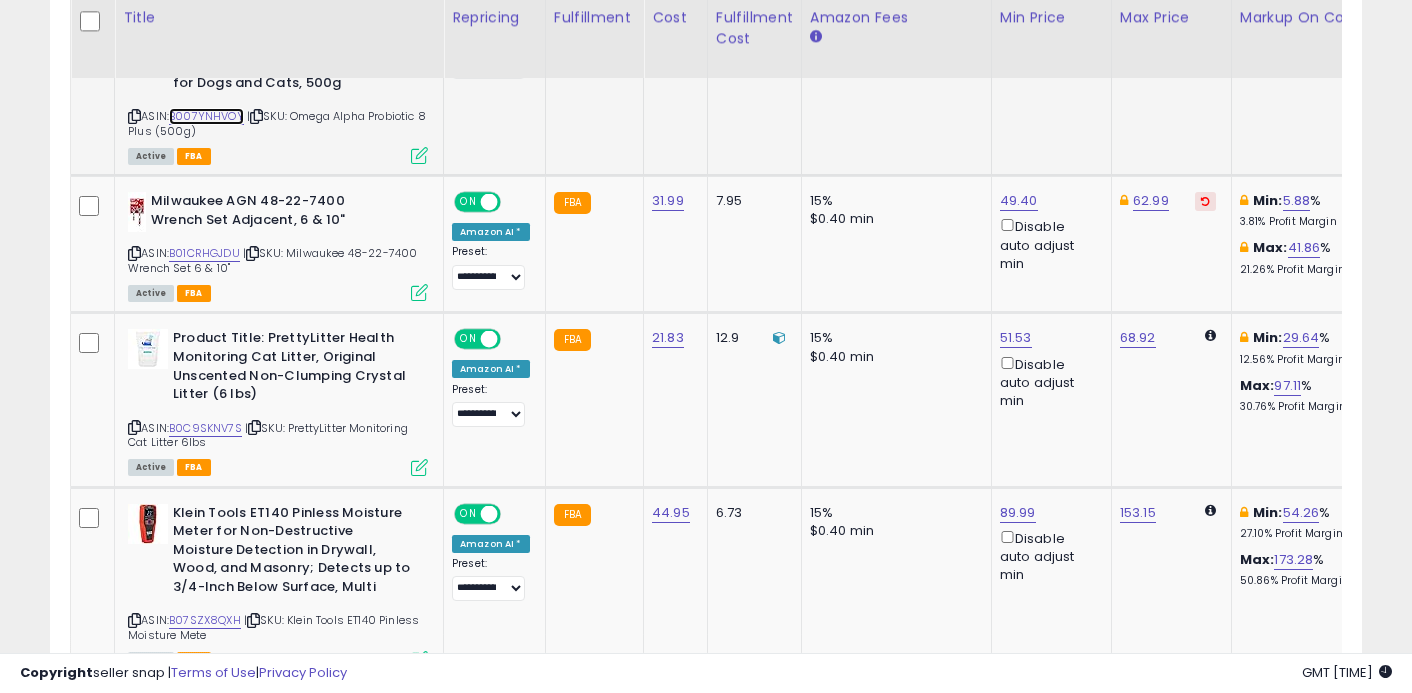 scroll, scrollTop: 2410, scrollLeft: 0, axis: vertical 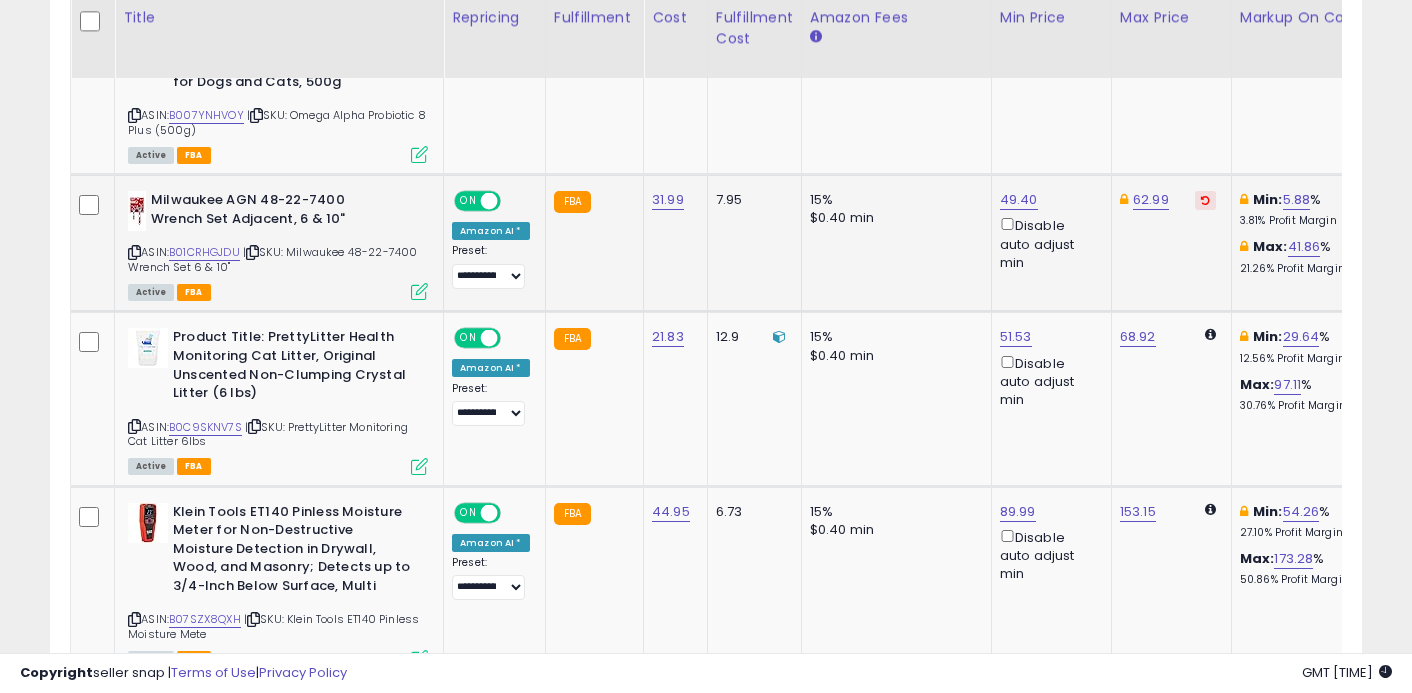 click on "|   SKU: Milwaukee 48-22-7400 Wrench Set 6 & 10"" at bounding box center [273, 259] 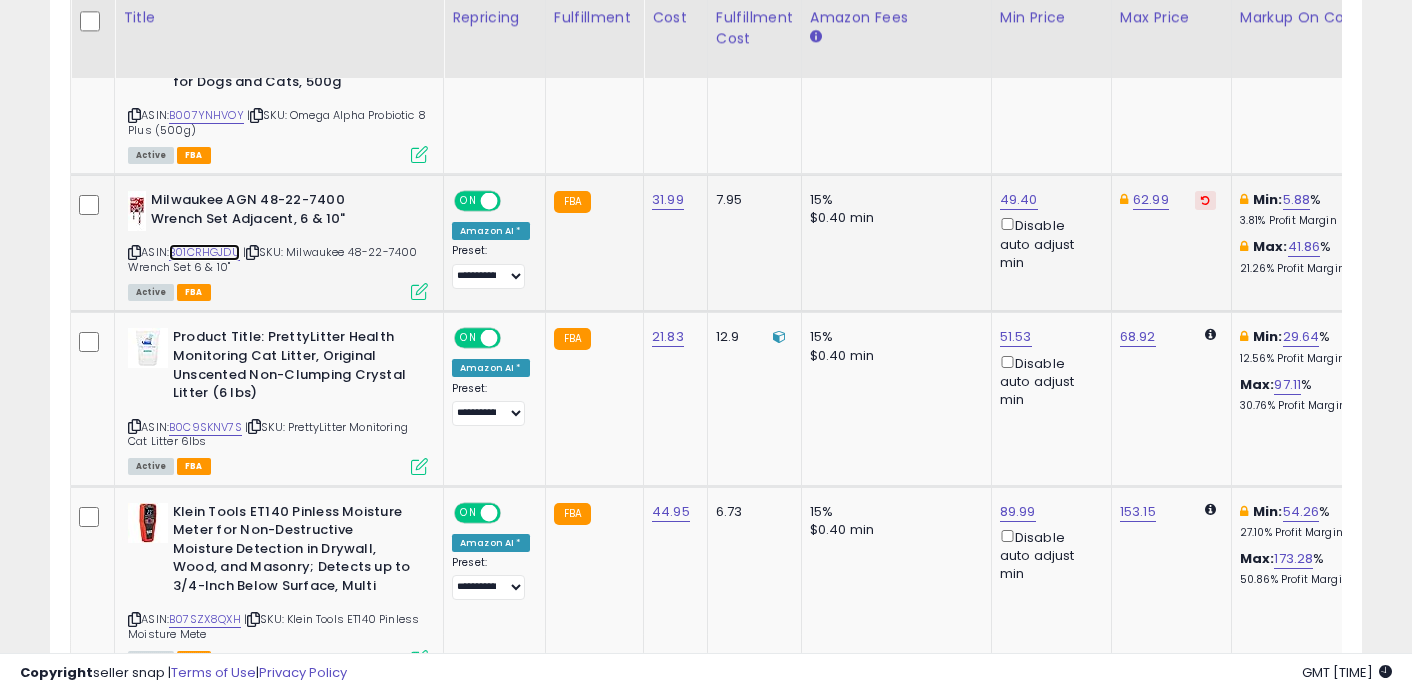 click on "B01CRHGJDU" at bounding box center (204, 252) 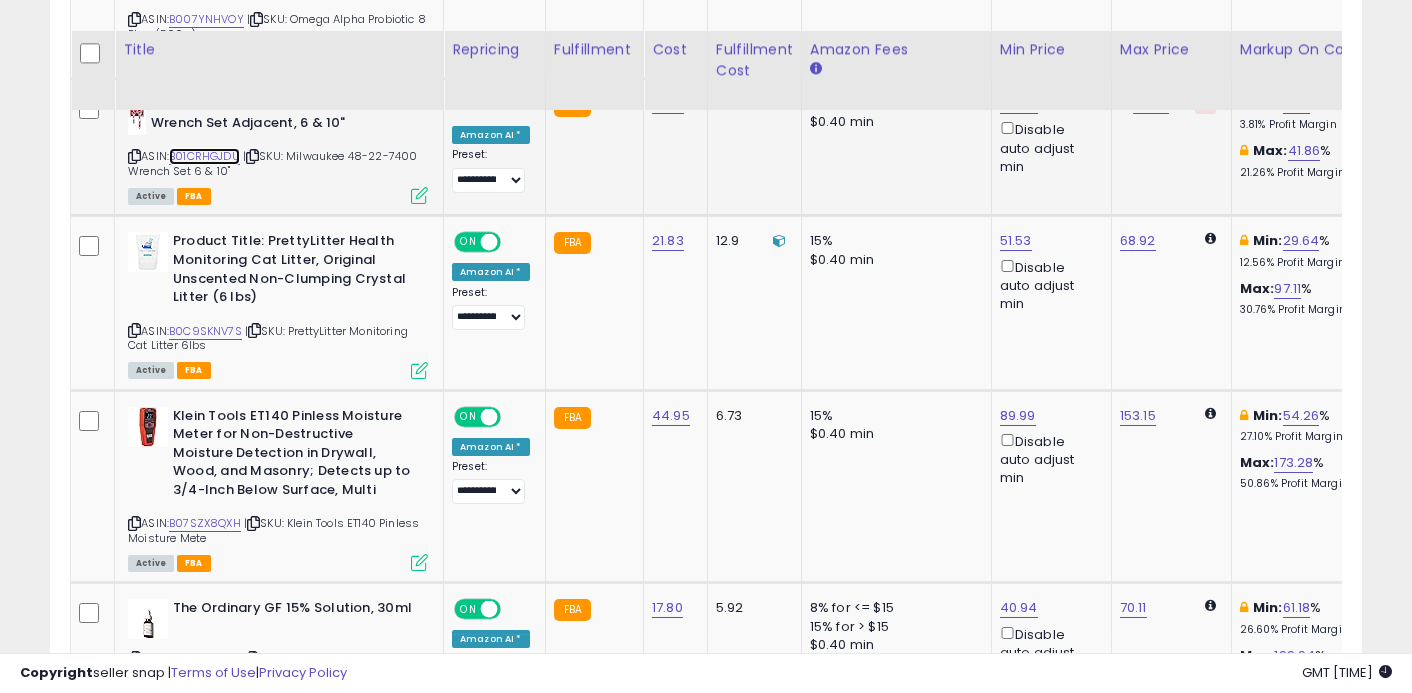 scroll, scrollTop: 2540, scrollLeft: 0, axis: vertical 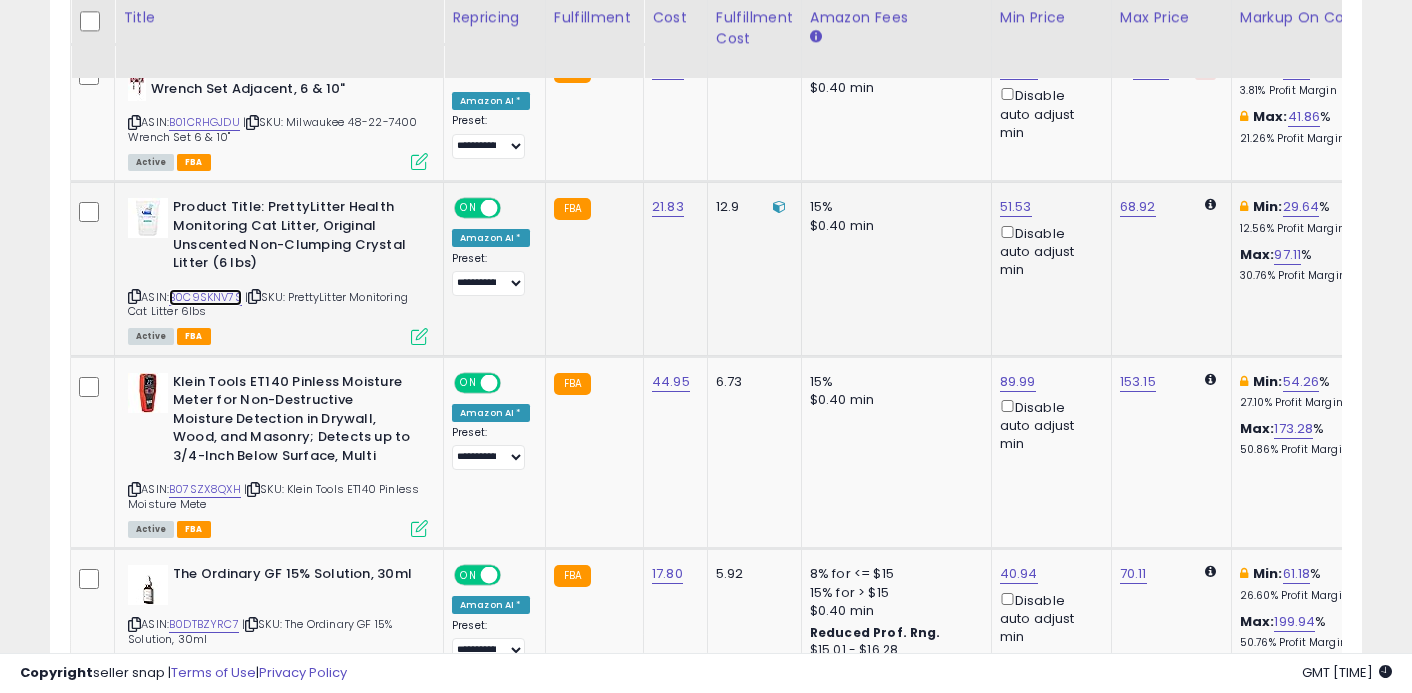 click on "B0C9SKNV7S" at bounding box center (205, 297) 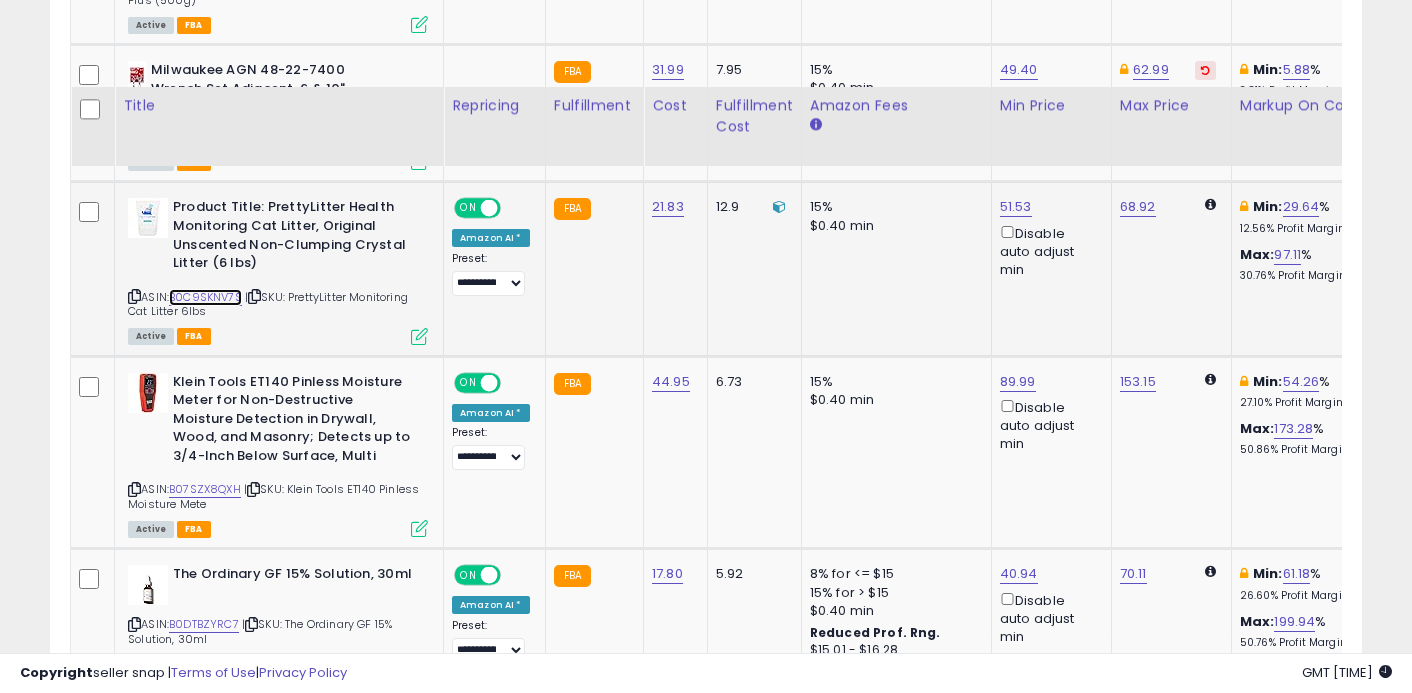 scroll, scrollTop: 2742, scrollLeft: 0, axis: vertical 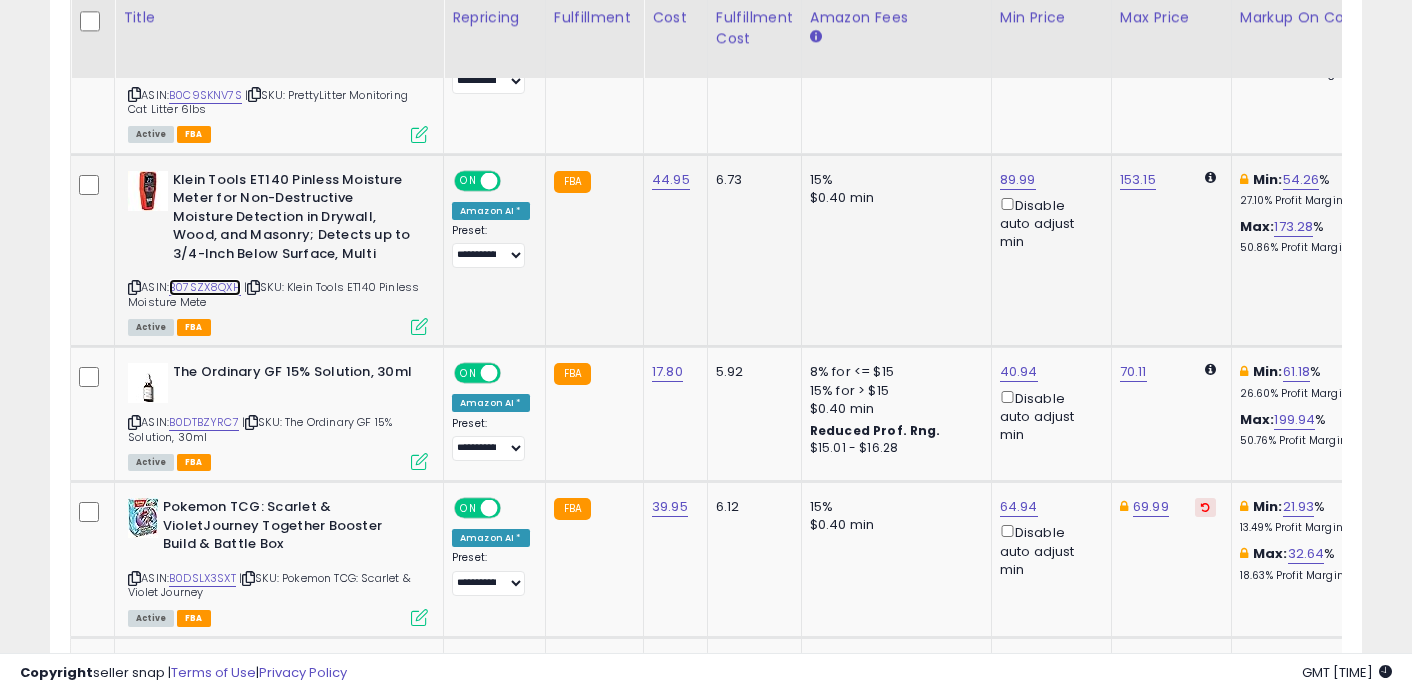 click on "B07SZX8QXH" at bounding box center [205, 287] 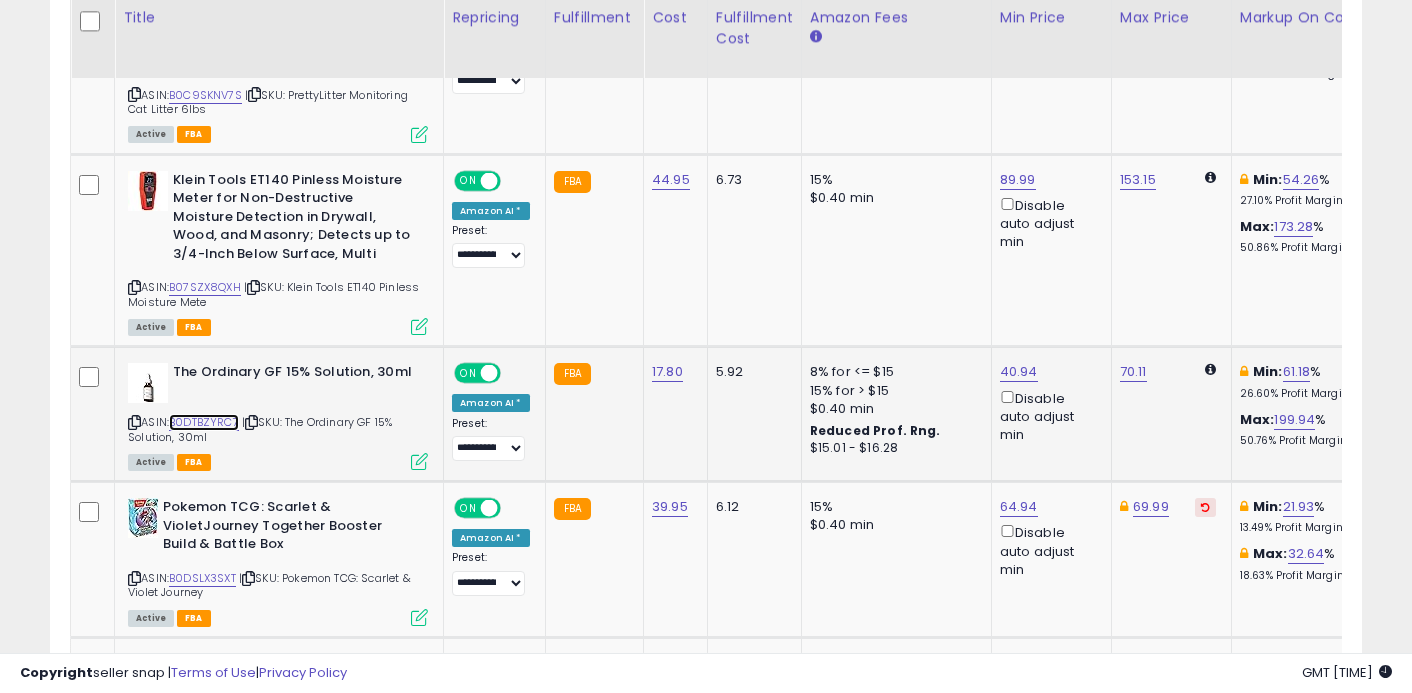 click on "B0DTBZYRC7" at bounding box center (204, 422) 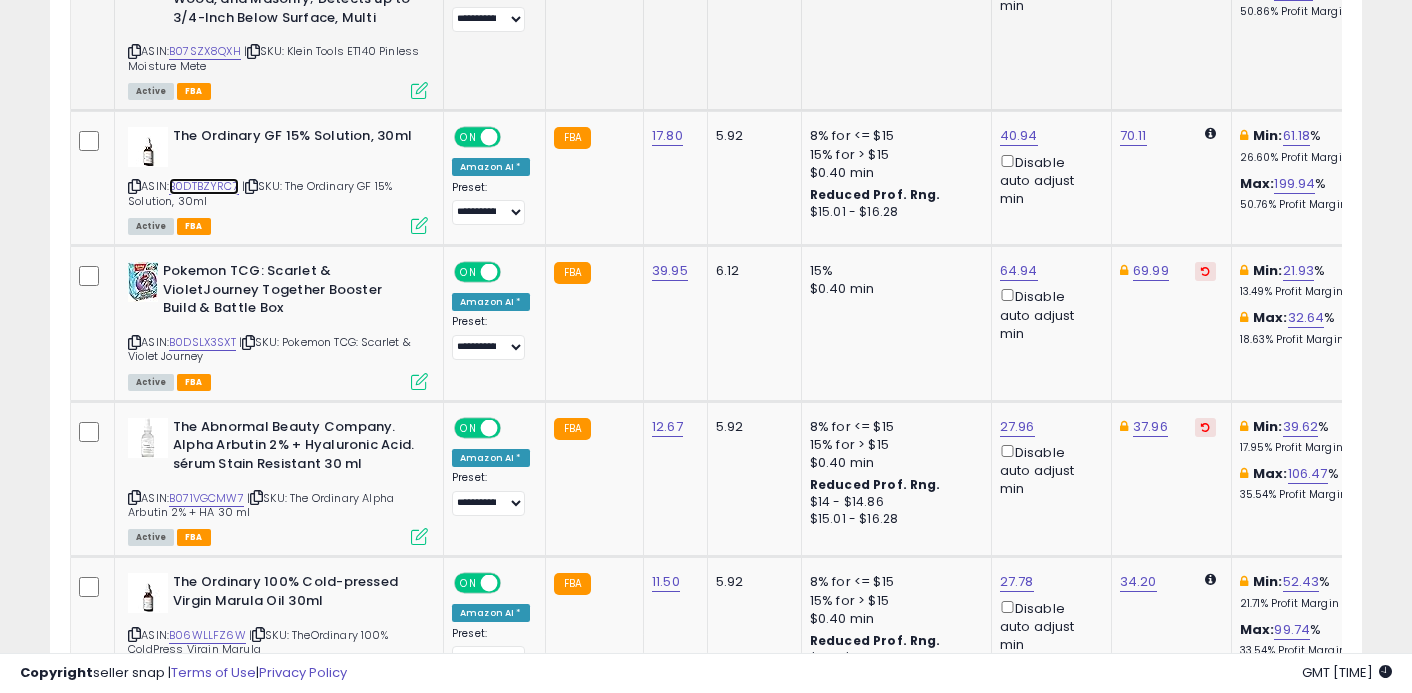 scroll, scrollTop: 2980, scrollLeft: 0, axis: vertical 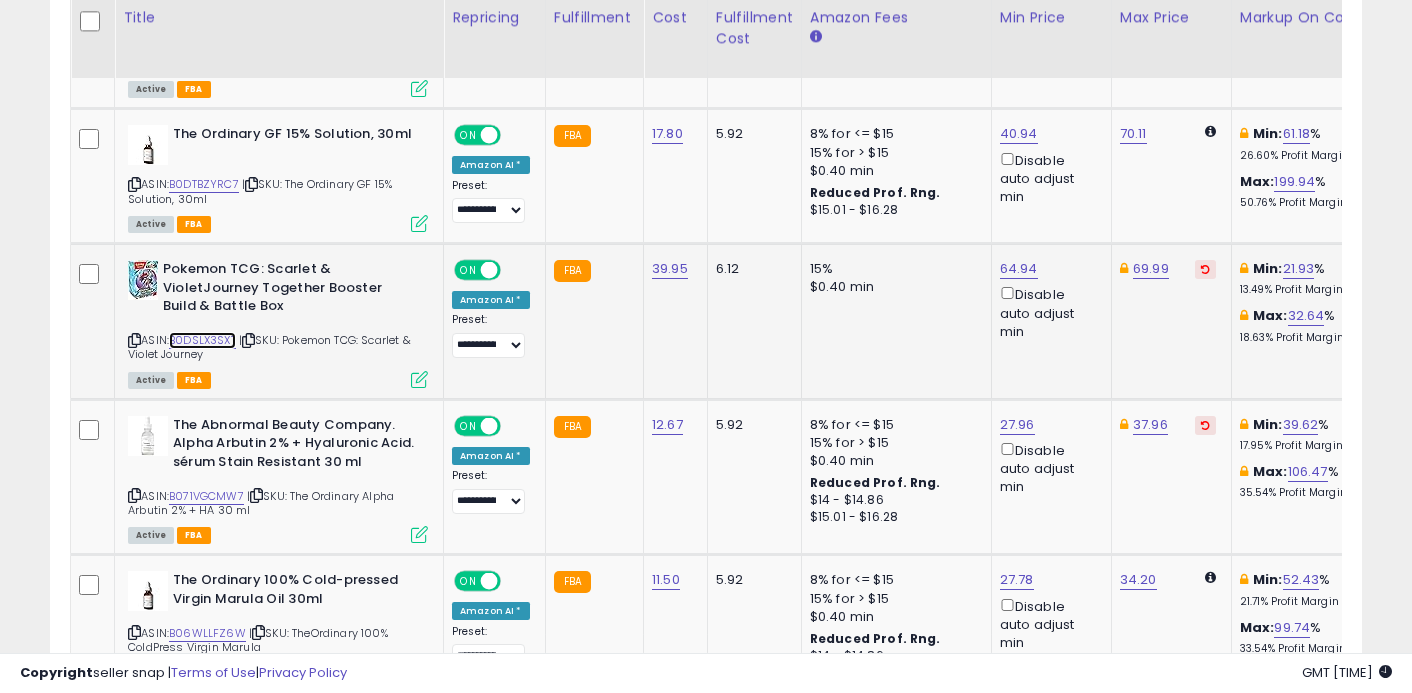 click on "B0DSLX3SXT" at bounding box center [202, 340] 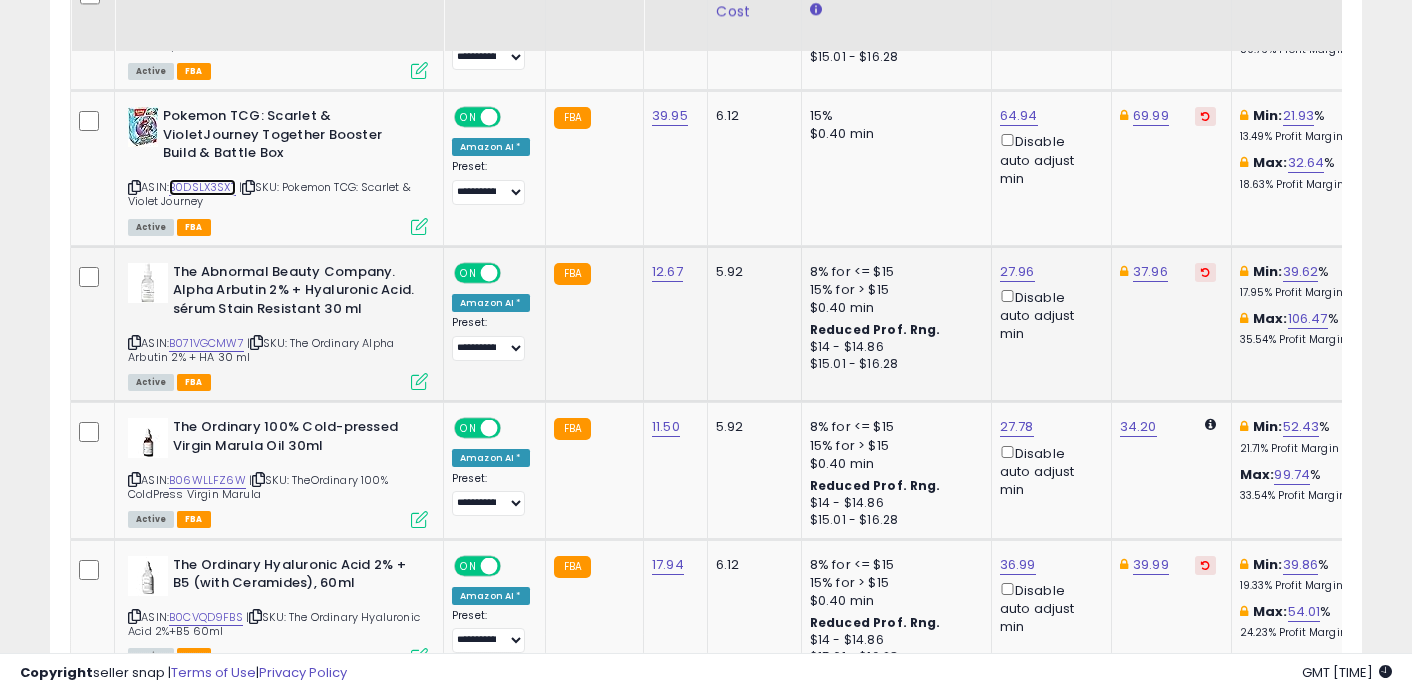 scroll, scrollTop: 3096, scrollLeft: 0, axis: vertical 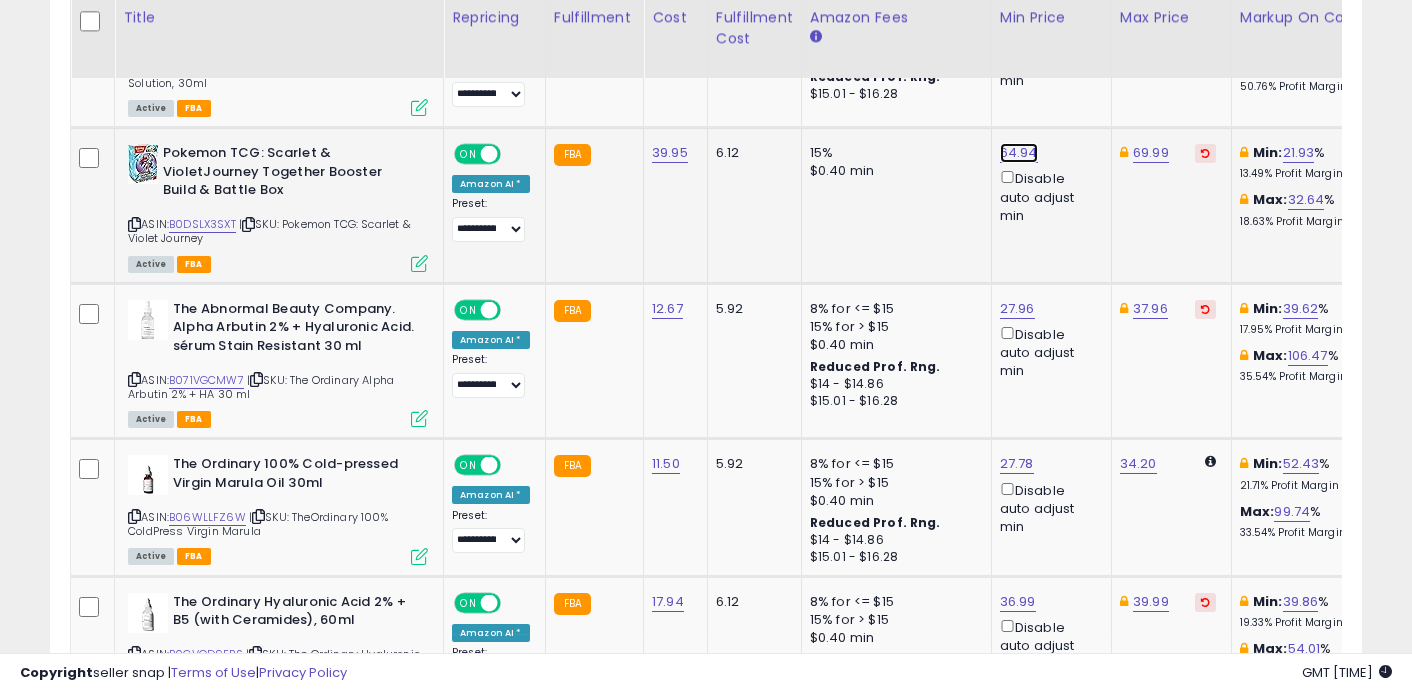 click on "64.94" at bounding box center (1015, -1972) 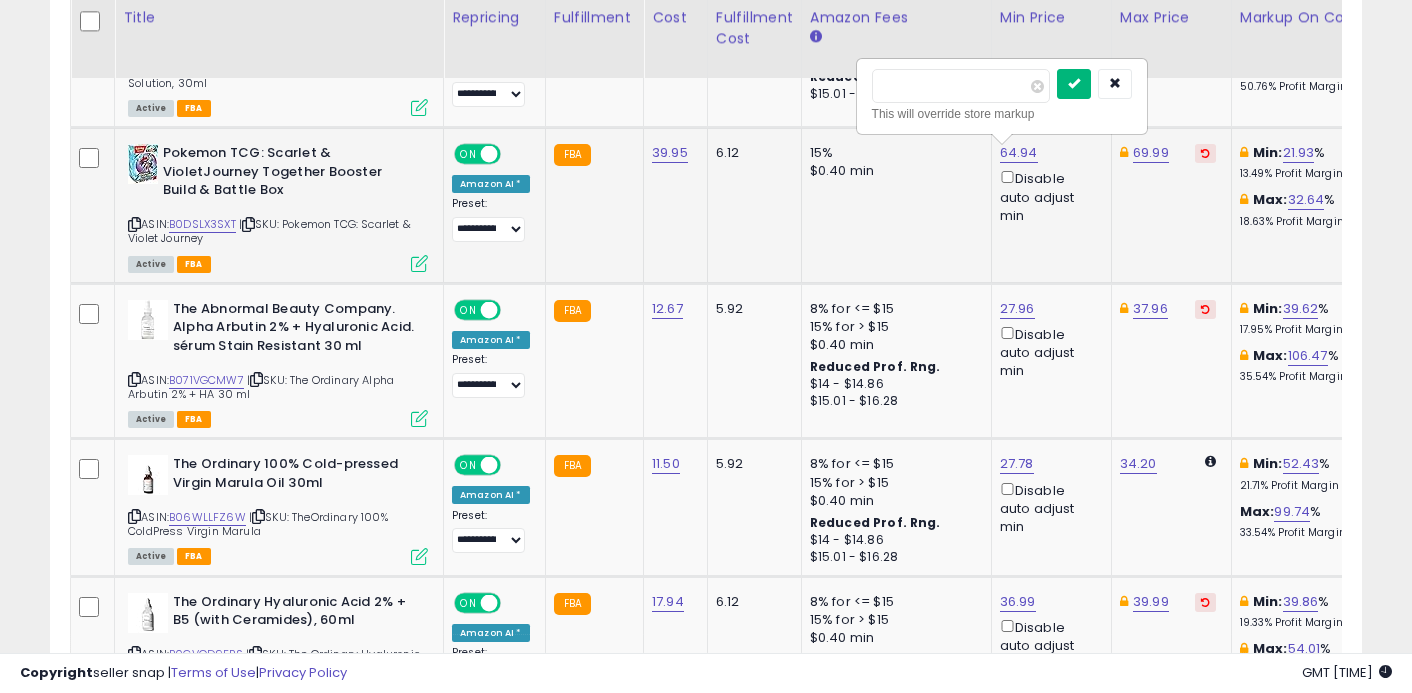 type on "*****" 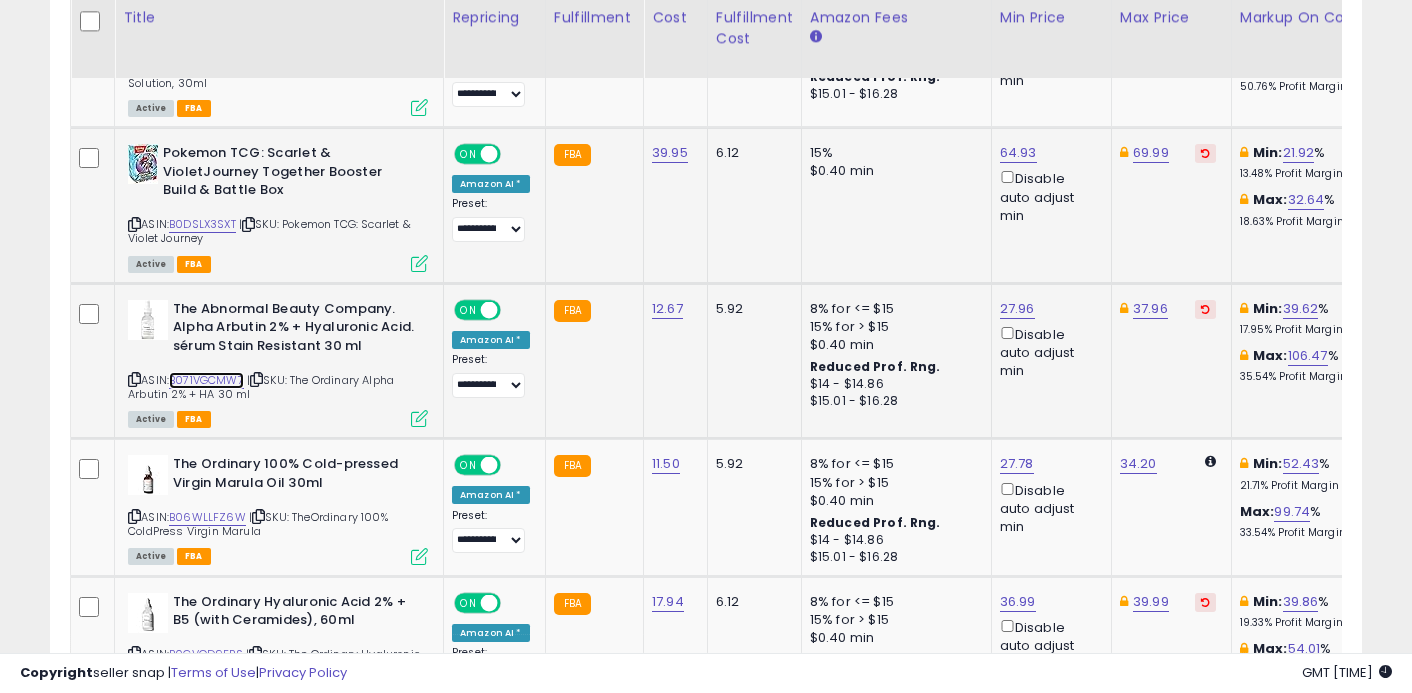 click on "B071VGCMW7" at bounding box center [206, 380] 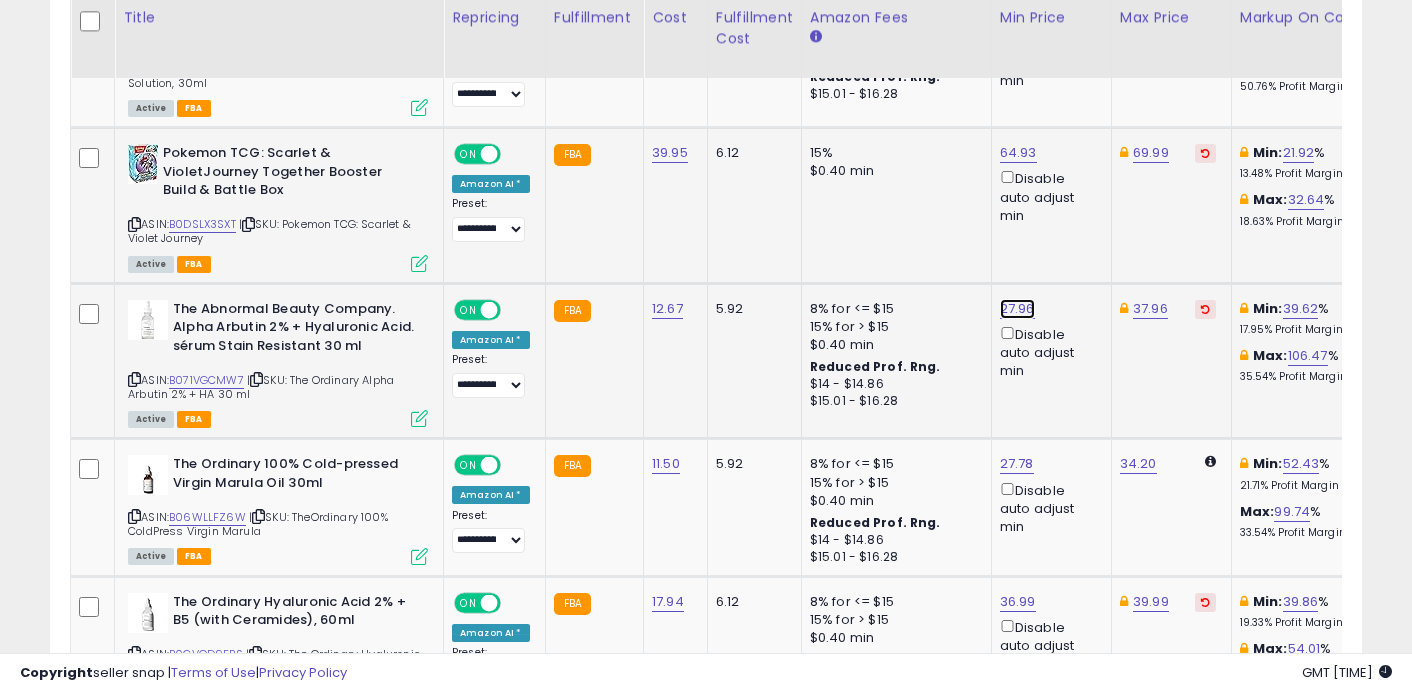 click on "27.96" at bounding box center [1015, -1972] 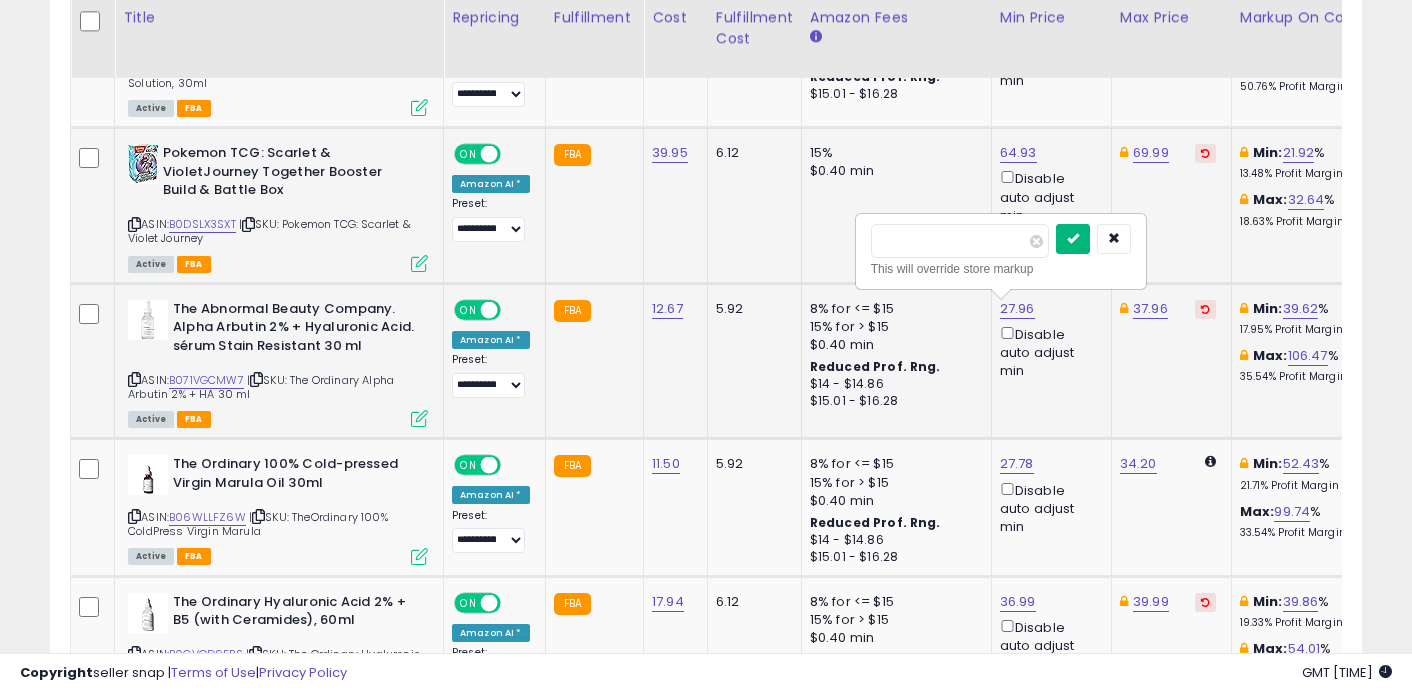 type on "*****" 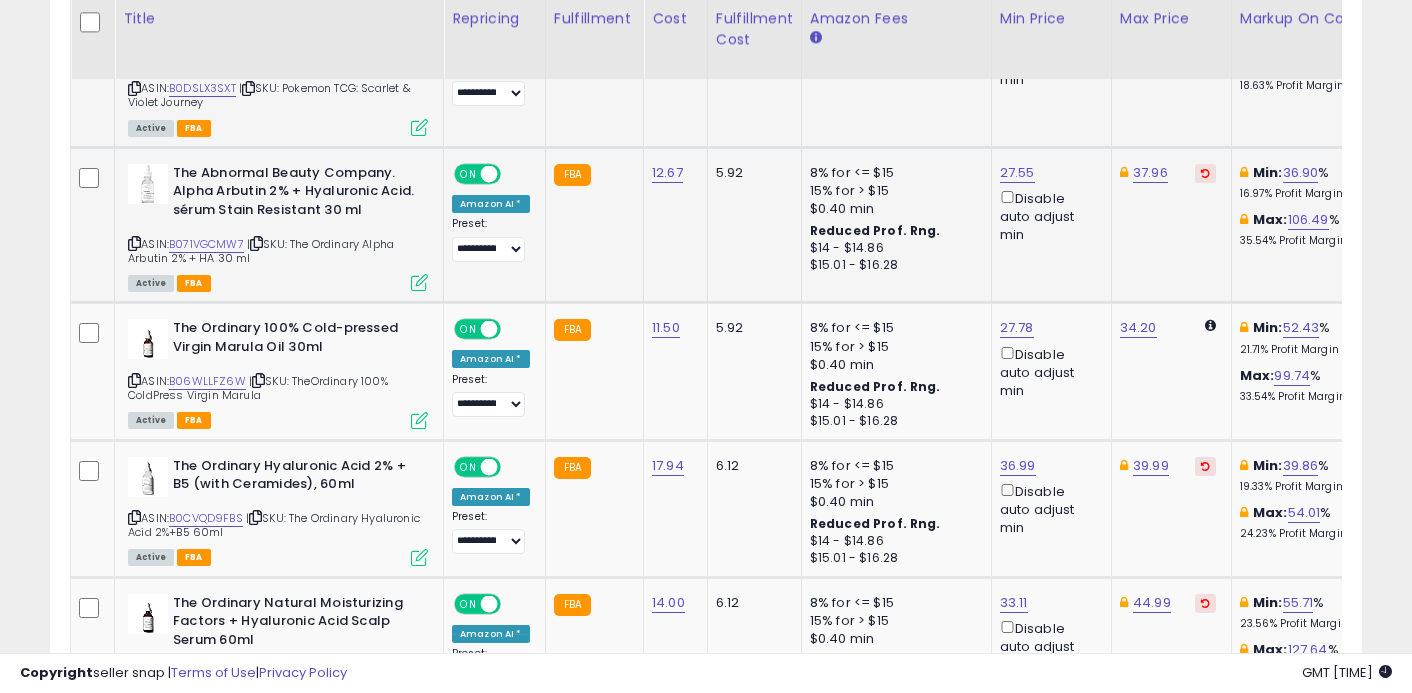 scroll, scrollTop: 3233, scrollLeft: 0, axis: vertical 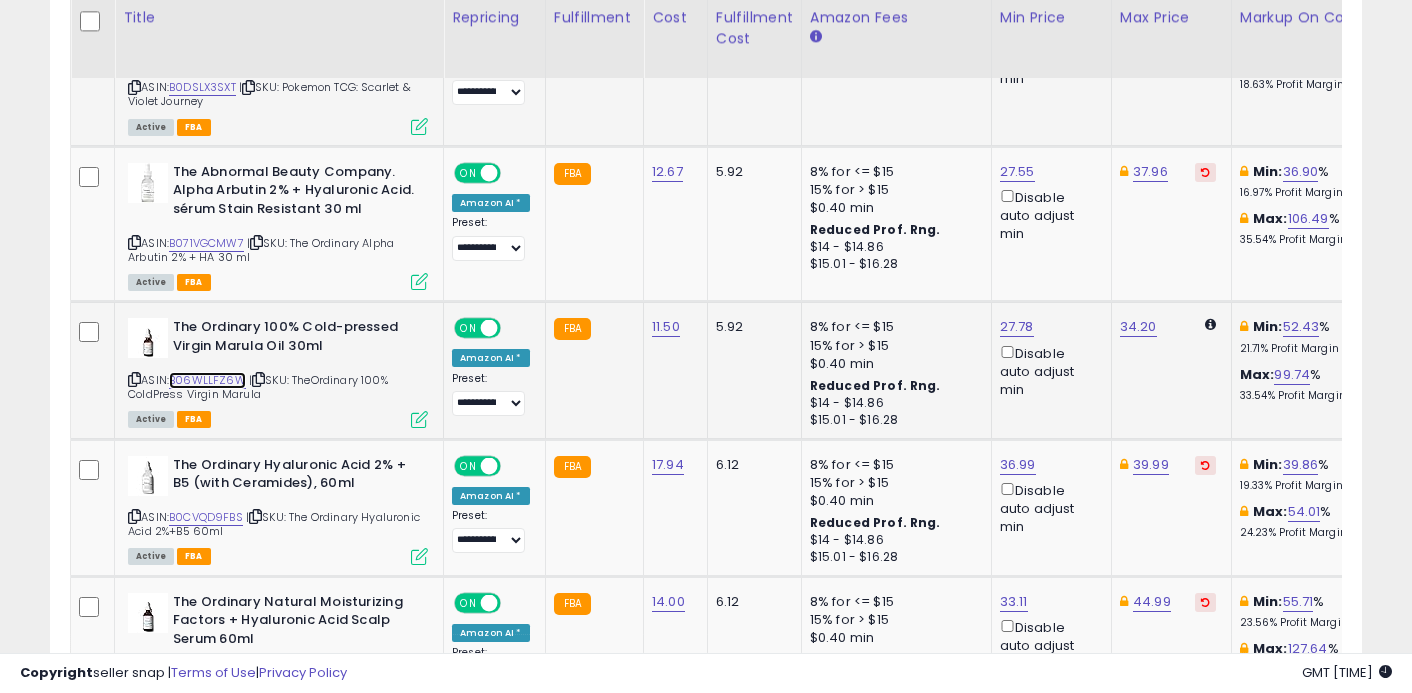 click on "B06WLLFZ6W" at bounding box center (207, 380) 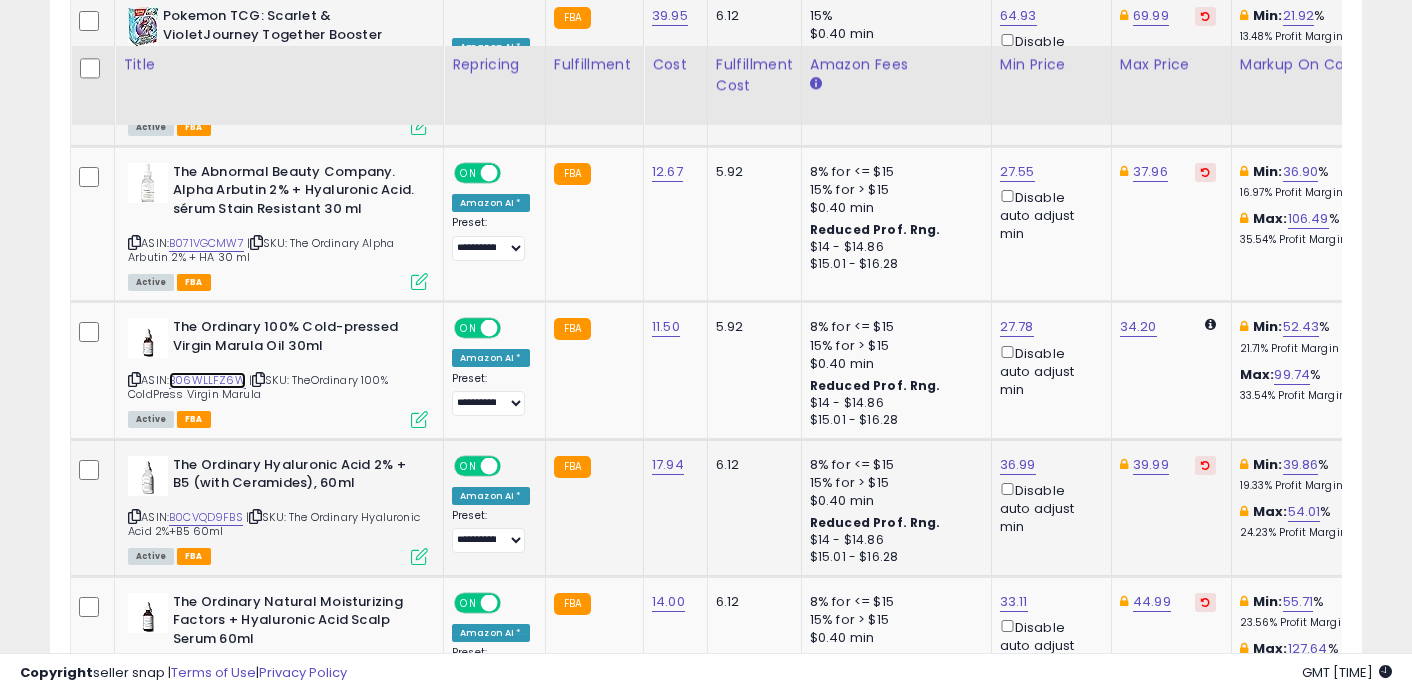 scroll, scrollTop: 3349, scrollLeft: 0, axis: vertical 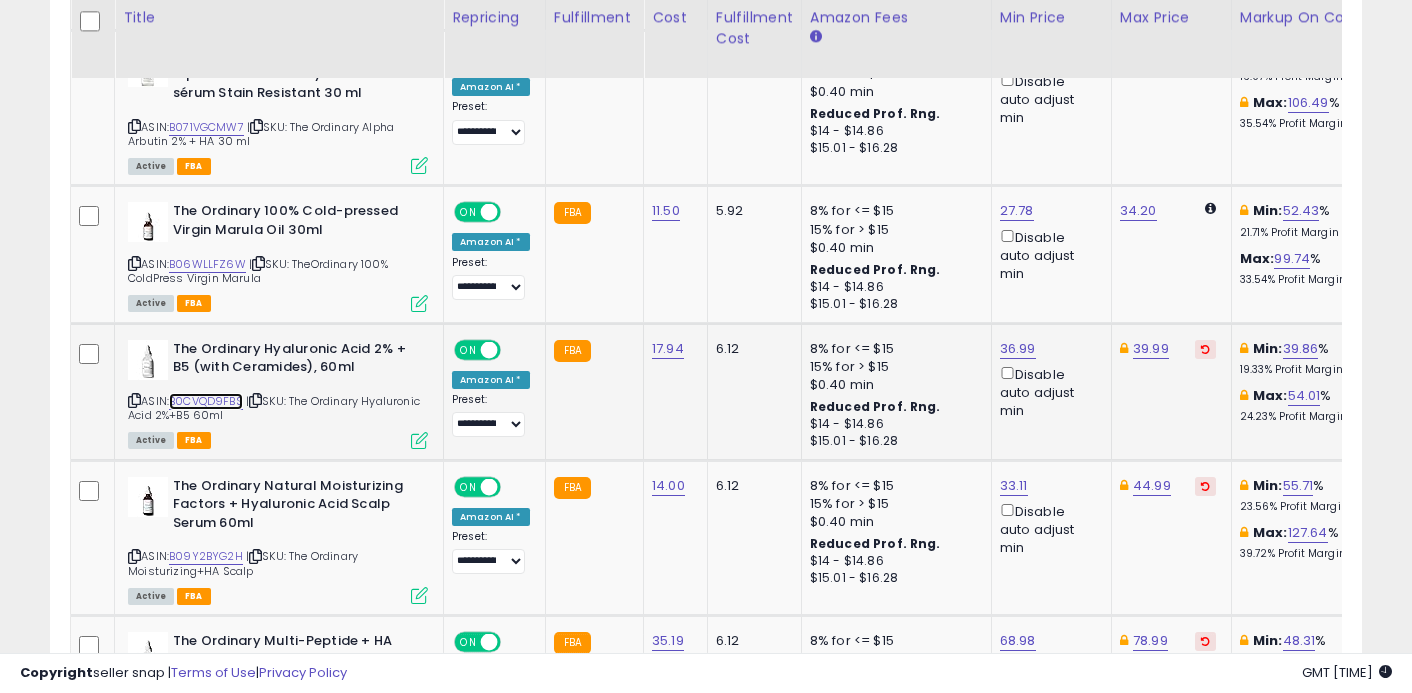 click on "B0CVQD9FBS" at bounding box center [206, 401] 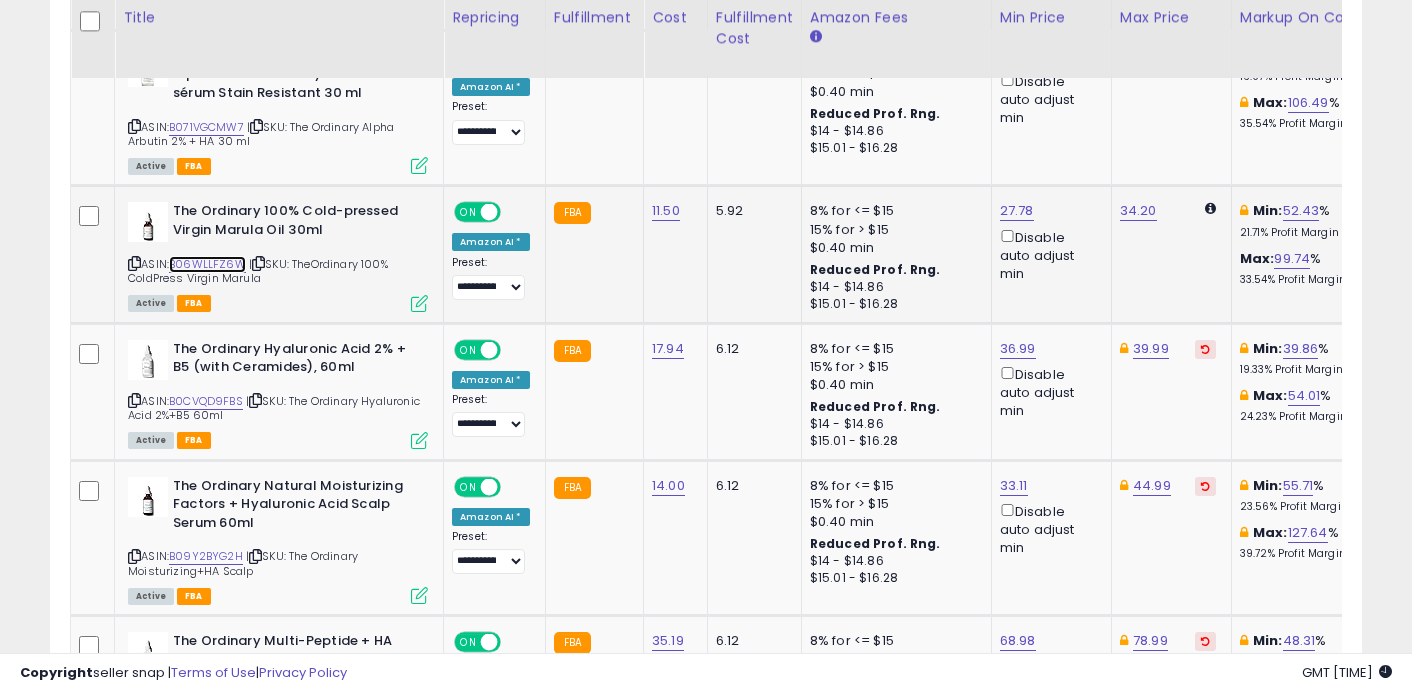 click on "B06WLLFZ6W" at bounding box center [207, 264] 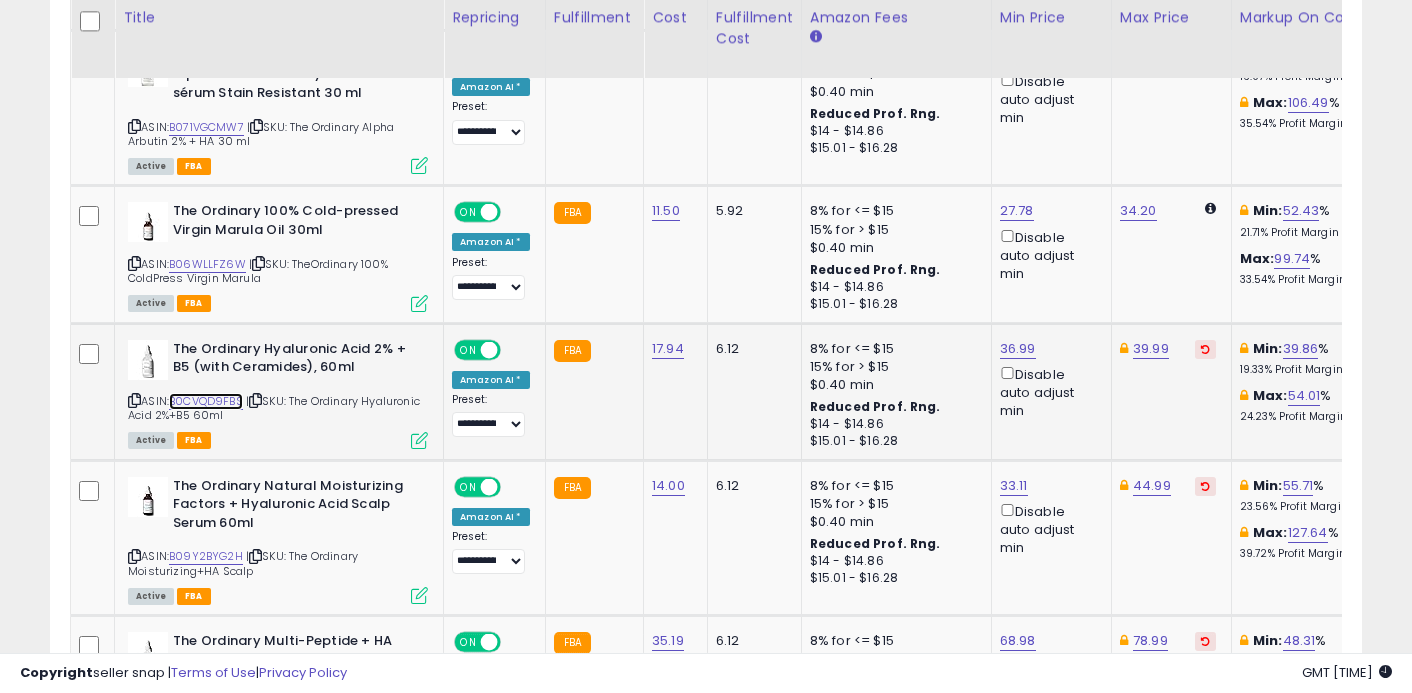 click on "B0CVQD9FBS" at bounding box center [206, 401] 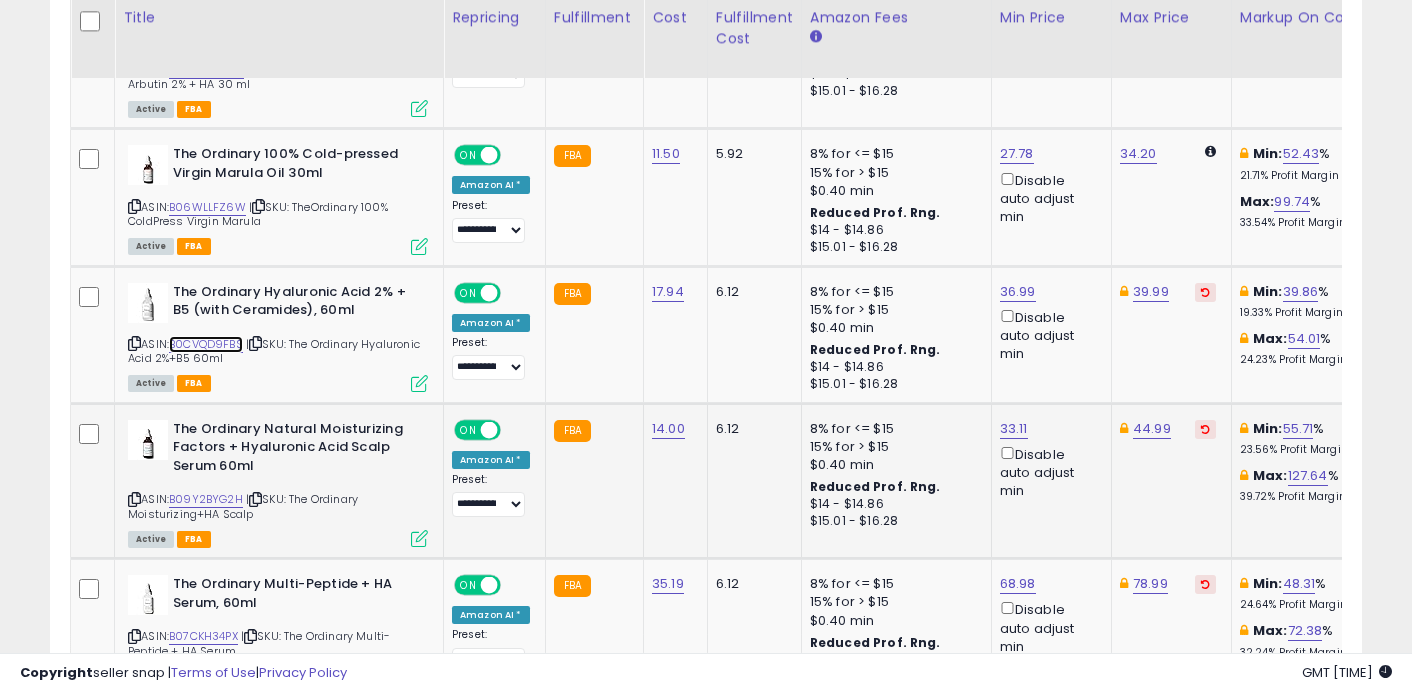 scroll, scrollTop: 3407, scrollLeft: 0, axis: vertical 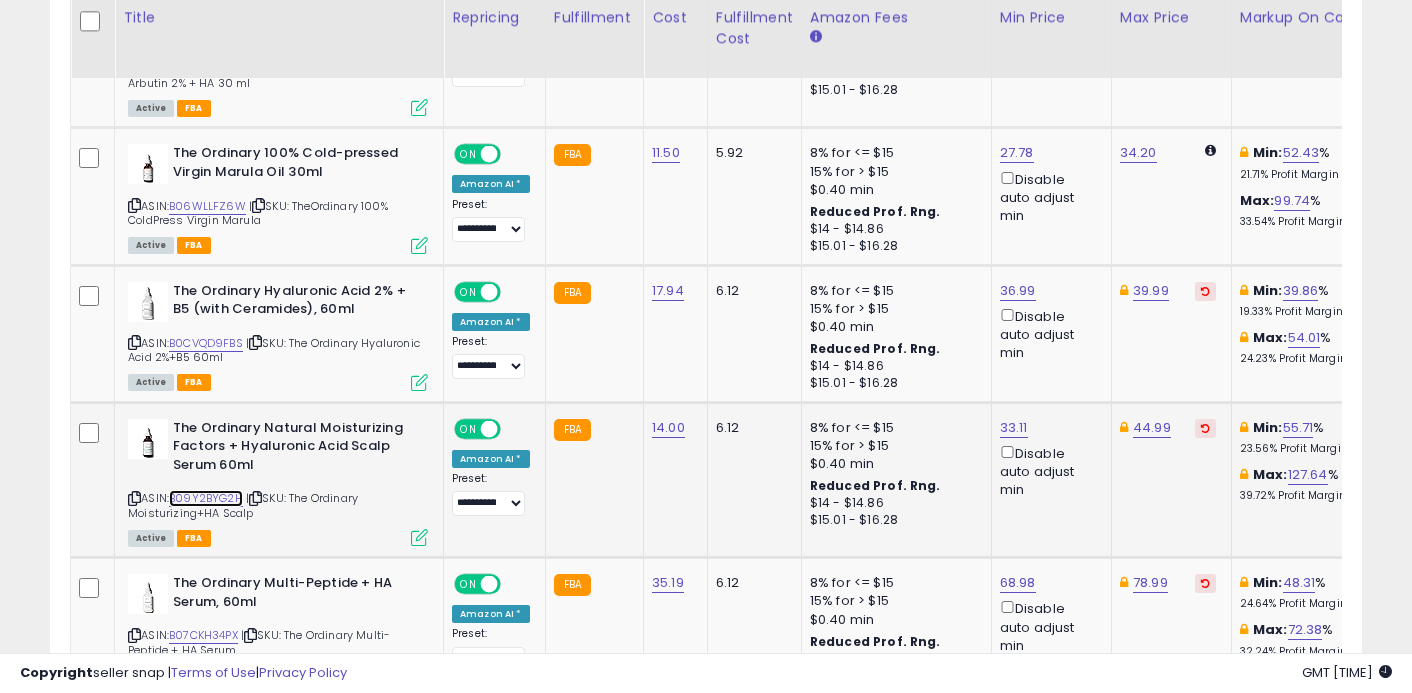 click on "B09Y2BYG2H" at bounding box center [206, 498] 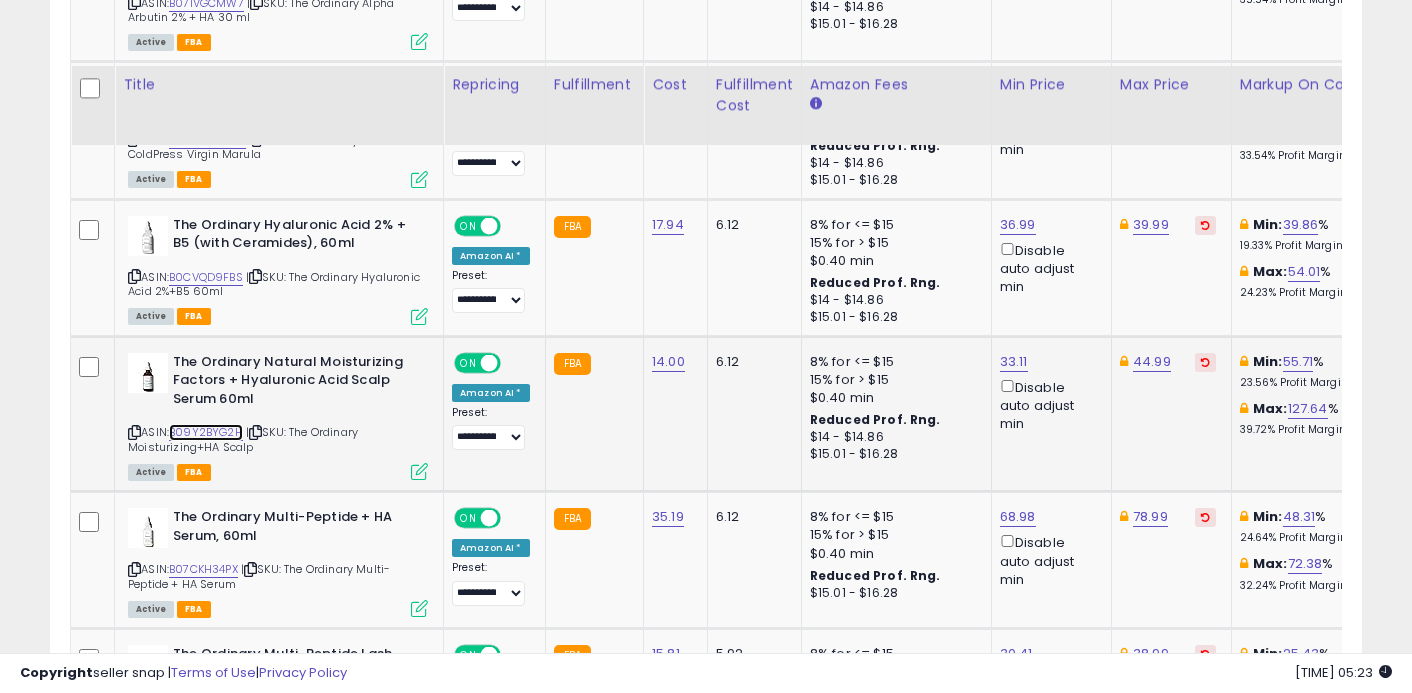 scroll, scrollTop: 3570, scrollLeft: 0, axis: vertical 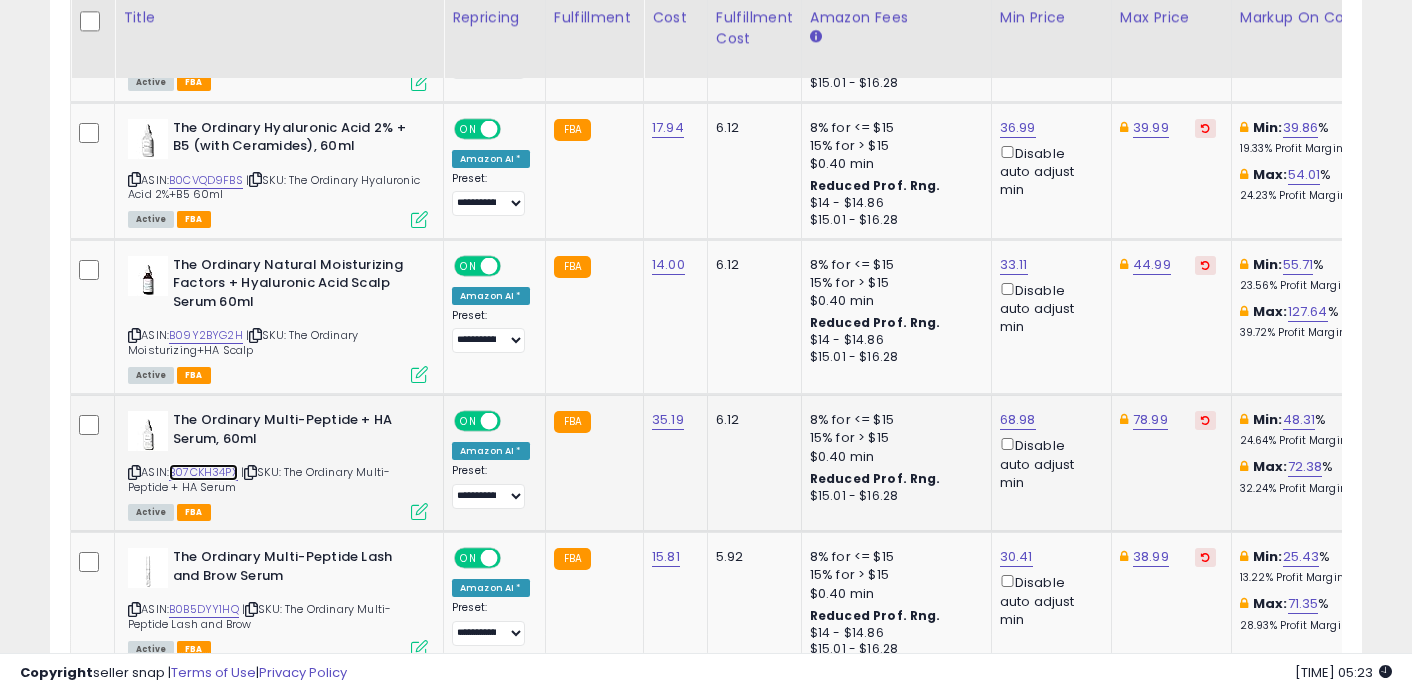 click on "B07CKH34PX" at bounding box center (203, 472) 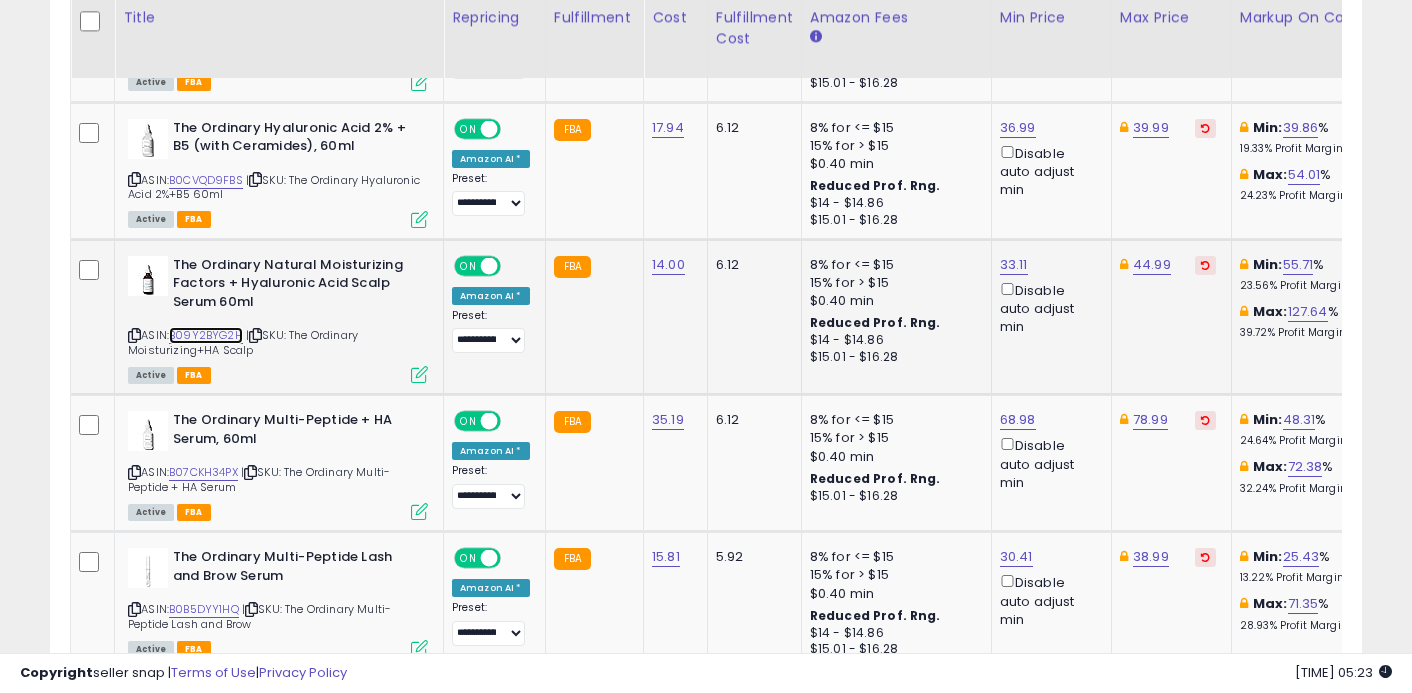 click on "B09Y2BYG2H" at bounding box center [206, 335] 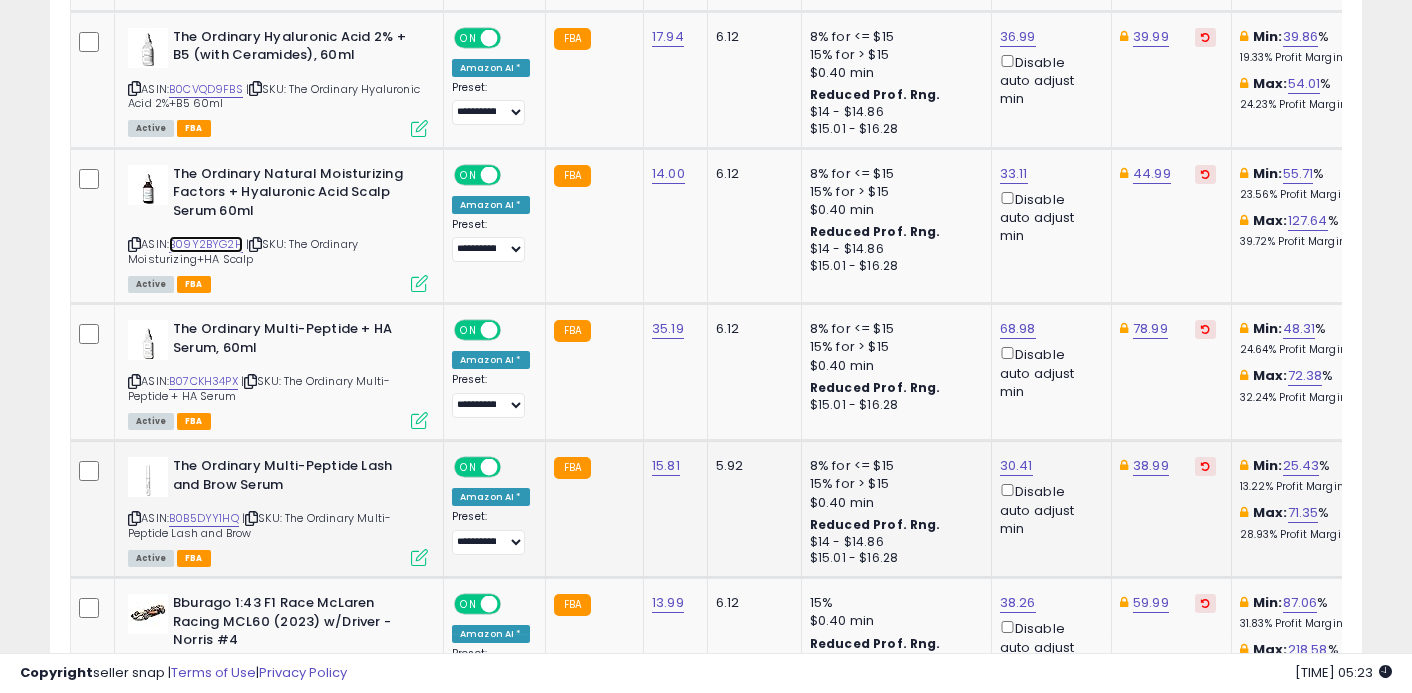 scroll, scrollTop: 3709, scrollLeft: 0, axis: vertical 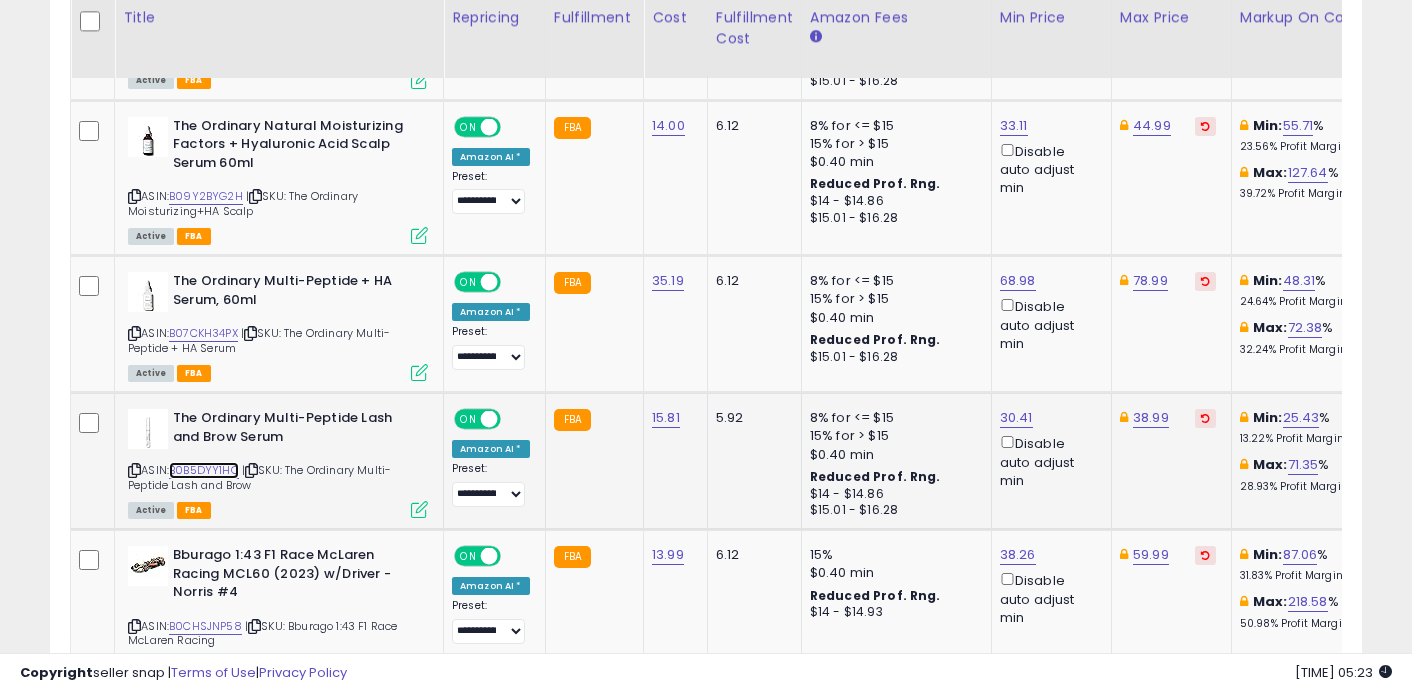 click on "B0B5DYY1HQ" at bounding box center (204, 470) 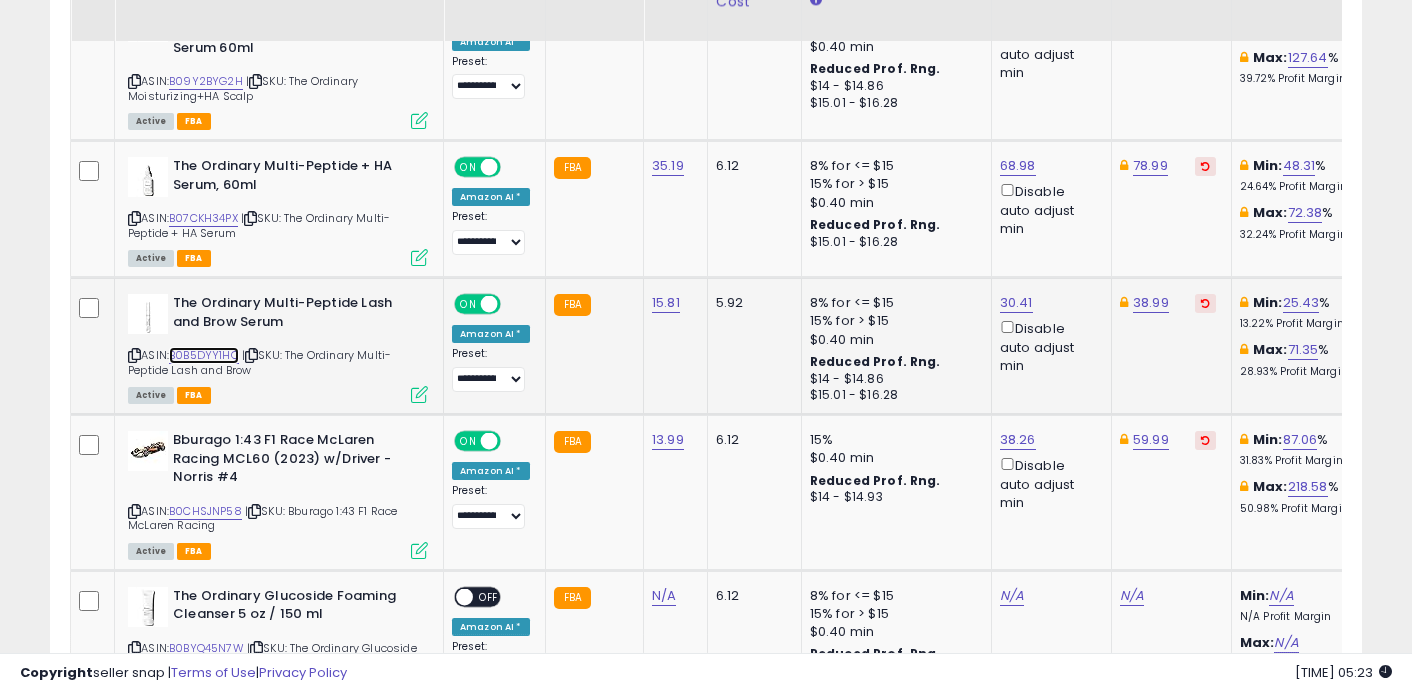 scroll, scrollTop: 3838, scrollLeft: 0, axis: vertical 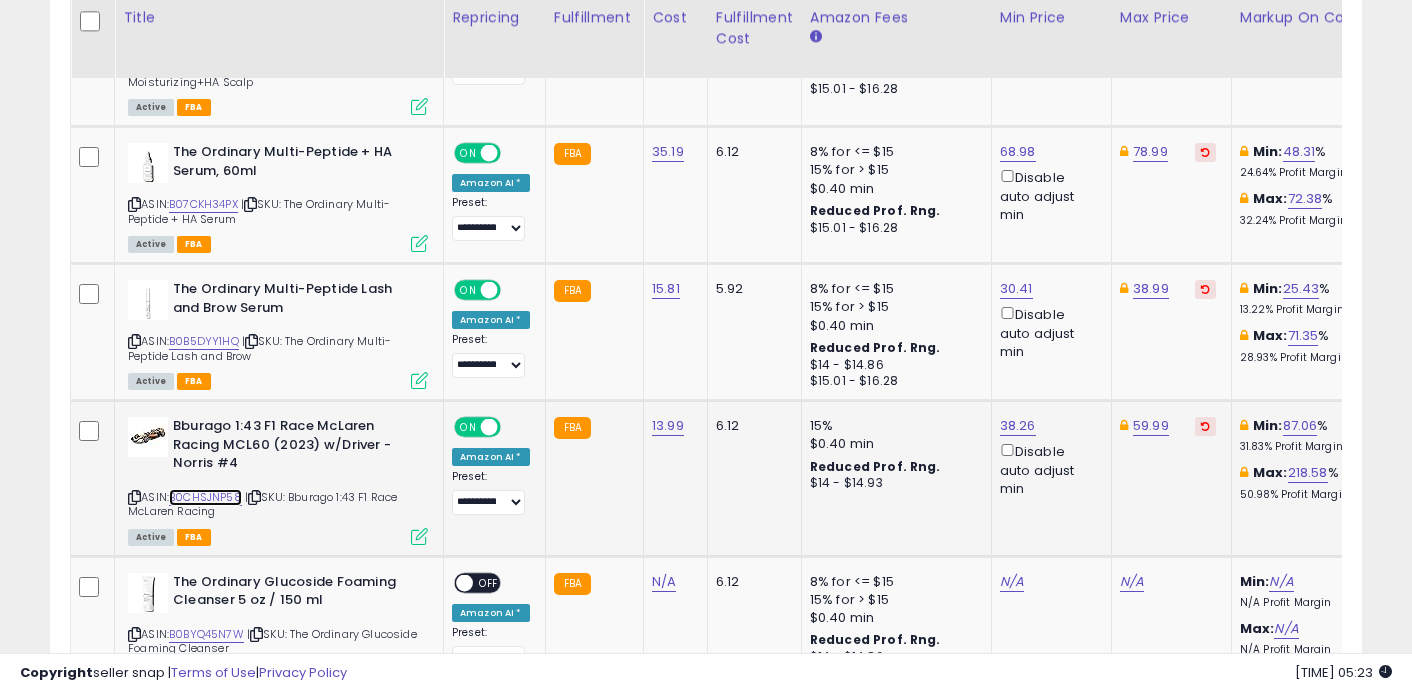 click on "B0CHSJNP58" at bounding box center (205, 497) 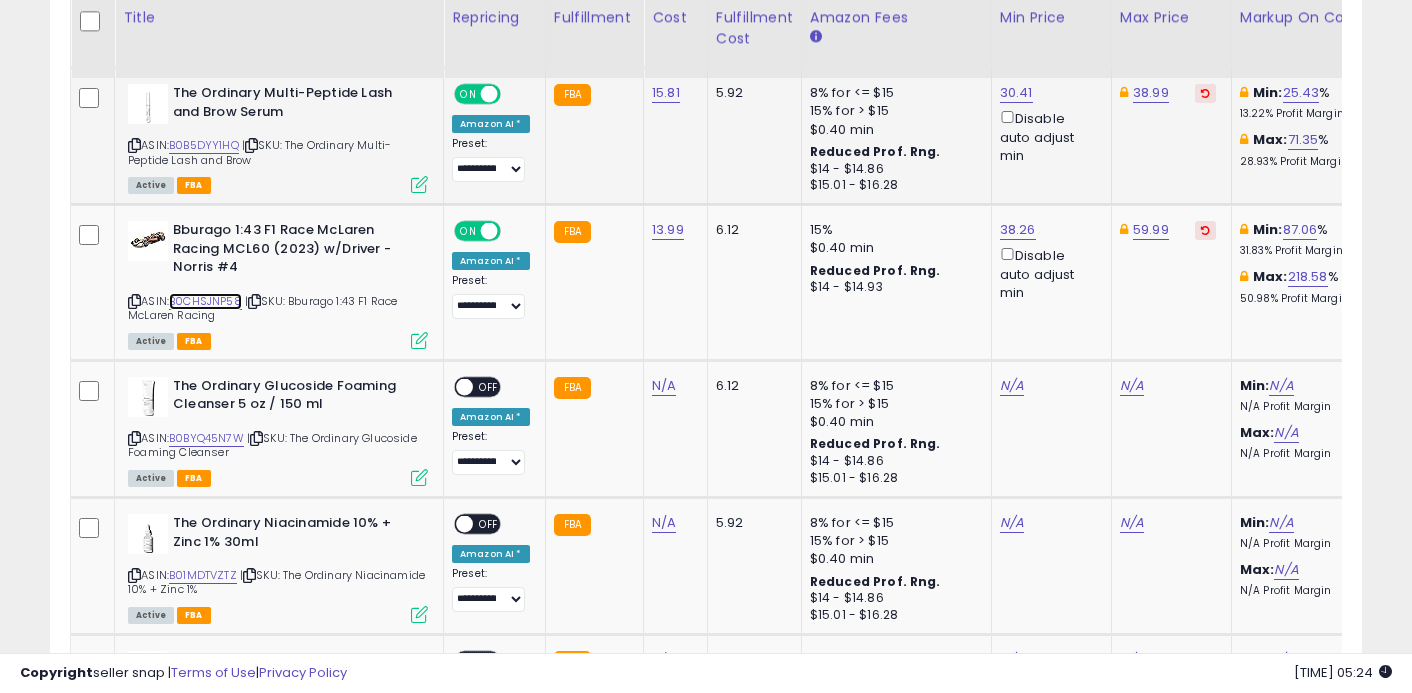 scroll, scrollTop: 4035, scrollLeft: 0, axis: vertical 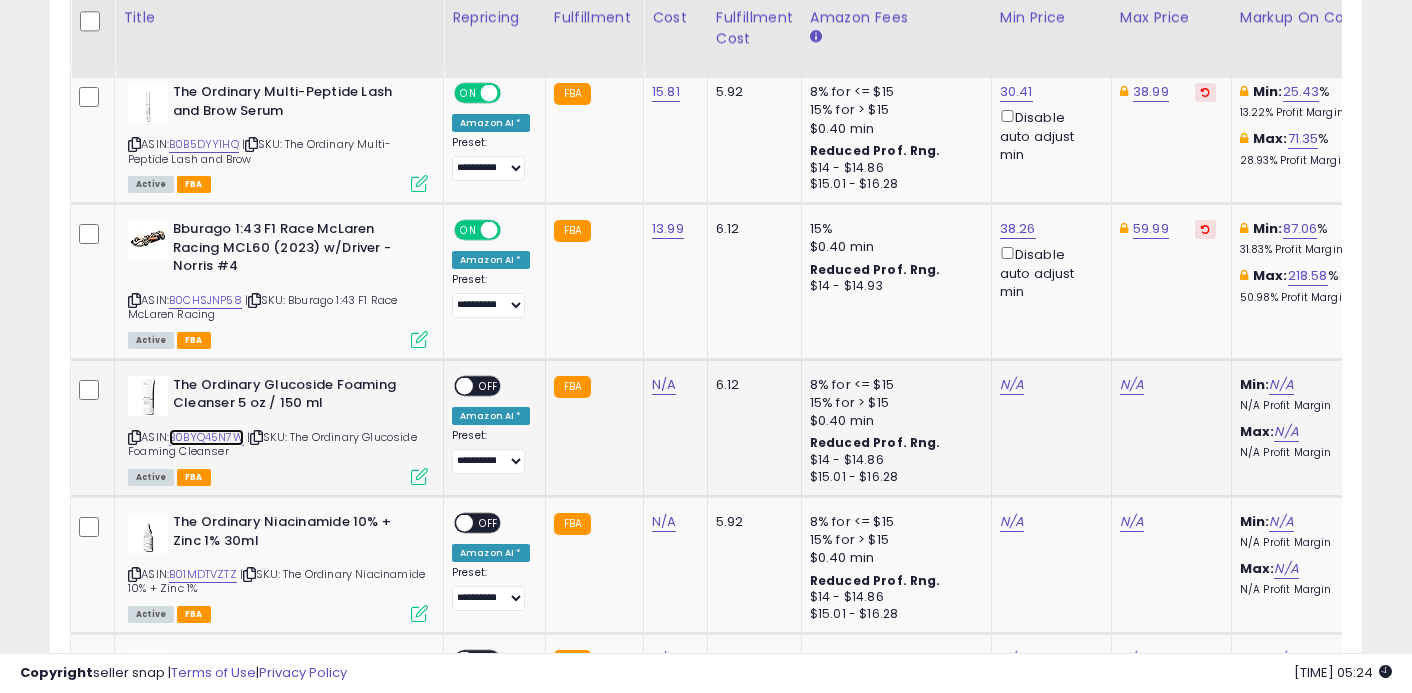 click on "B0BYQ45N7W" at bounding box center [206, 437] 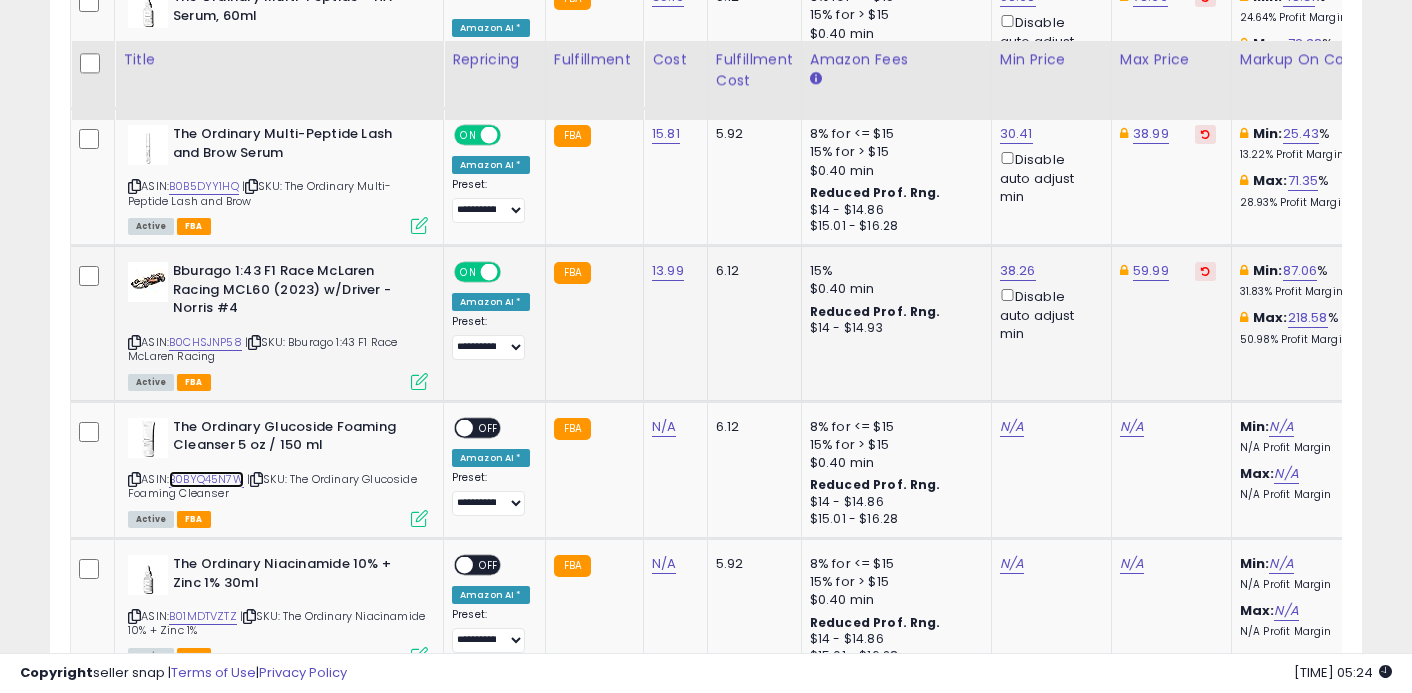 scroll, scrollTop: 3980, scrollLeft: 0, axis: vertical 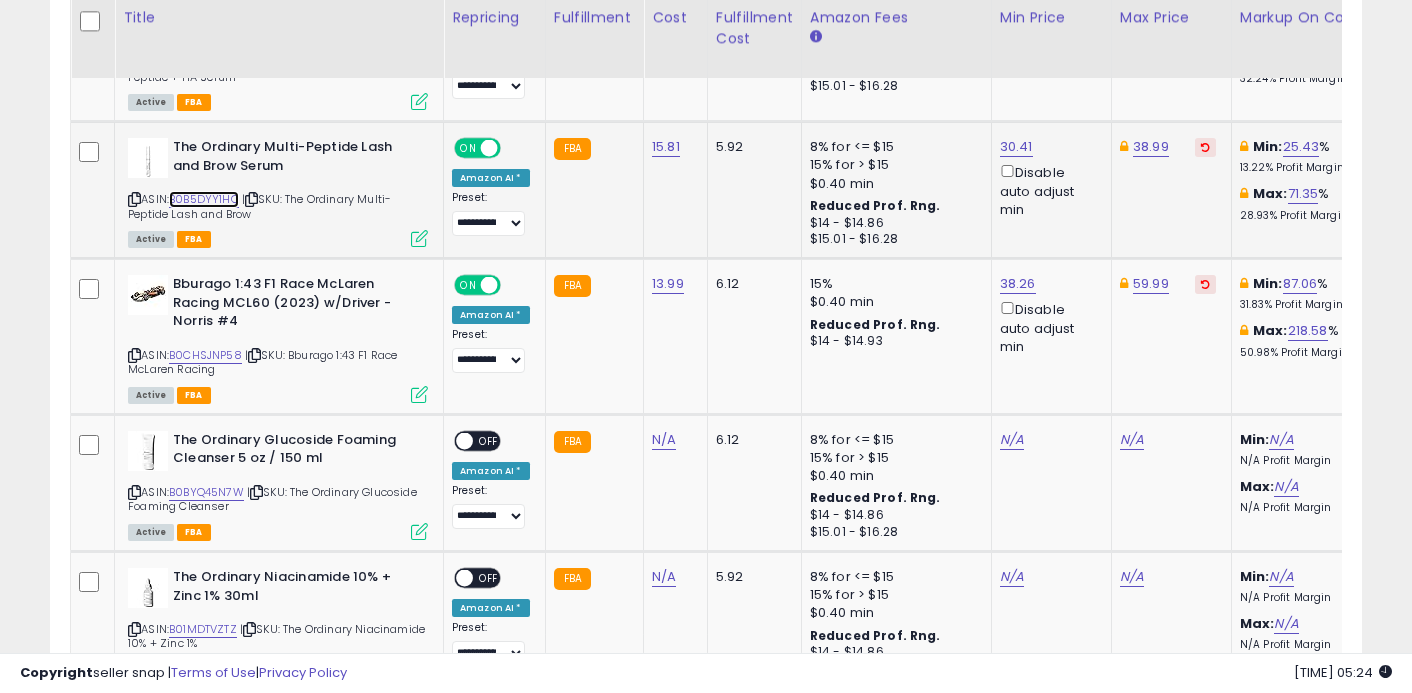 click on "B0B5DYY1HQ" at bounding box center [204, 199] 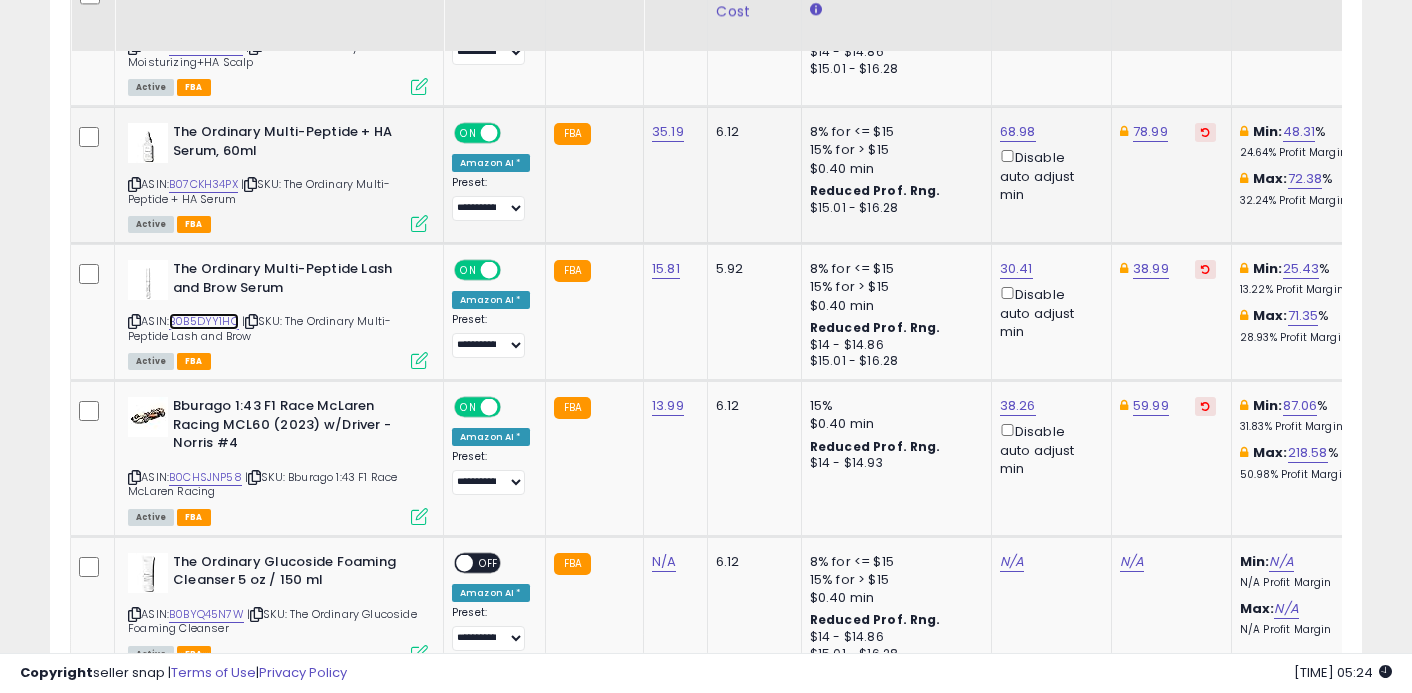 scroll, scrollTop: 3861, scrollLeft: 0, axis: vertical 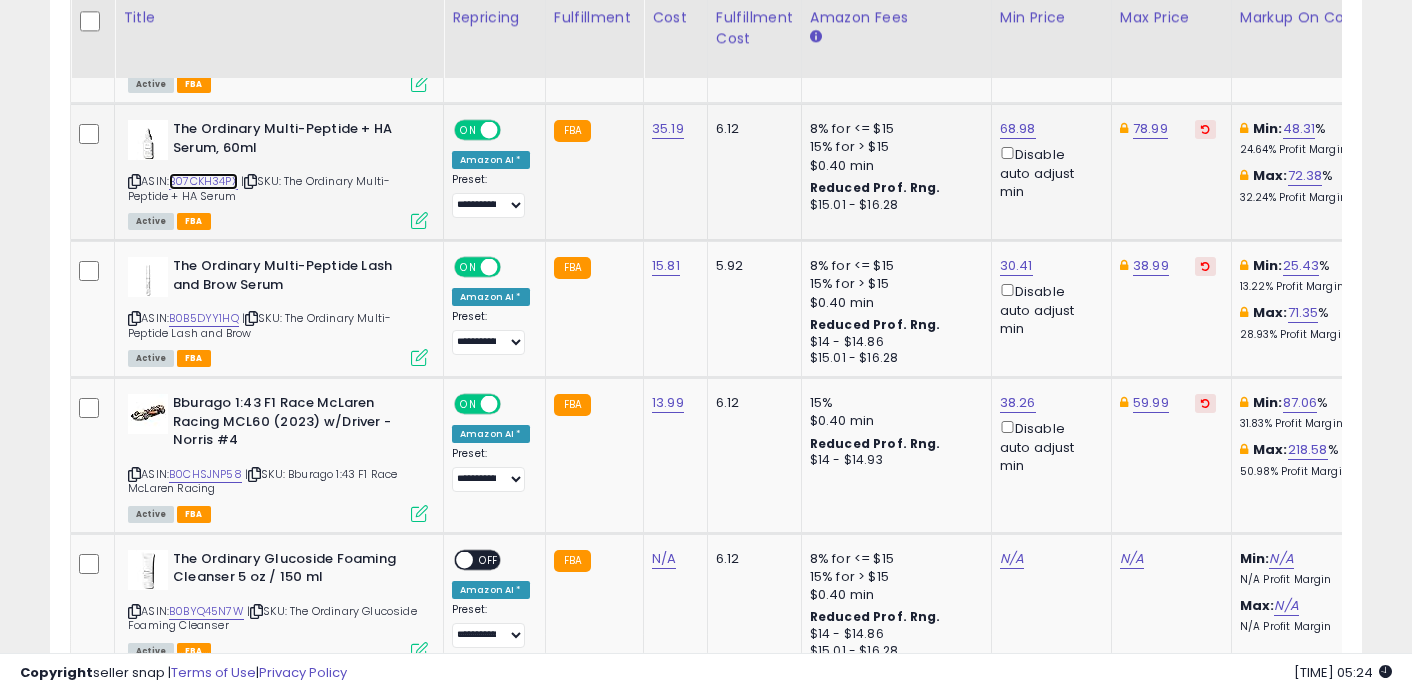 click on "B07CKH34PX" at bounding box center (203, 181) 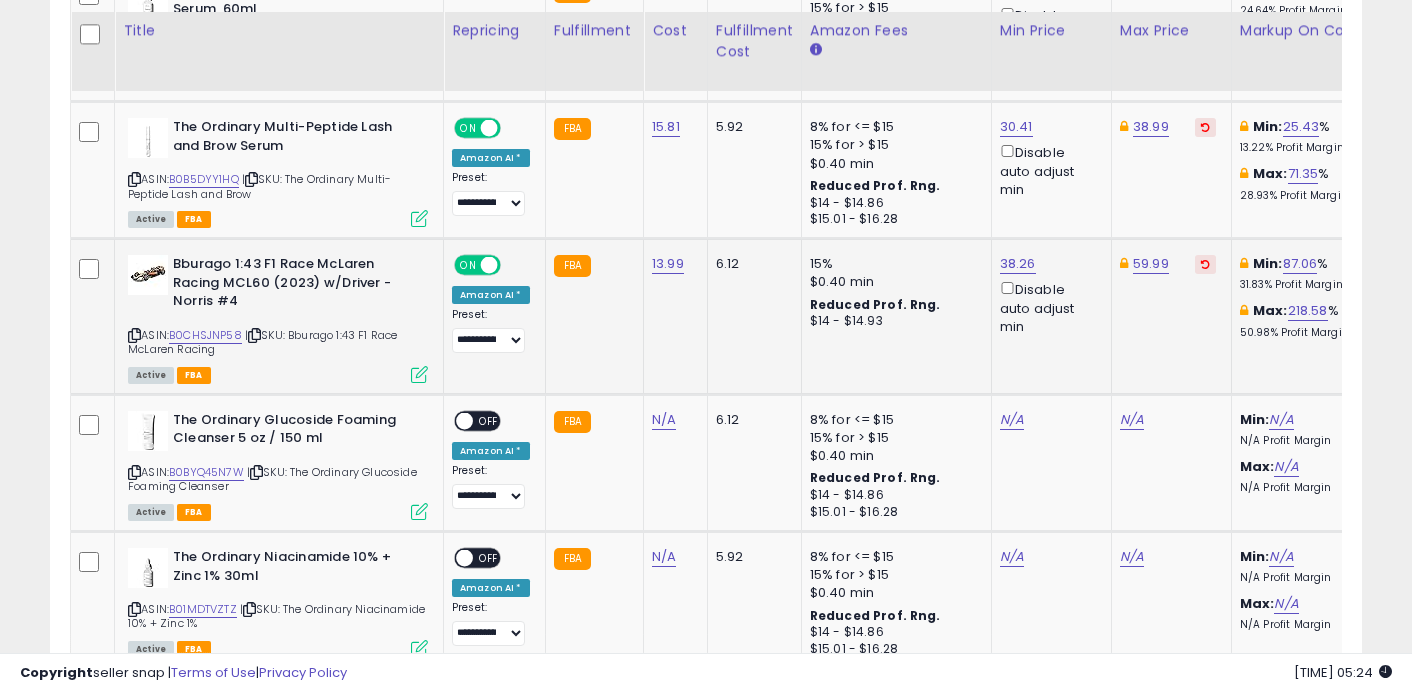 scroll, scrollTop: 4013, scrollLeft: 0, axis: vertical 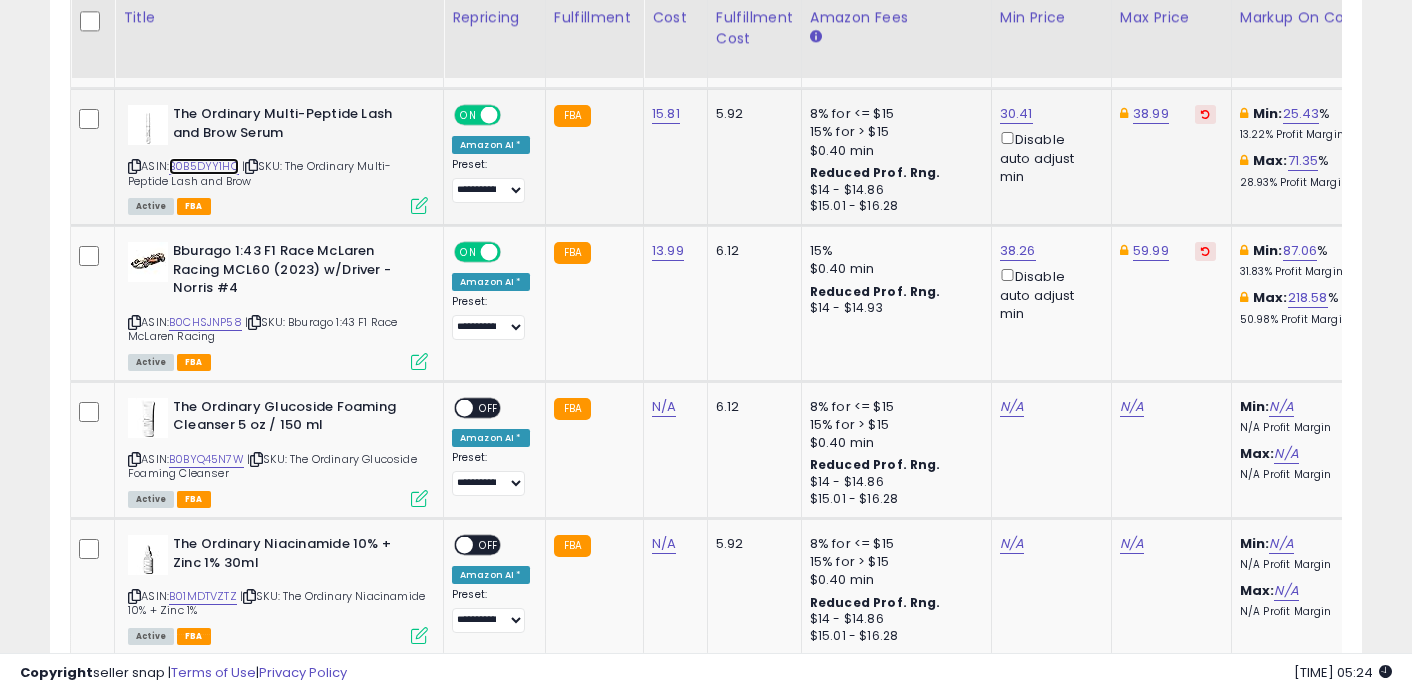 click on "B0B5DYY1HQ" at bounding box center (204, 166) 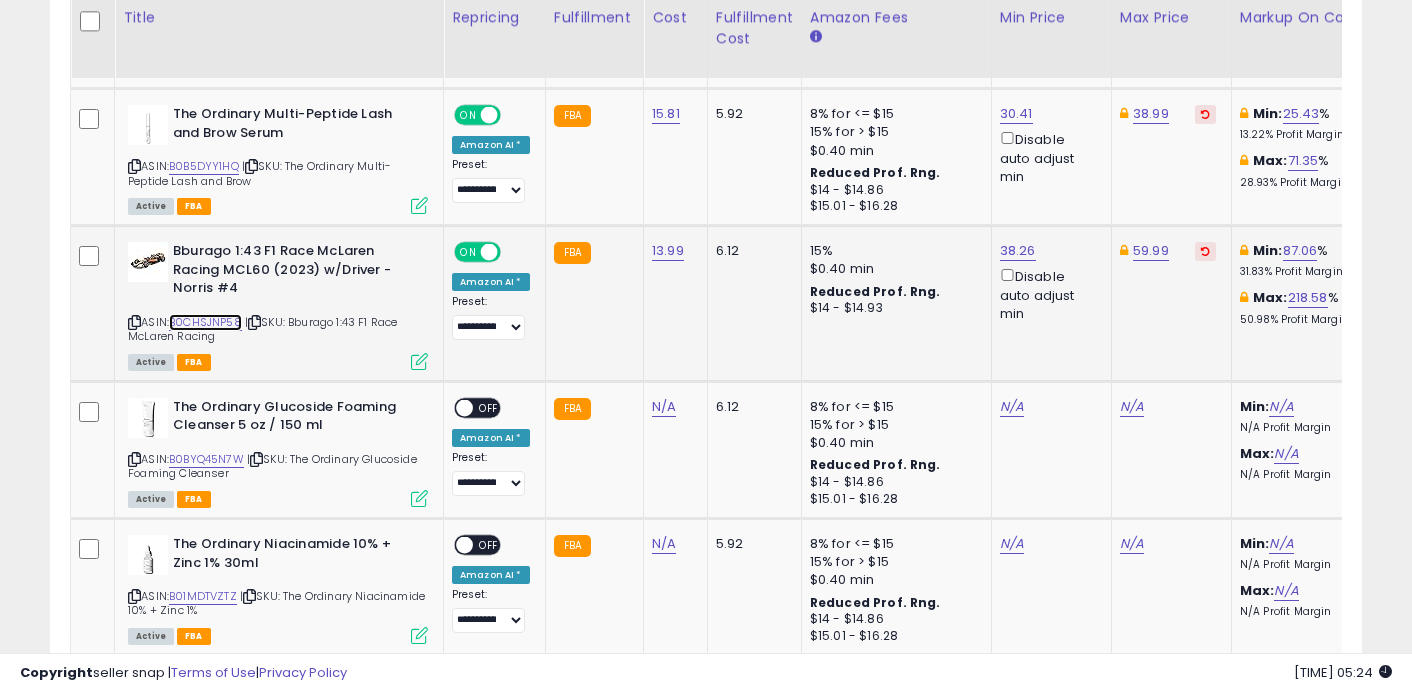 click on "B0CHSJNP58" at bounding box center [205, 322] 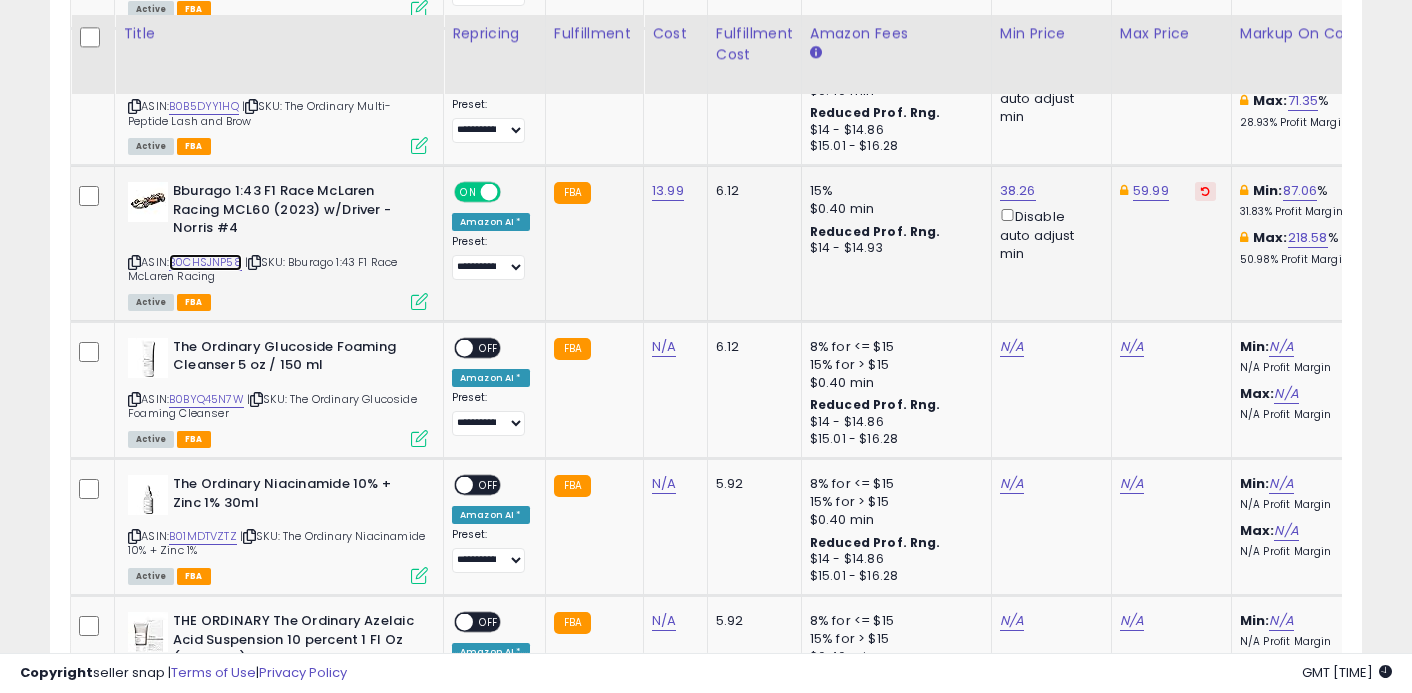 scroll, scrollTop: 4091, scrollLeft: 0, axis: vertical 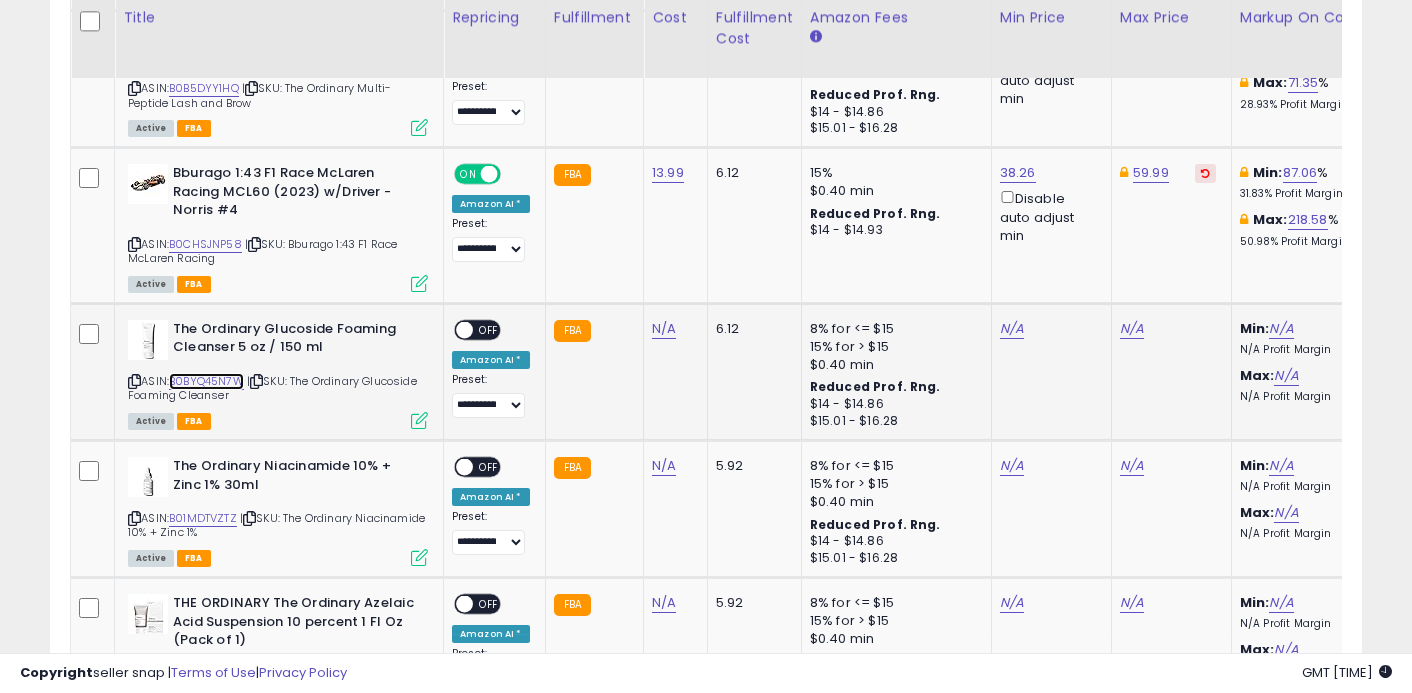 click on "B0BYQ45N7W" at bounding box center (206, 381) 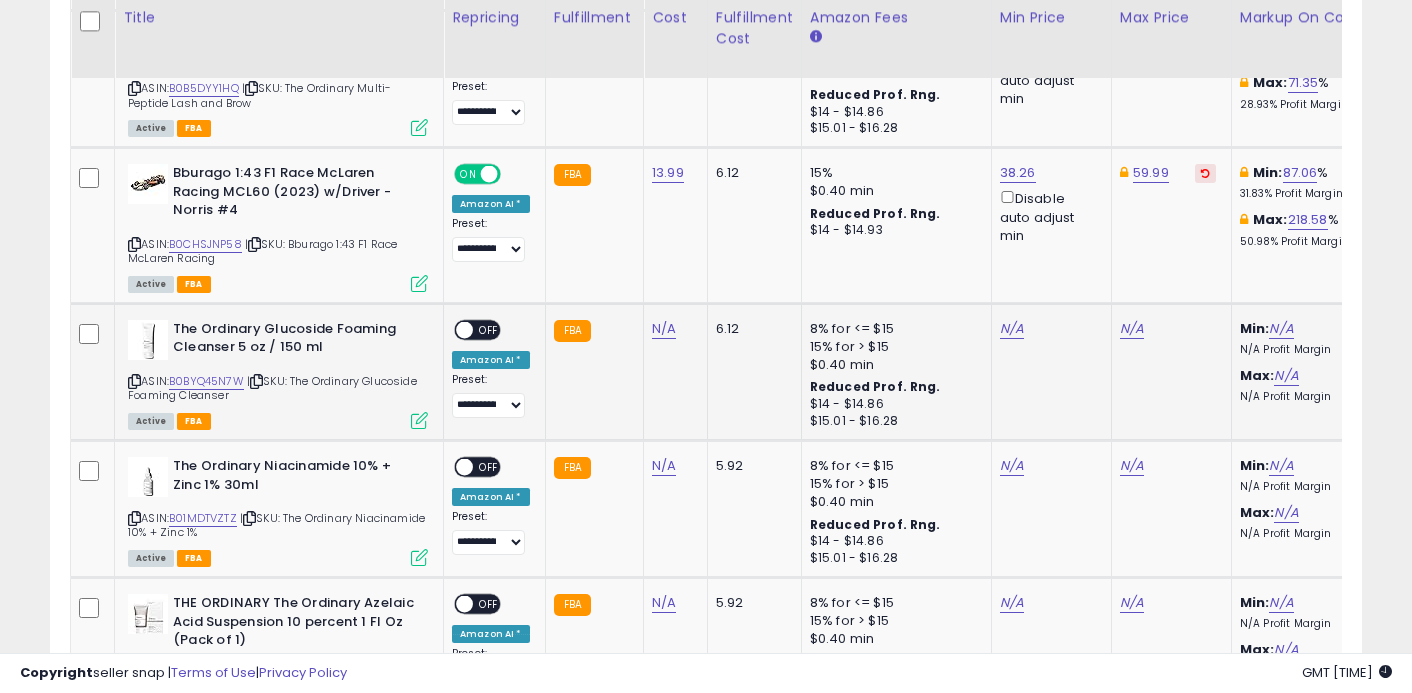 click on "Active FBA" at bounding box center [278, 420] 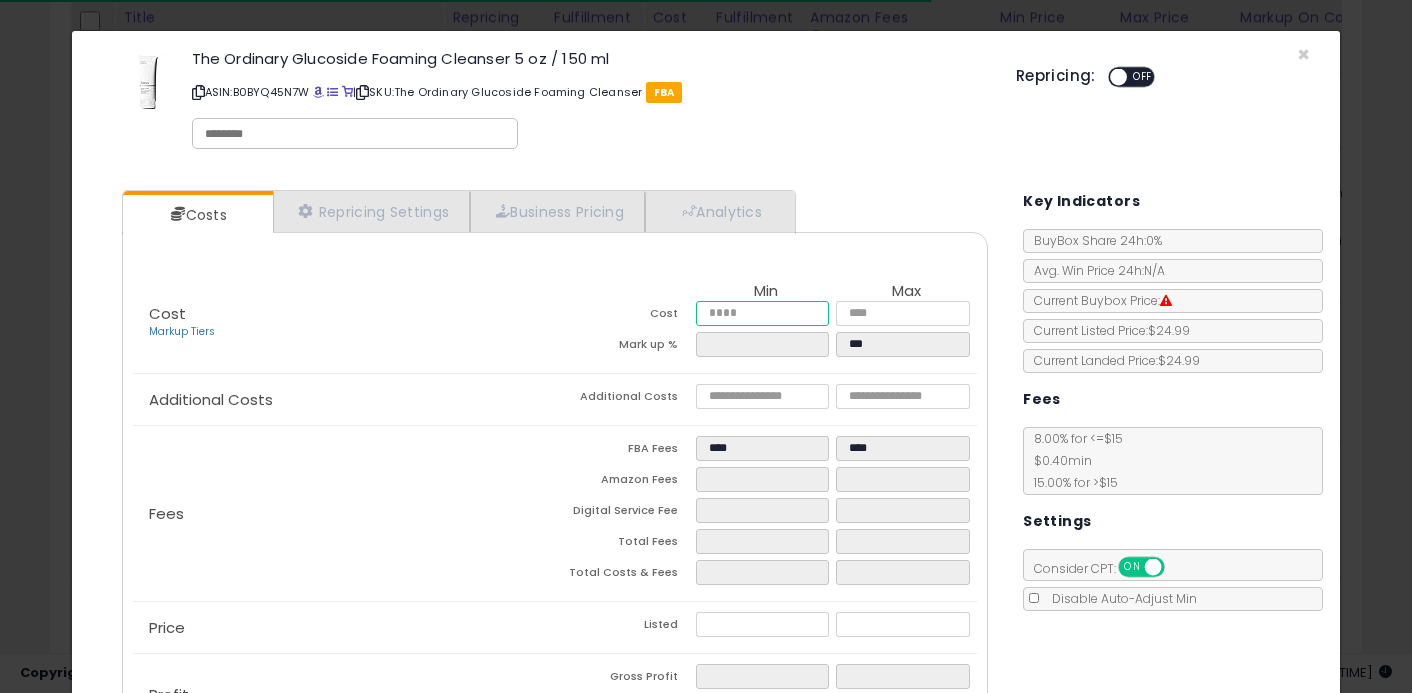 click at bounding box center (763, 313) 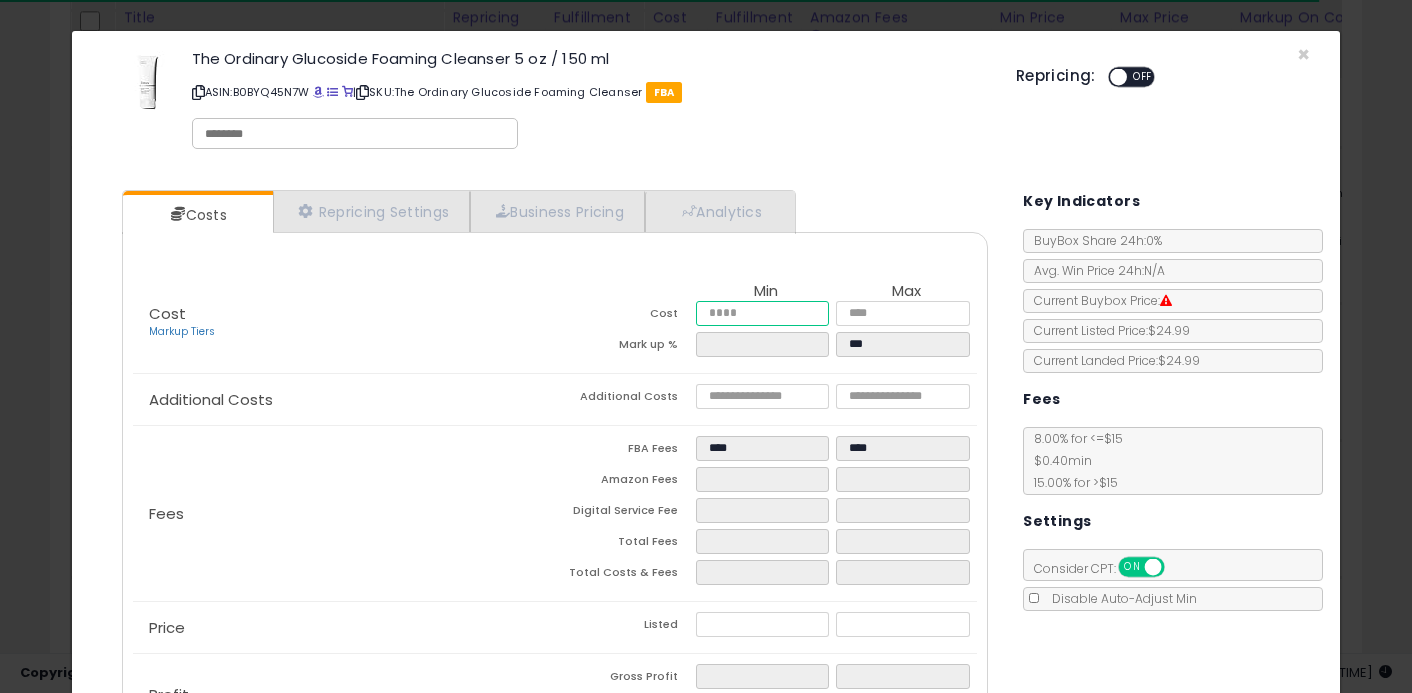 type on "*" 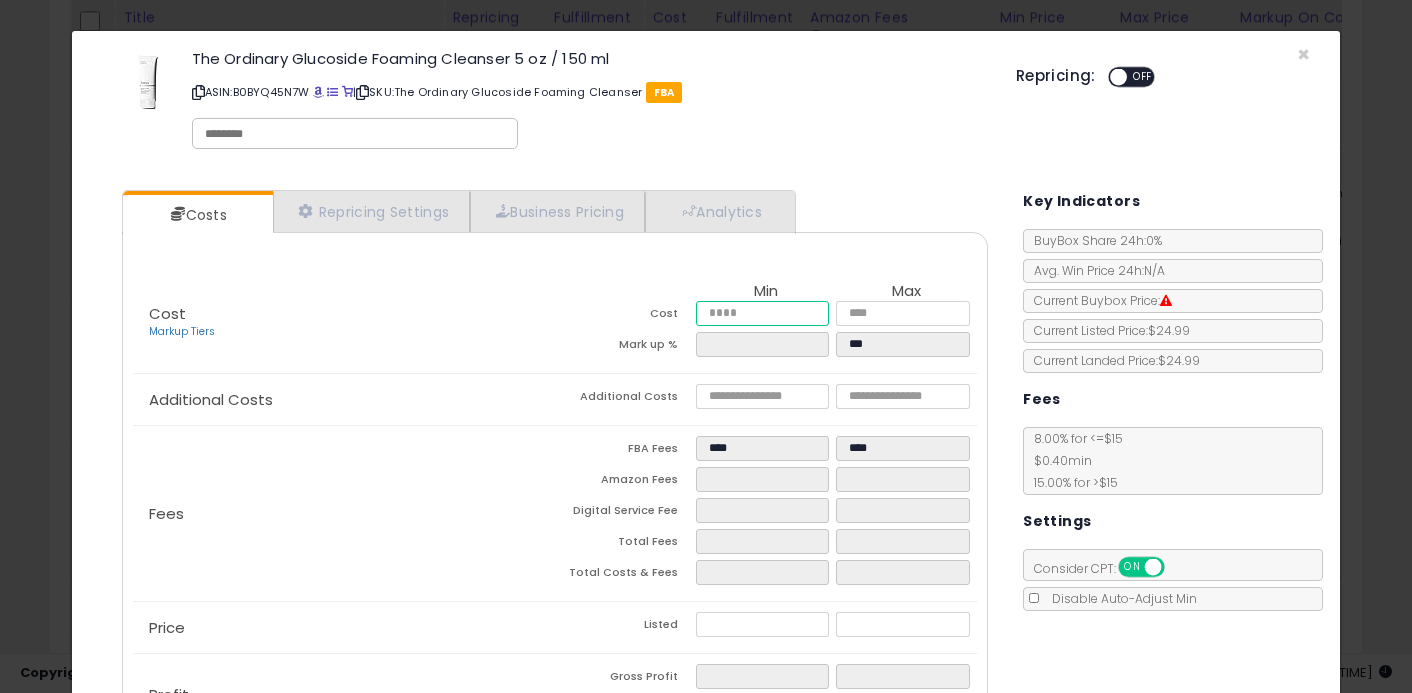 type on "**" 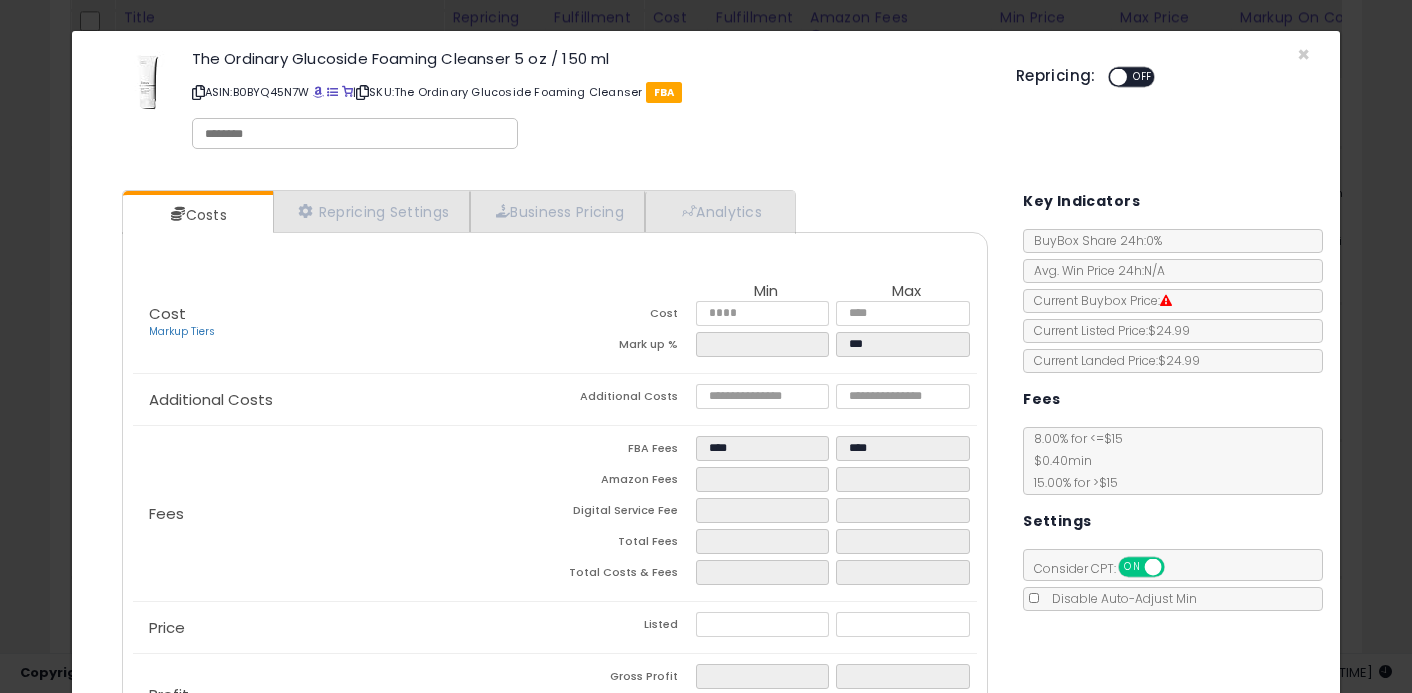 type on "*****" 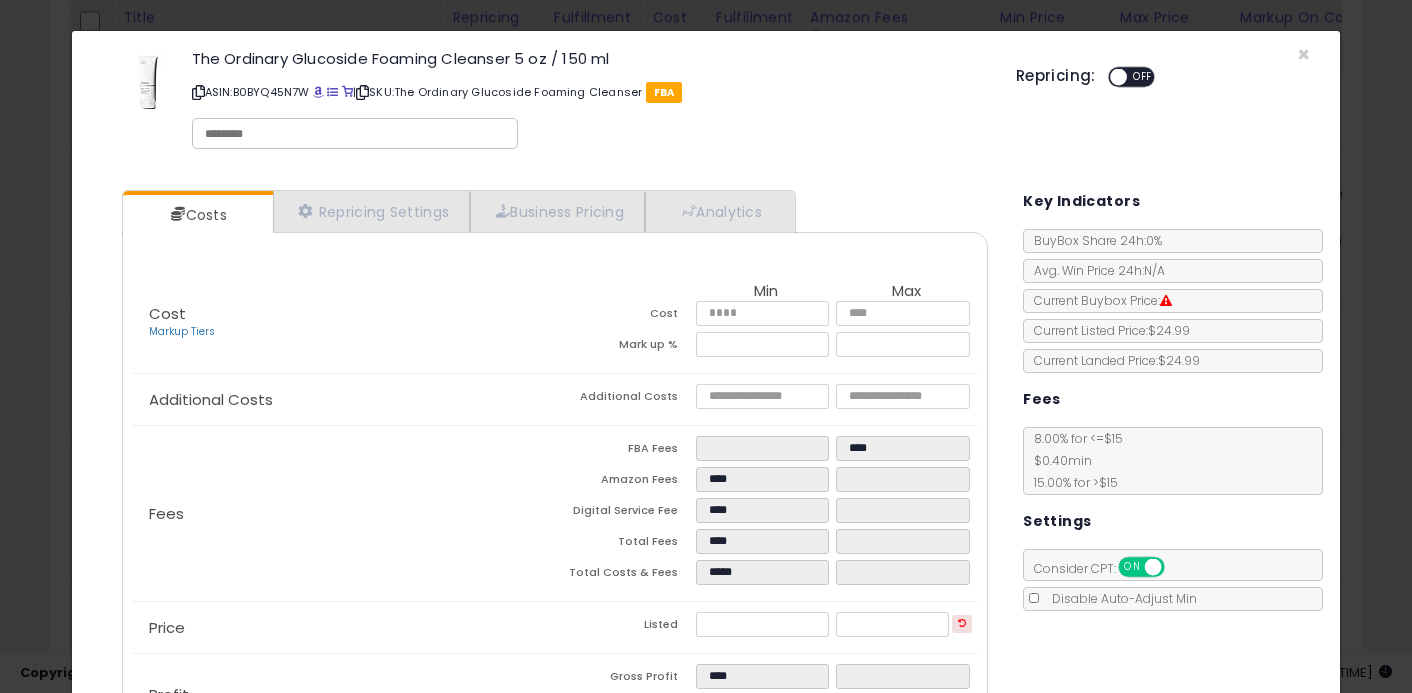 click on "Cost
Markup Tiers
Min
Max
Cost
*****
*****
Mark up %
*****" at bounding box center (555, 323) 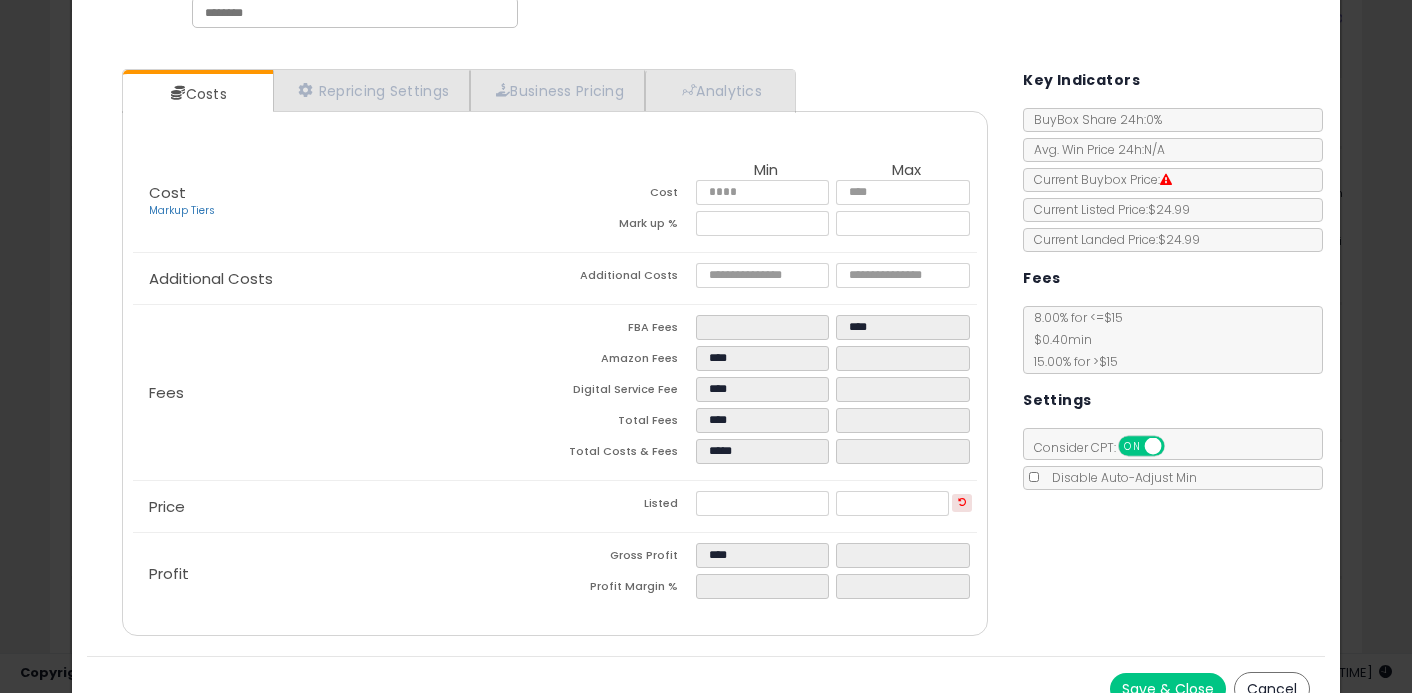 scroll, scrollTop: 148, scrollLeft: 0, axis: vertical 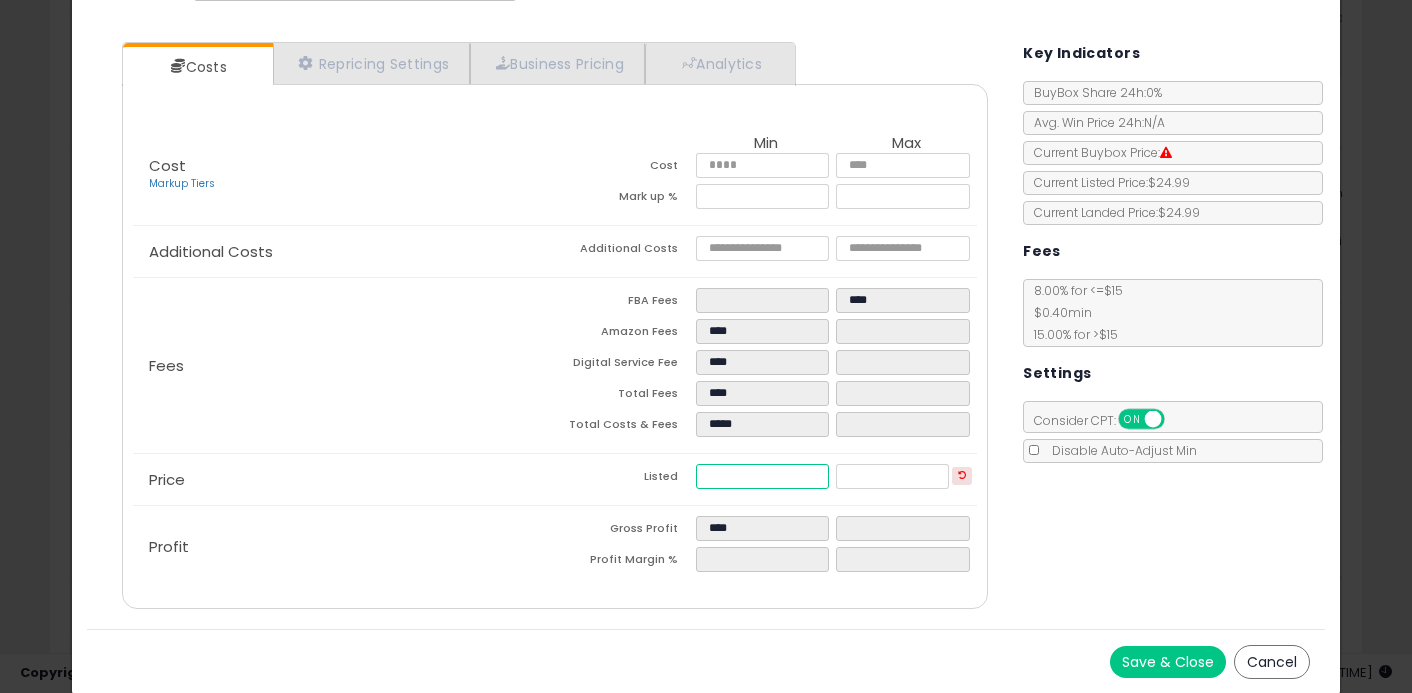 click on "*****" at bounding box center [763, 476] 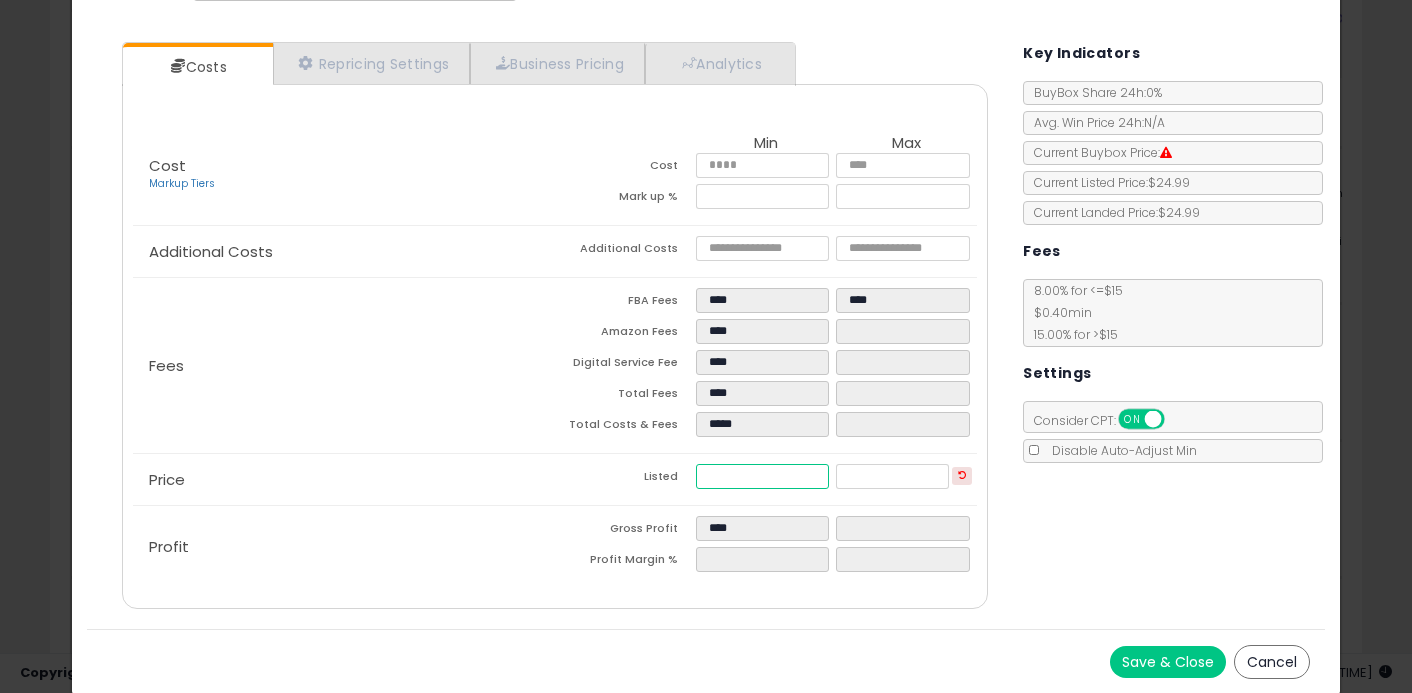 type on "****" 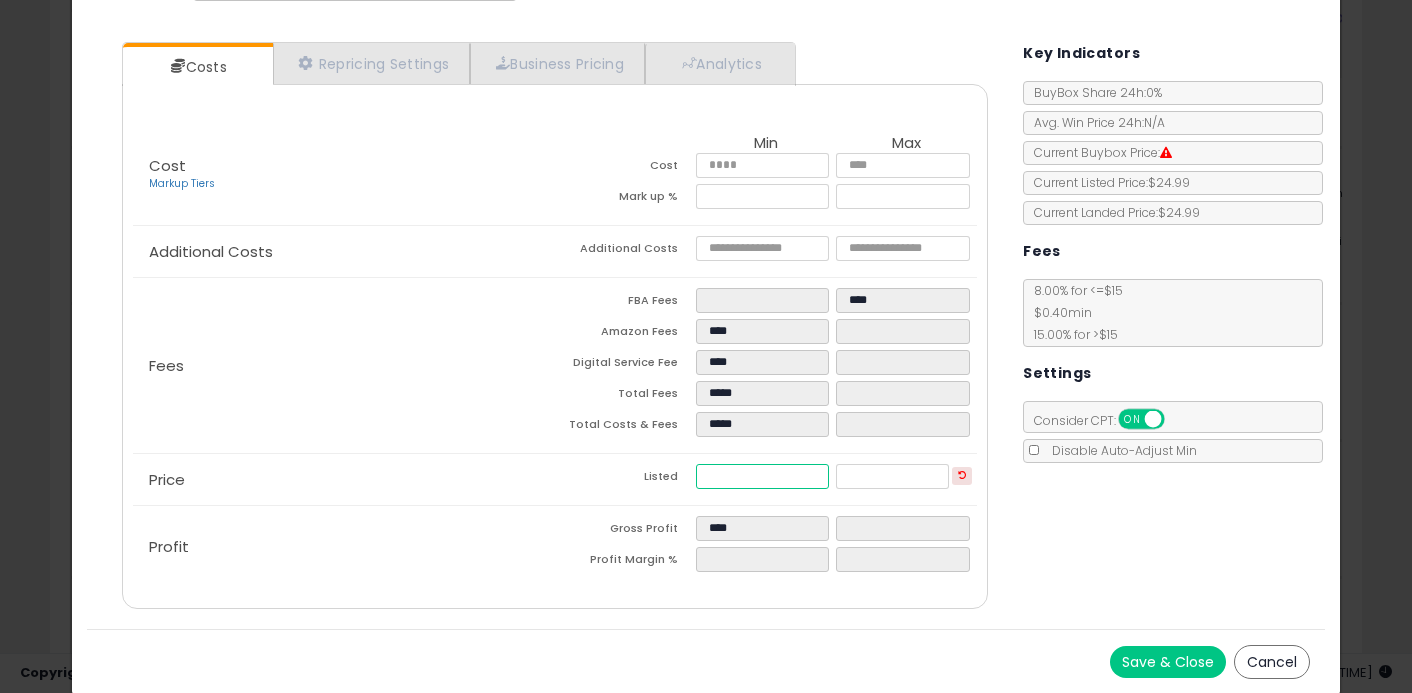 type on "****" 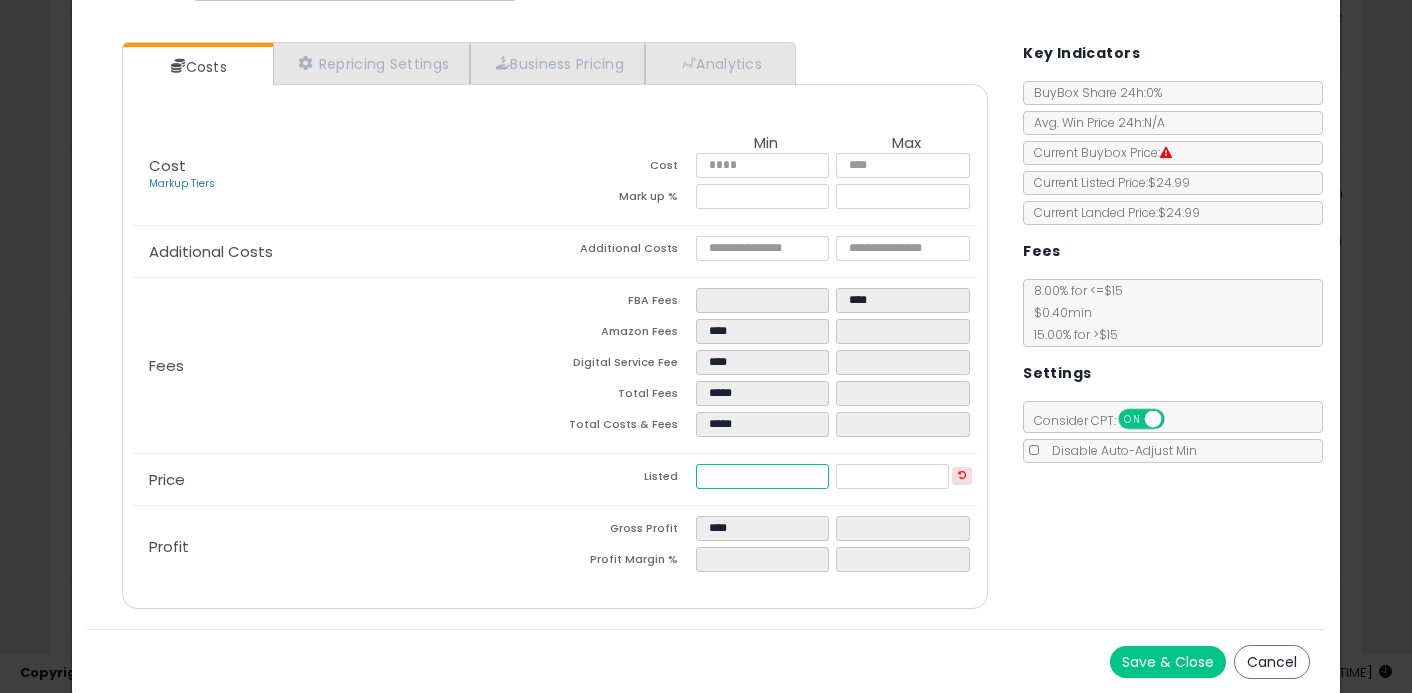 type on "*****" 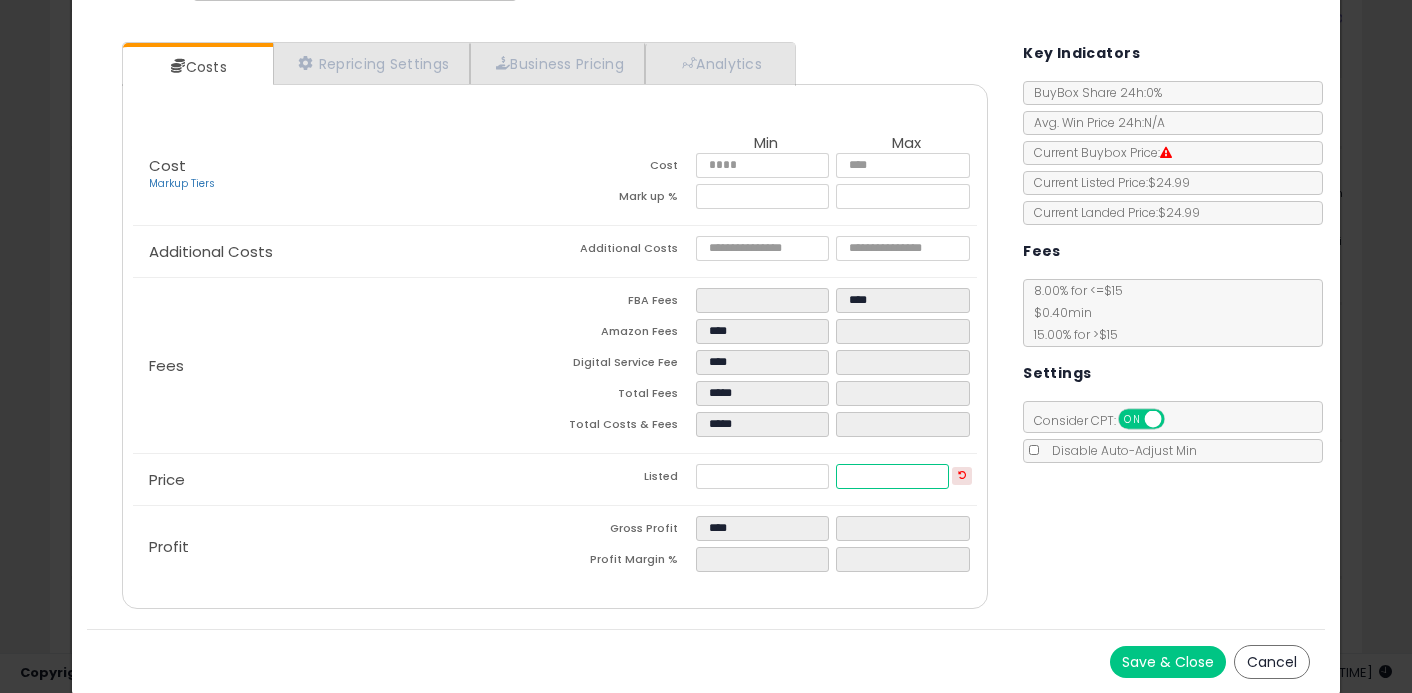 type on "*****" 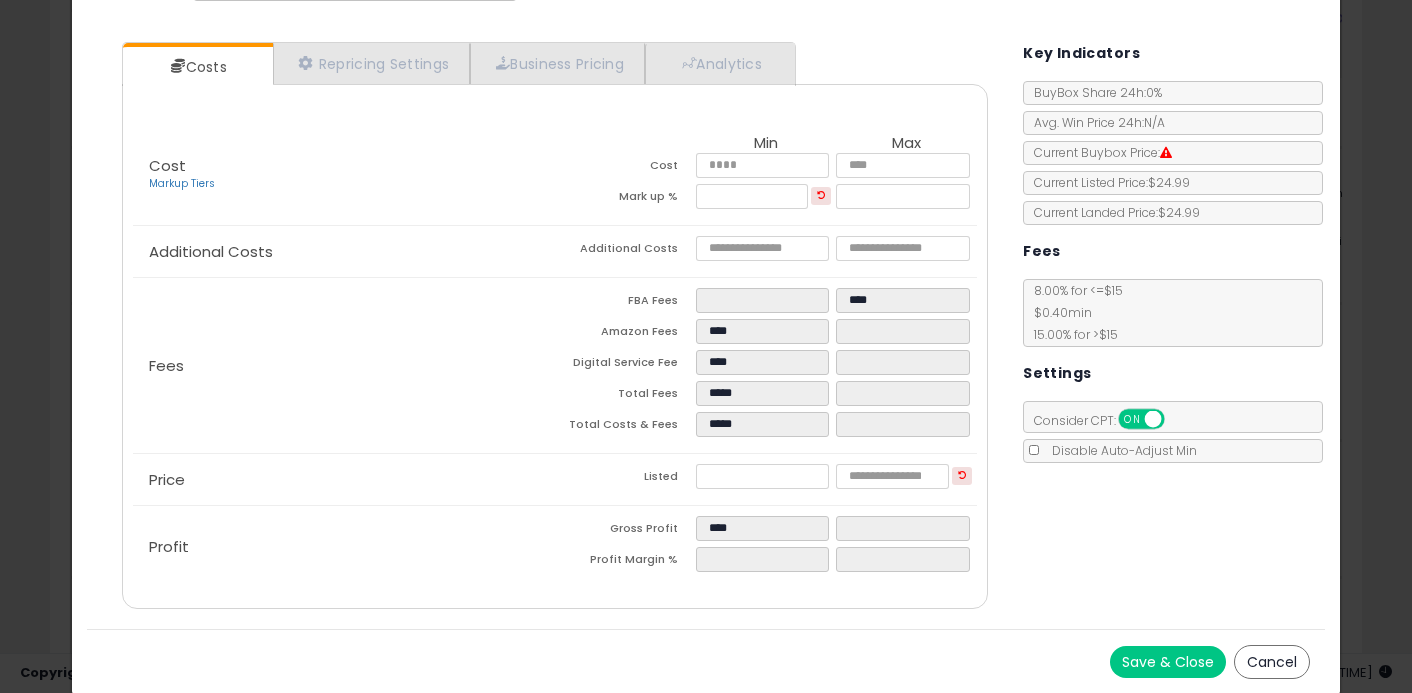 type on "****" 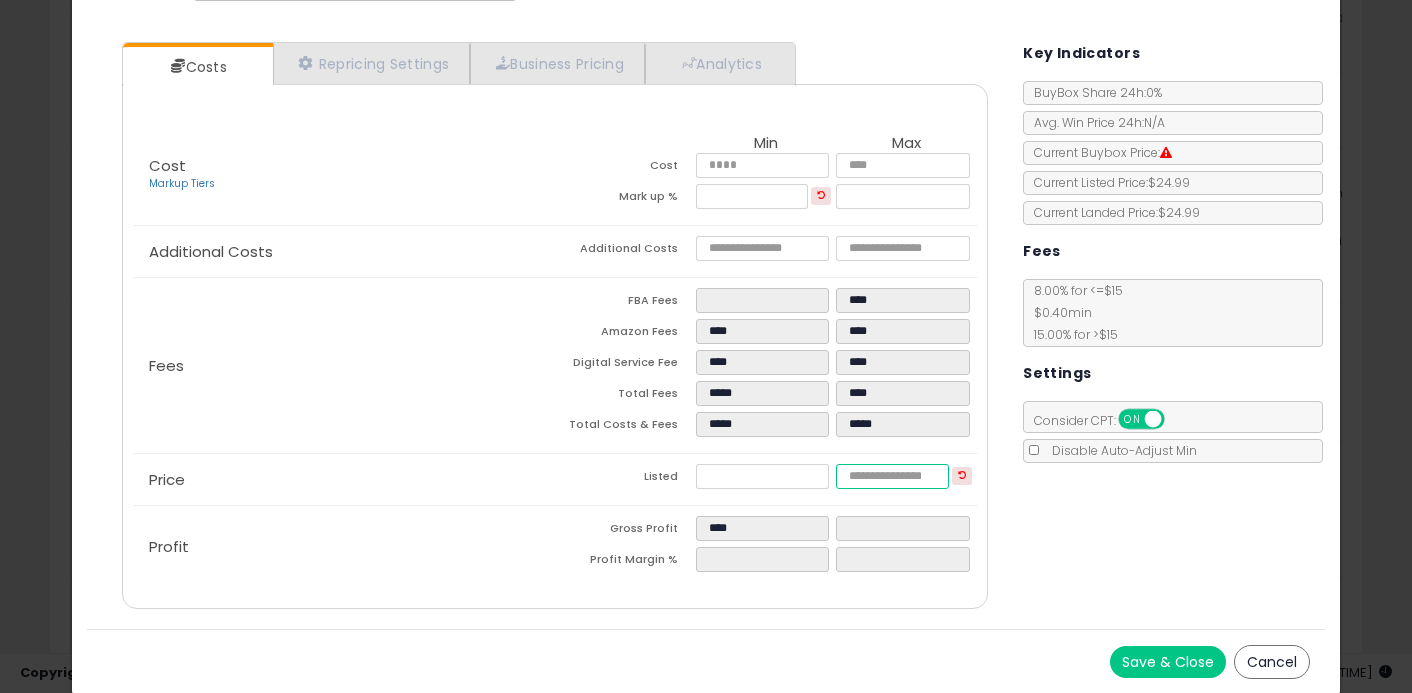 type on "****" 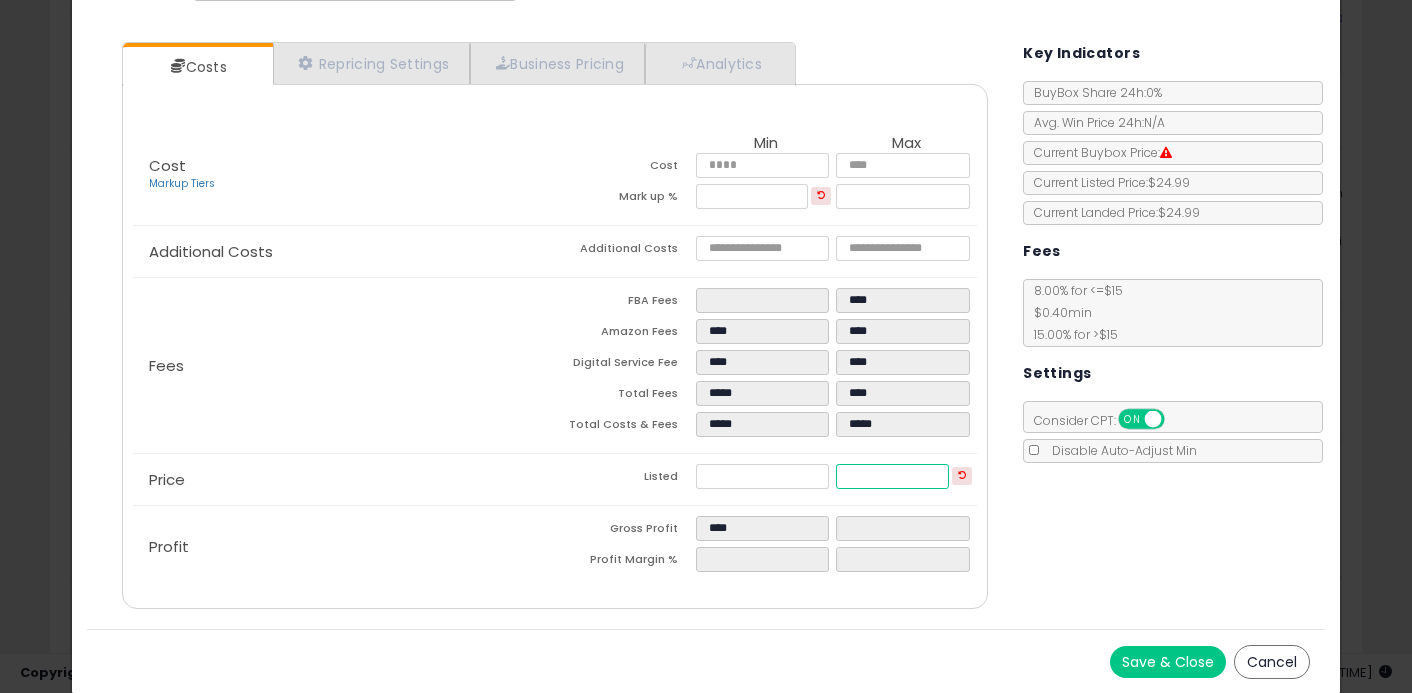 type on "****" 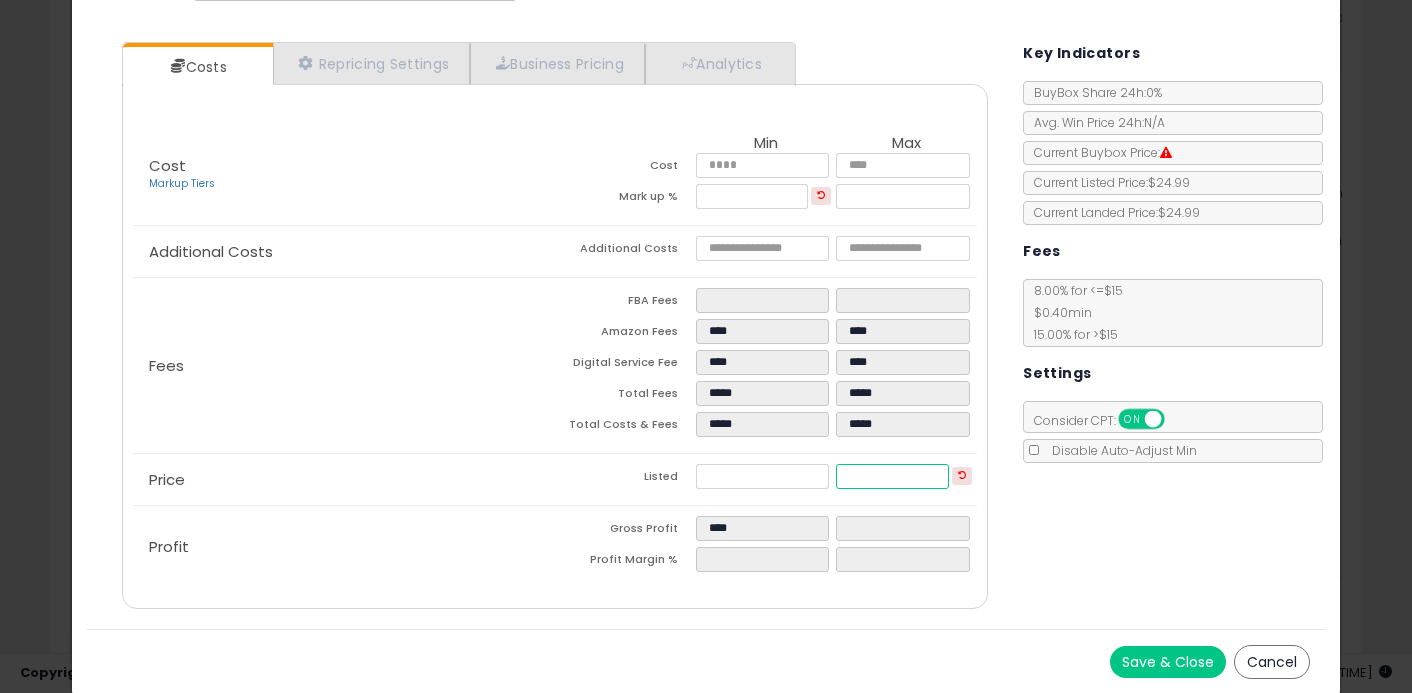 type on "****" 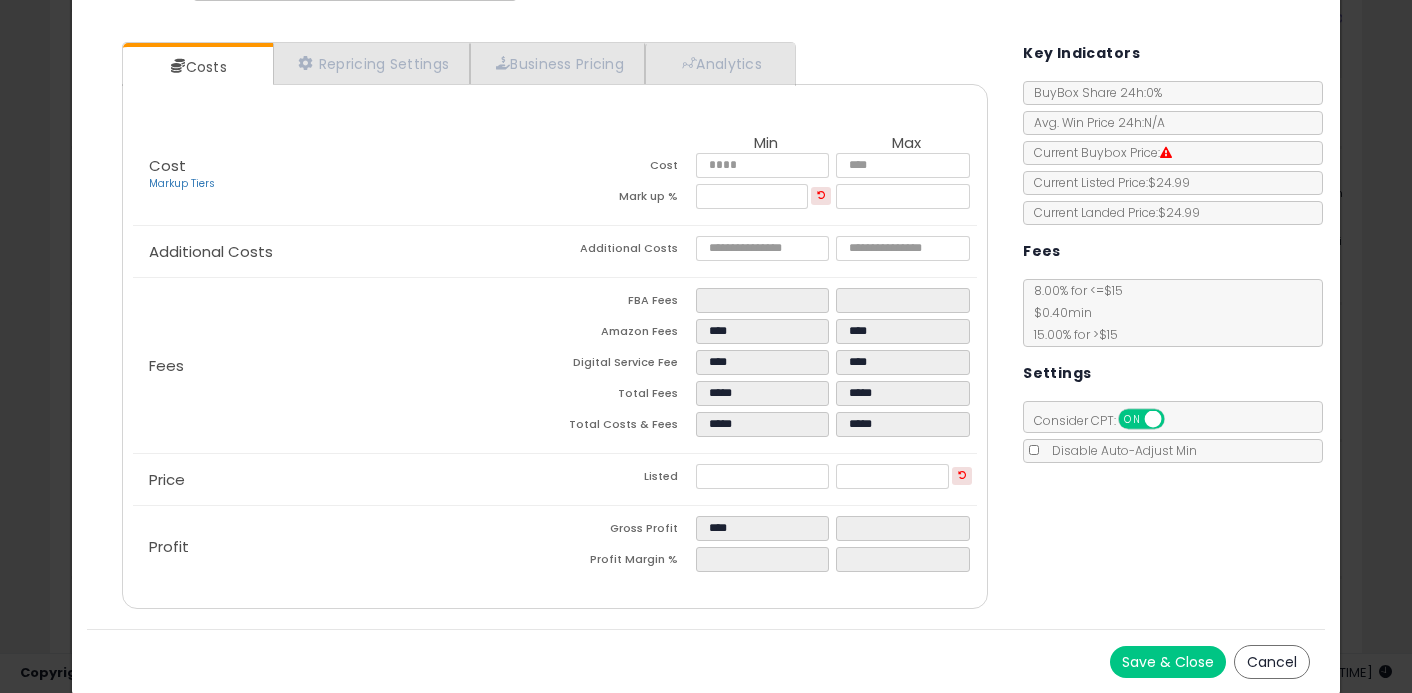 type on "*****" 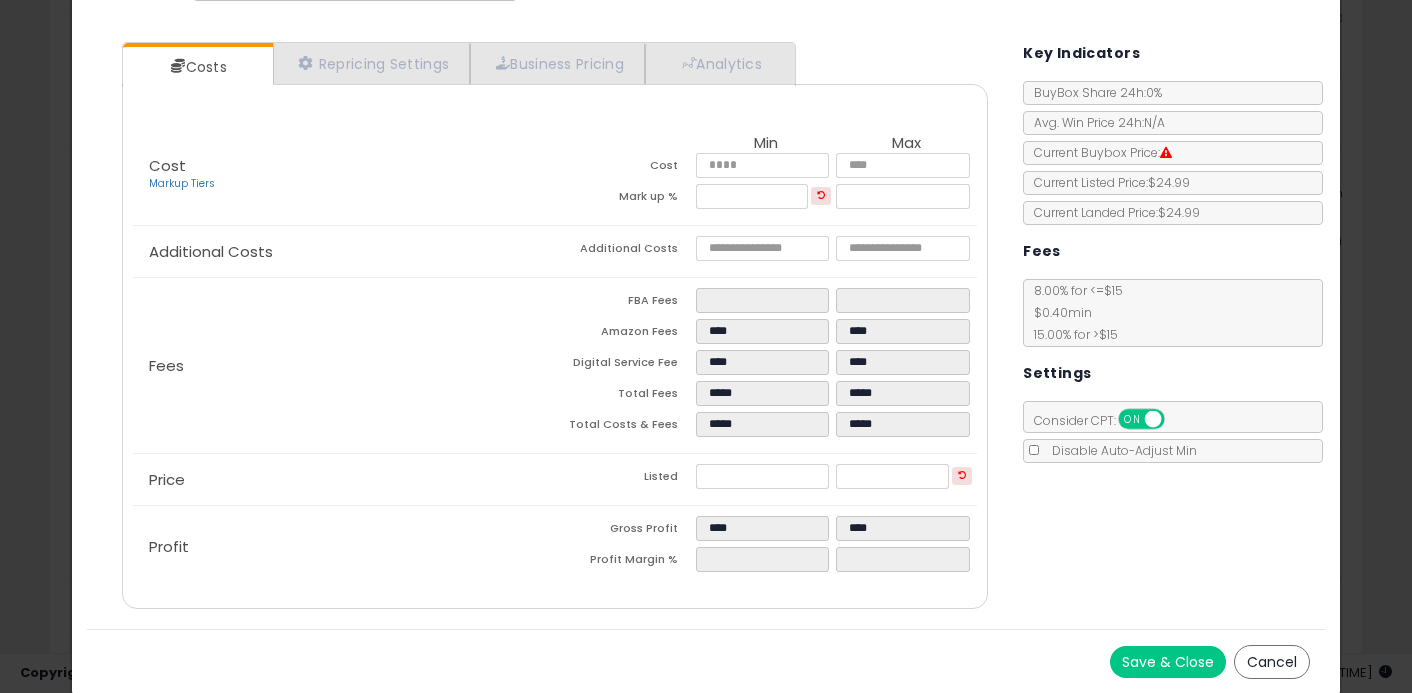 click on "Costs
Repricing Settings
Business Pricing
Analytics
Cost" at bounding box center (706, 328) 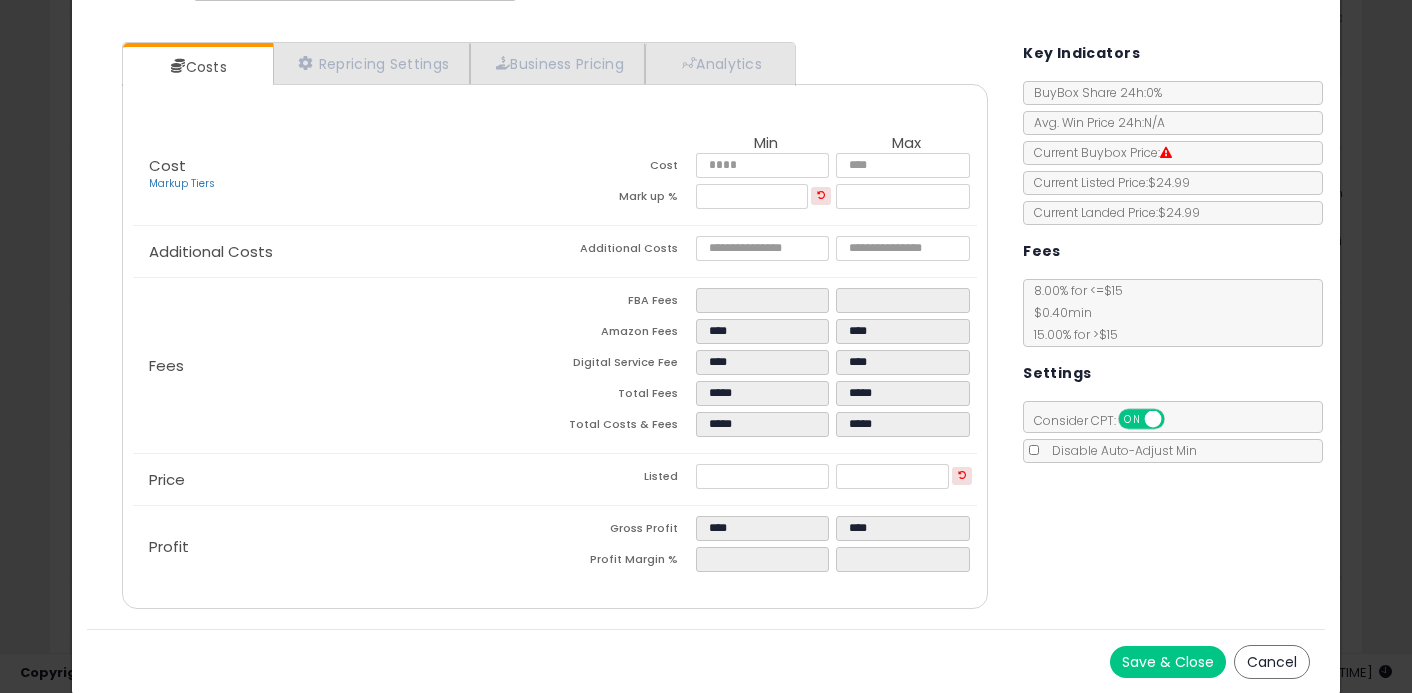 click on "Save & Close" at bounding box center (1168, 662) 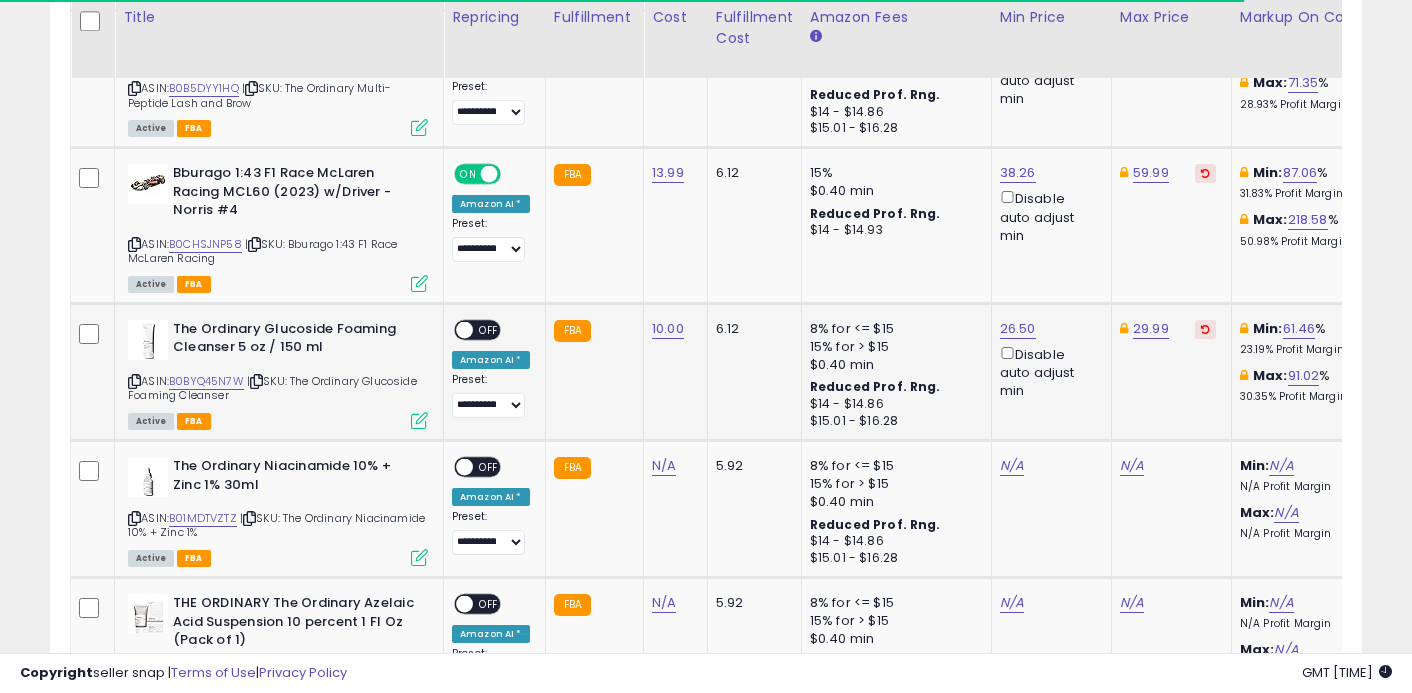 click at bounding box center (464, 330) 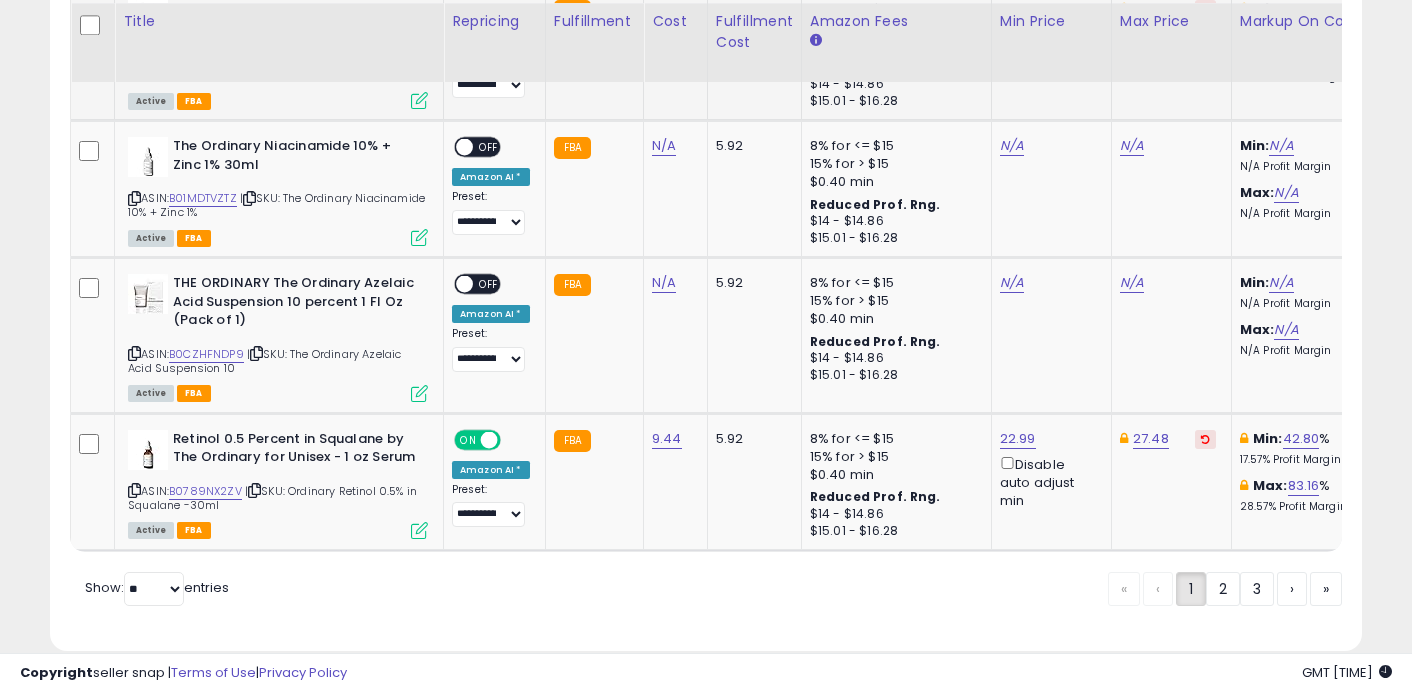 scroll, scrollTop: 4418, scrollLeft: 0, axis: vertical 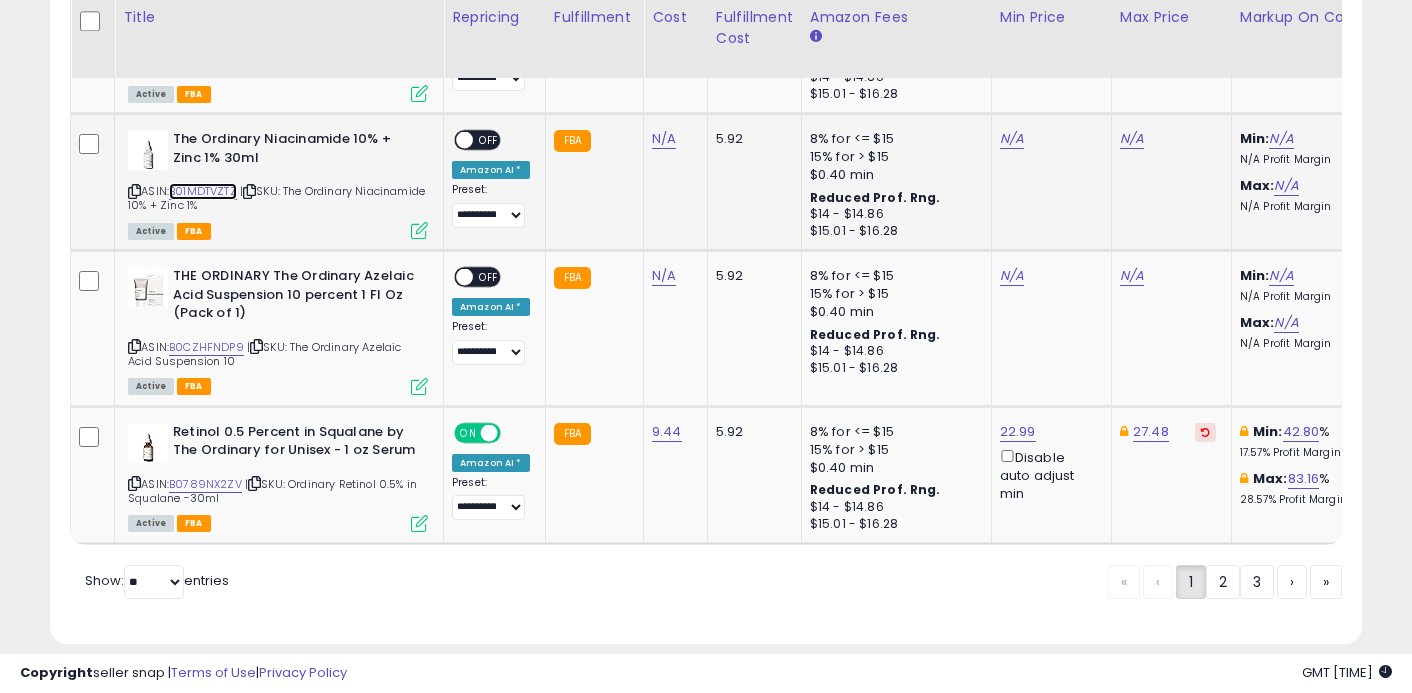 click on "B01MDTVZTZ" at bounding box center [203, 191] 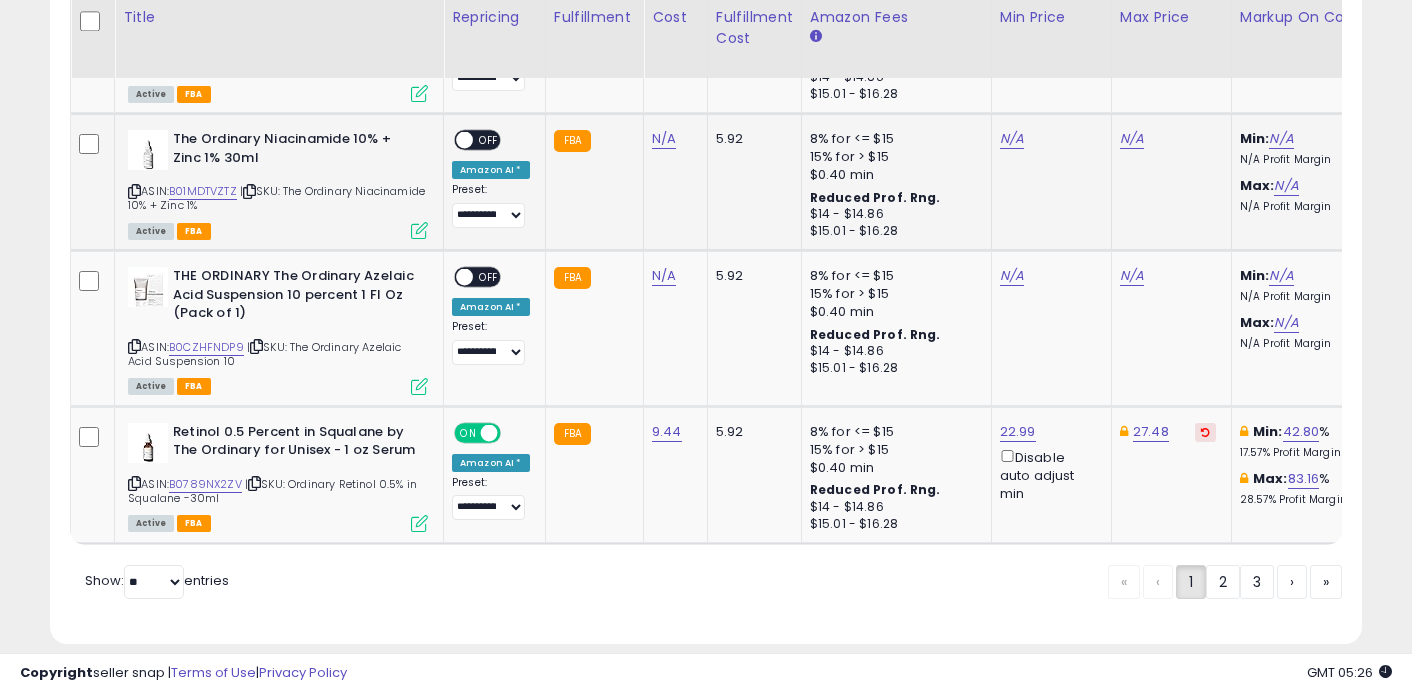 click at bounding box center [419, 230] 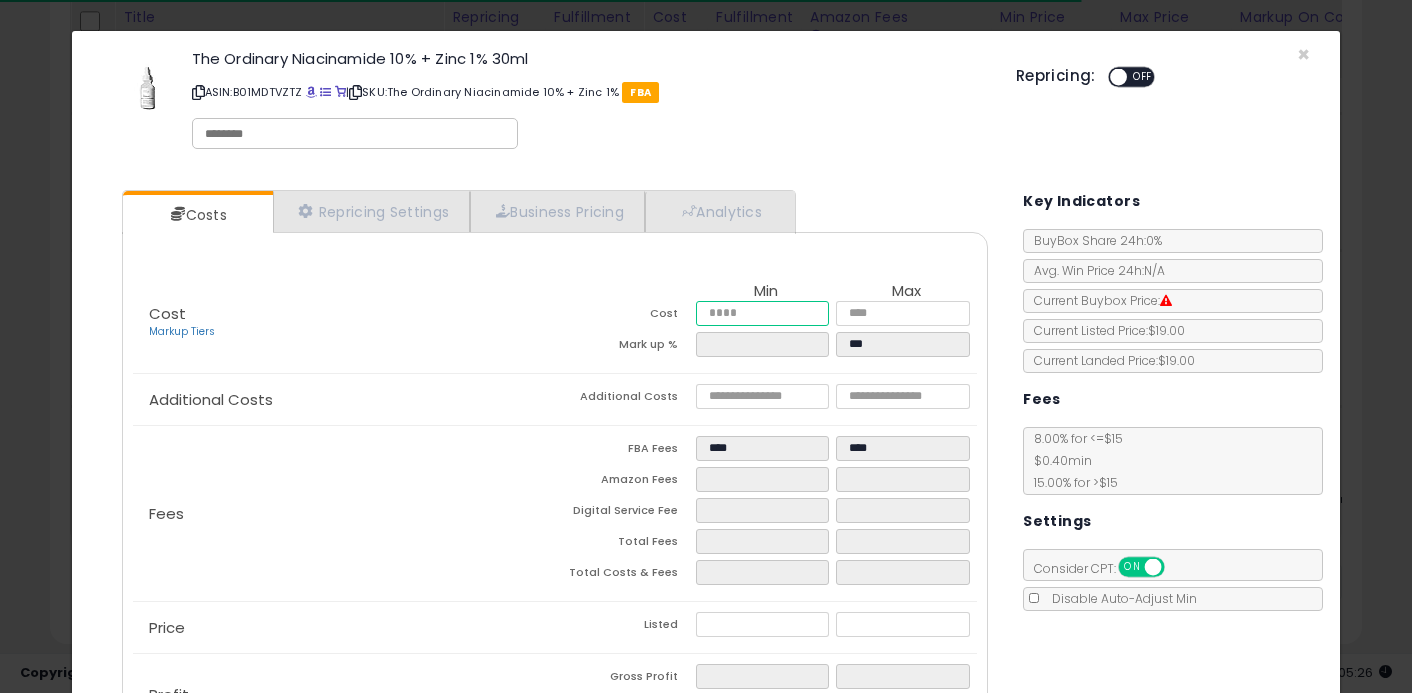click at bounding box center [763, 313] 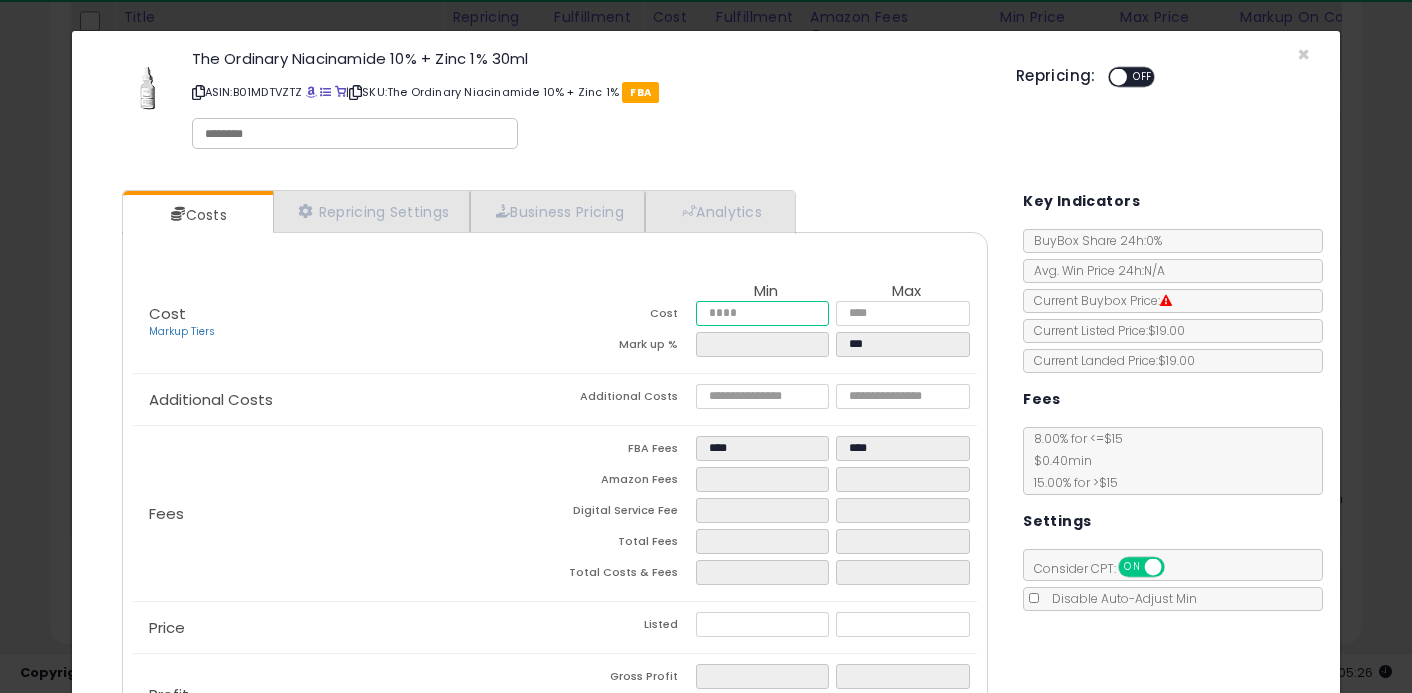 type on "*" 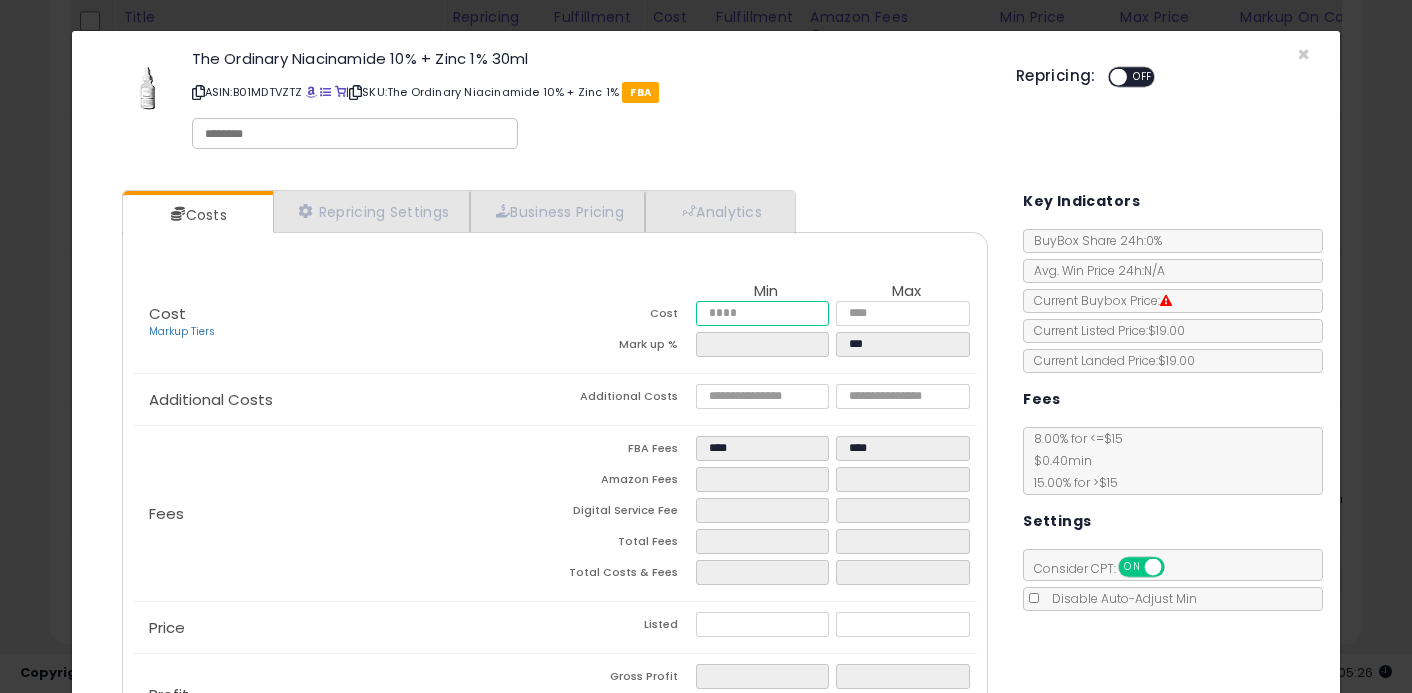 type on "***" 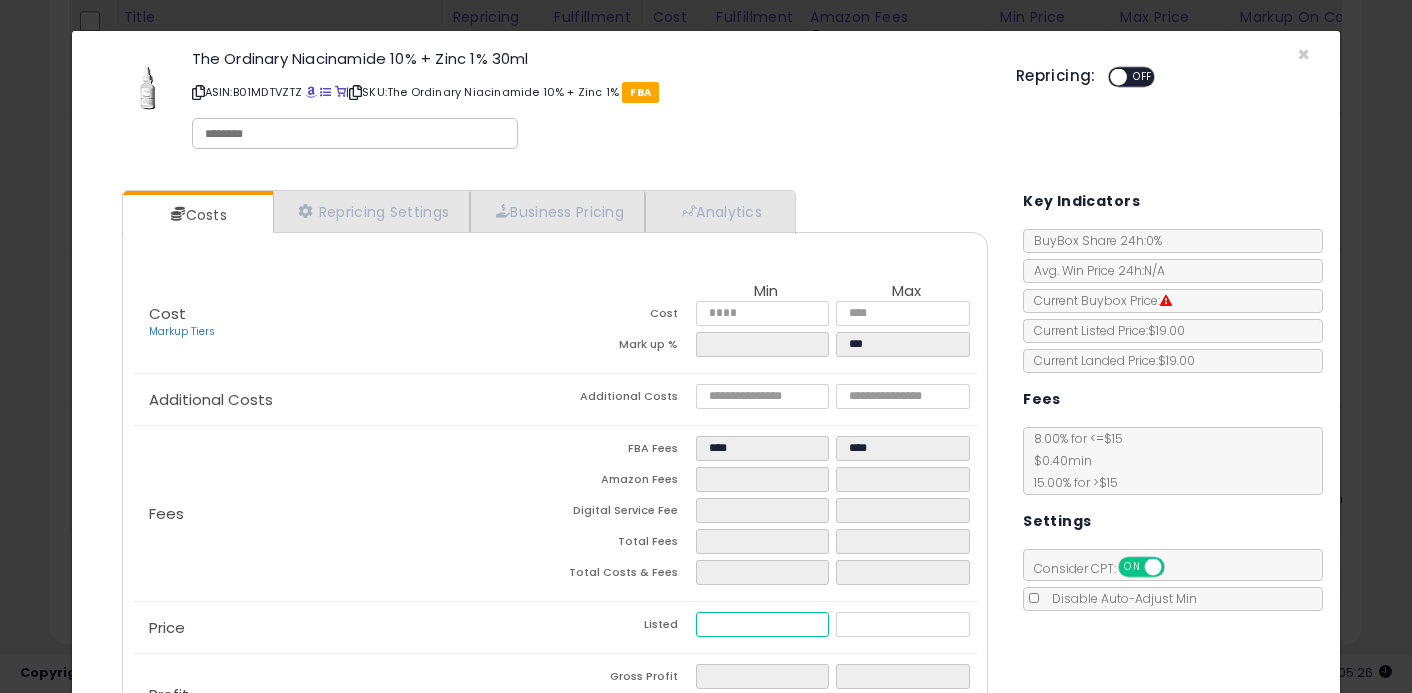 type on "*****" 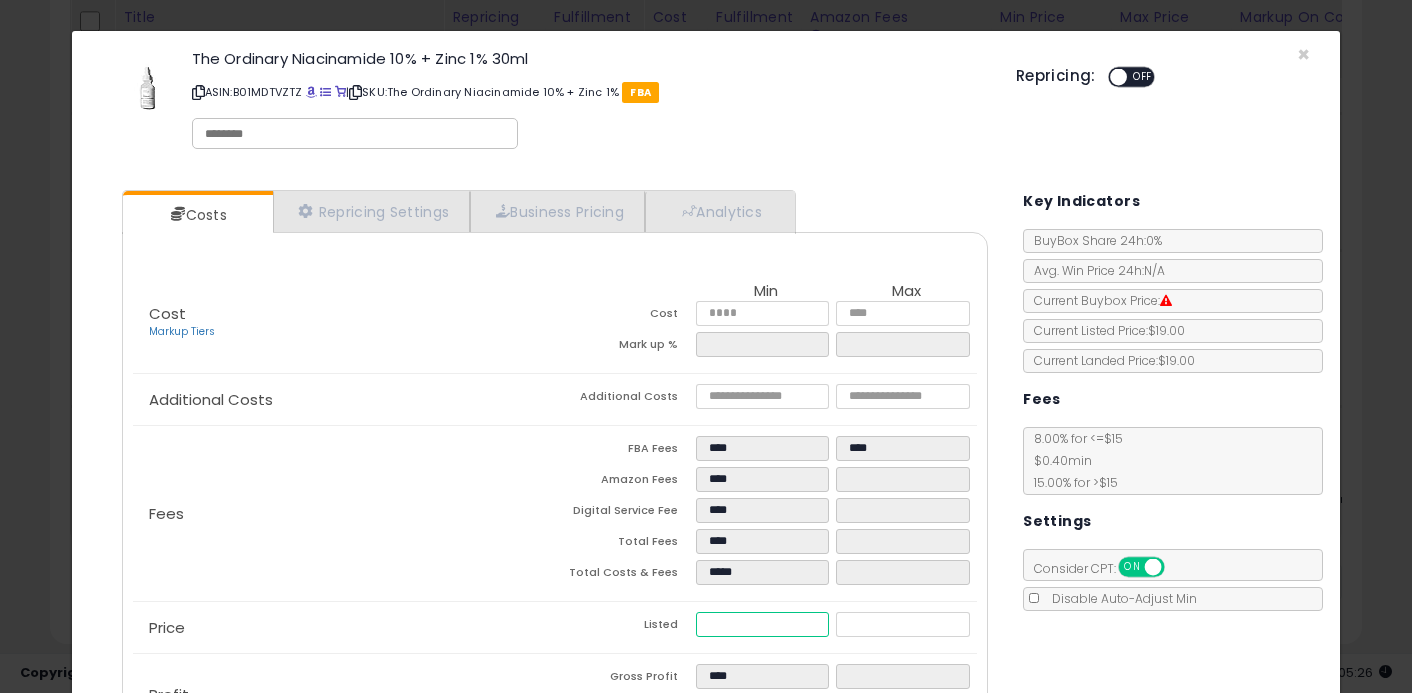 click on "*****" at bounding box center (763, 624) 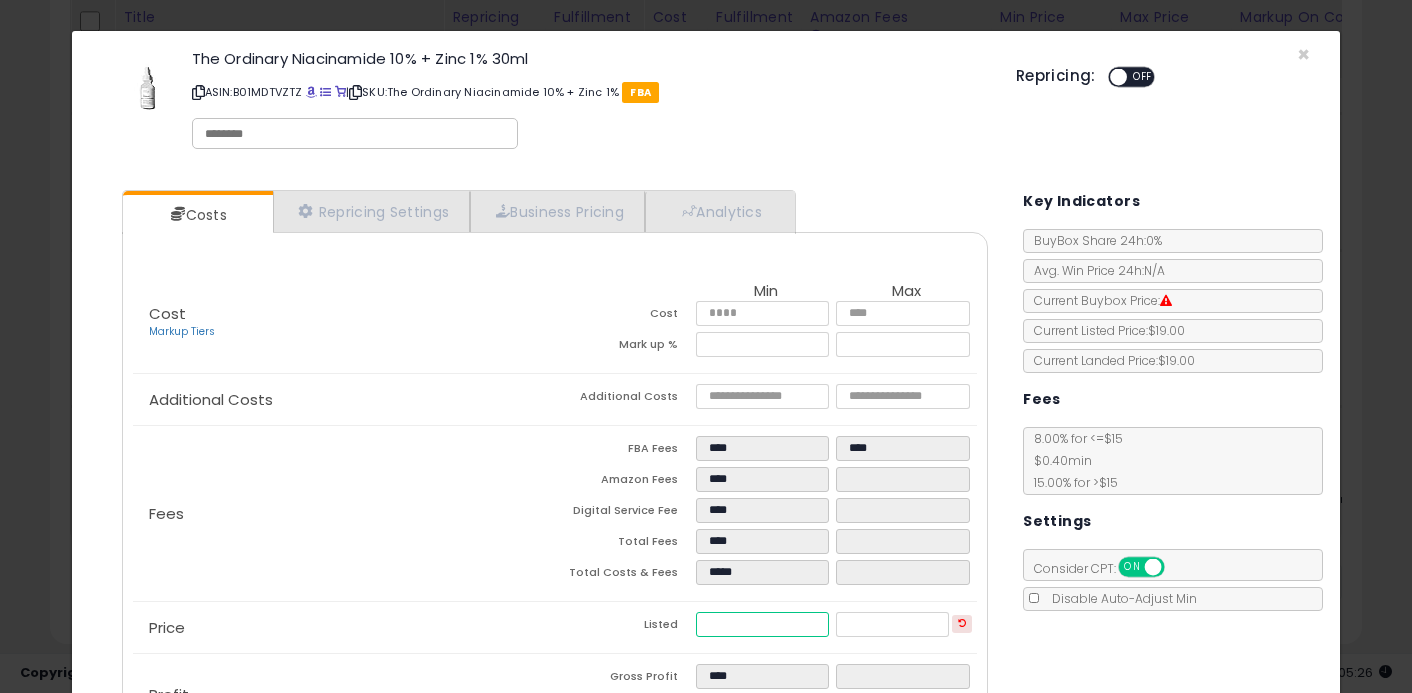 type on "****" 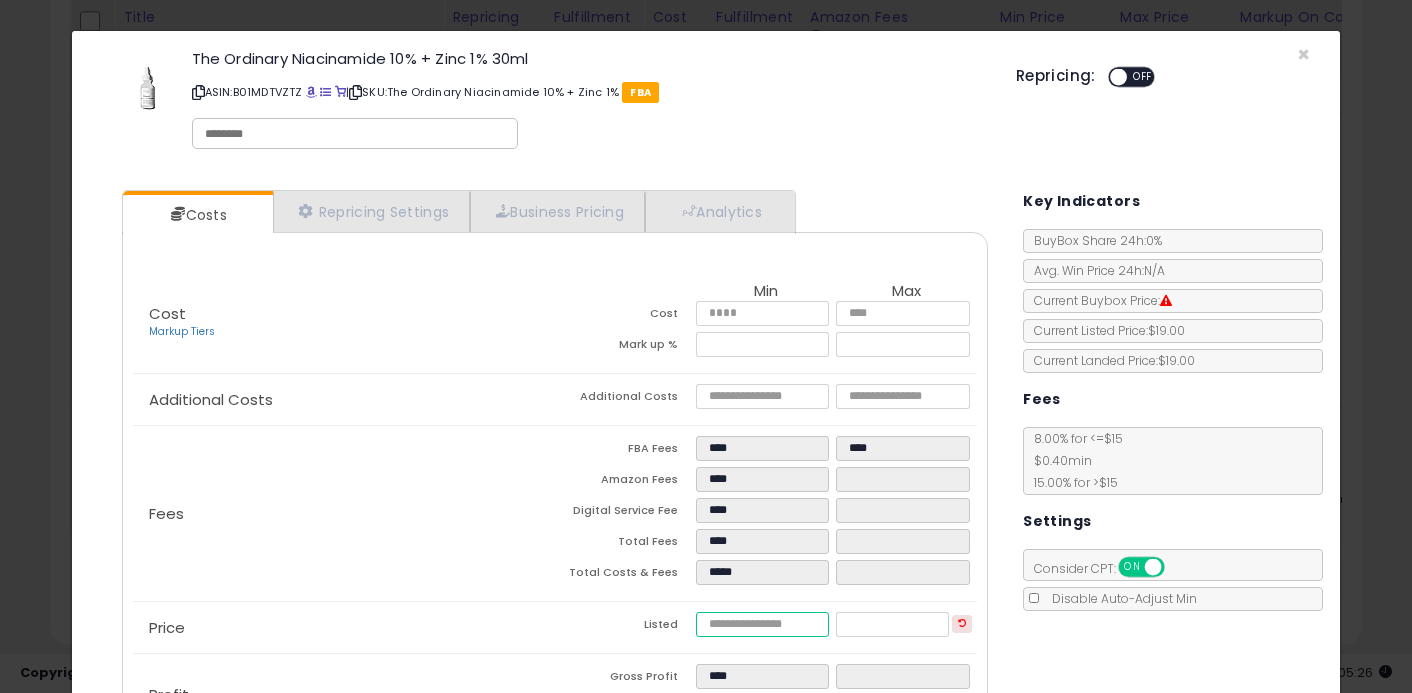 type on "****" 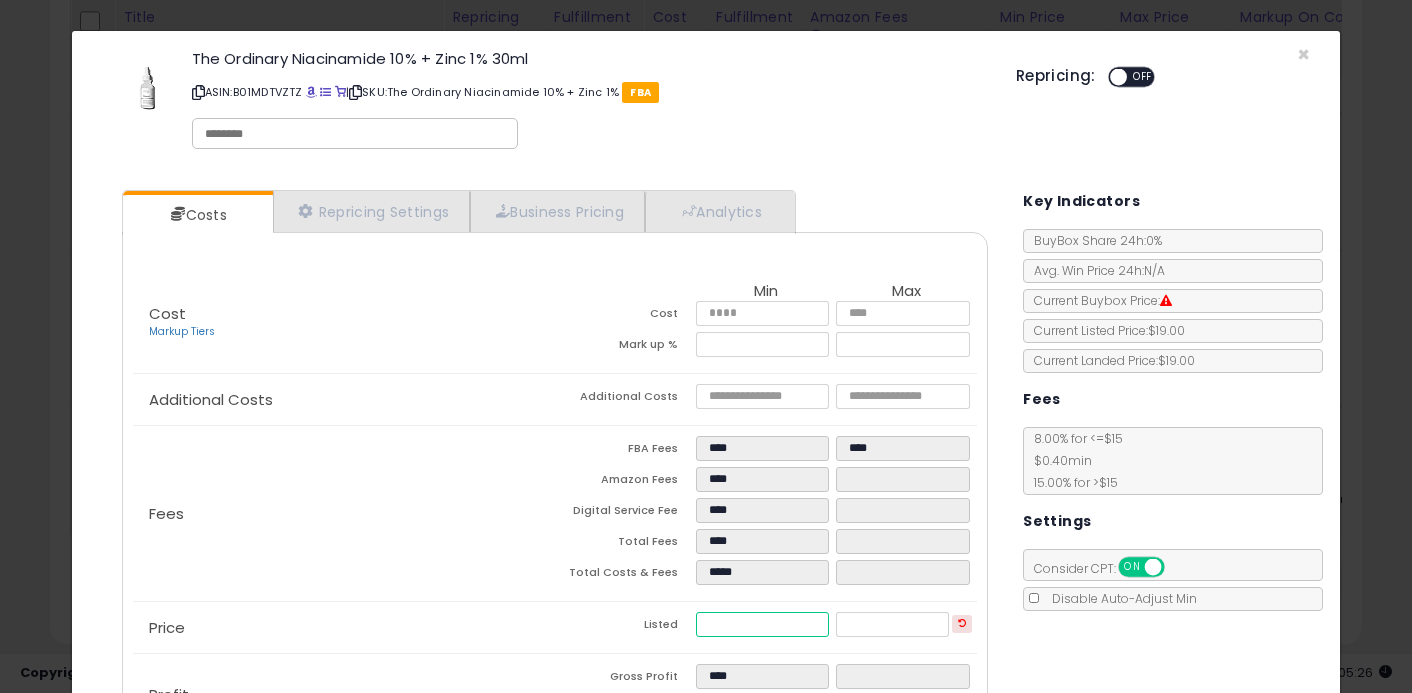 type on "****" 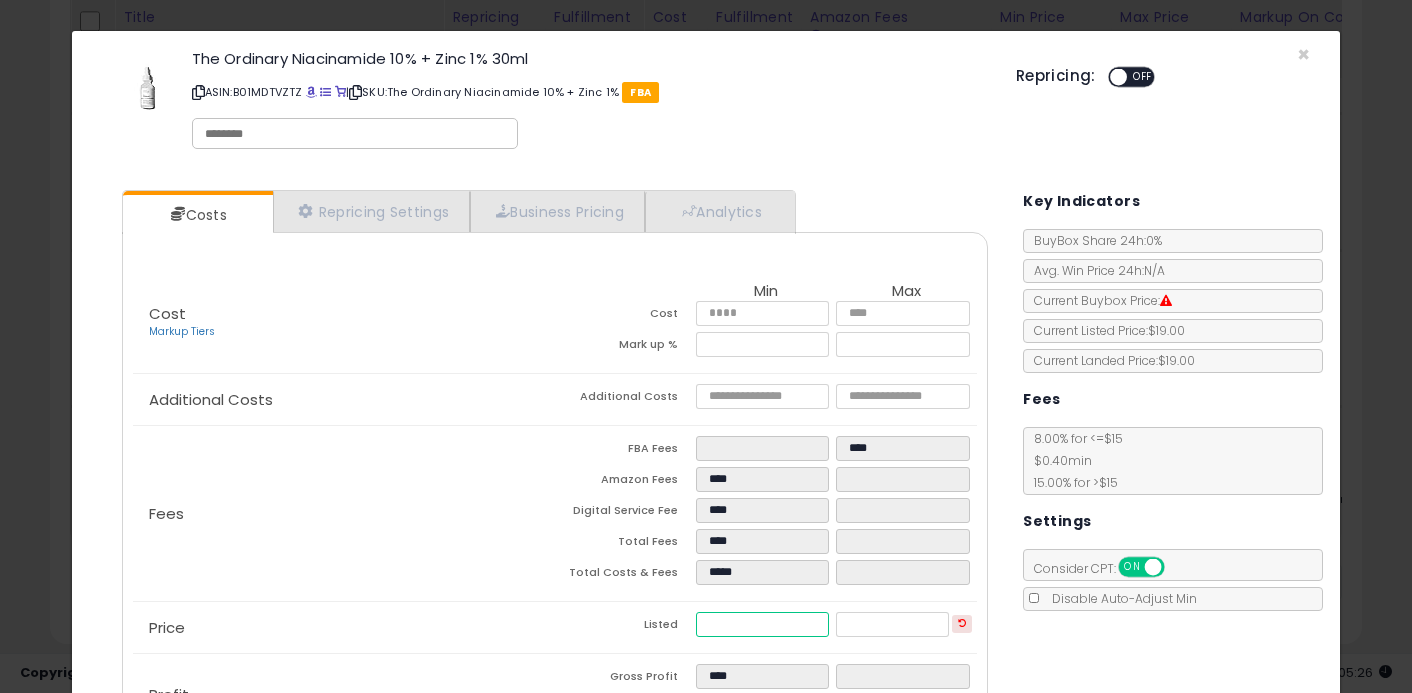 type on "**" 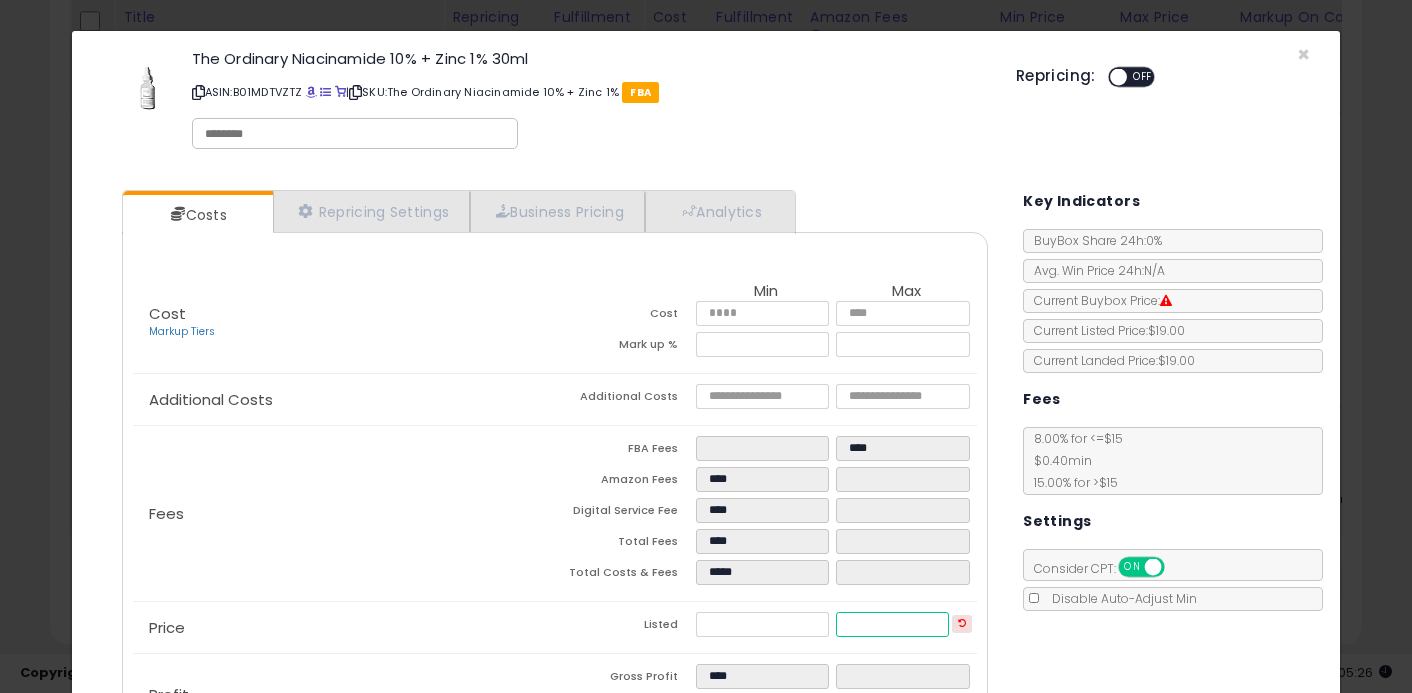 type on "*****" 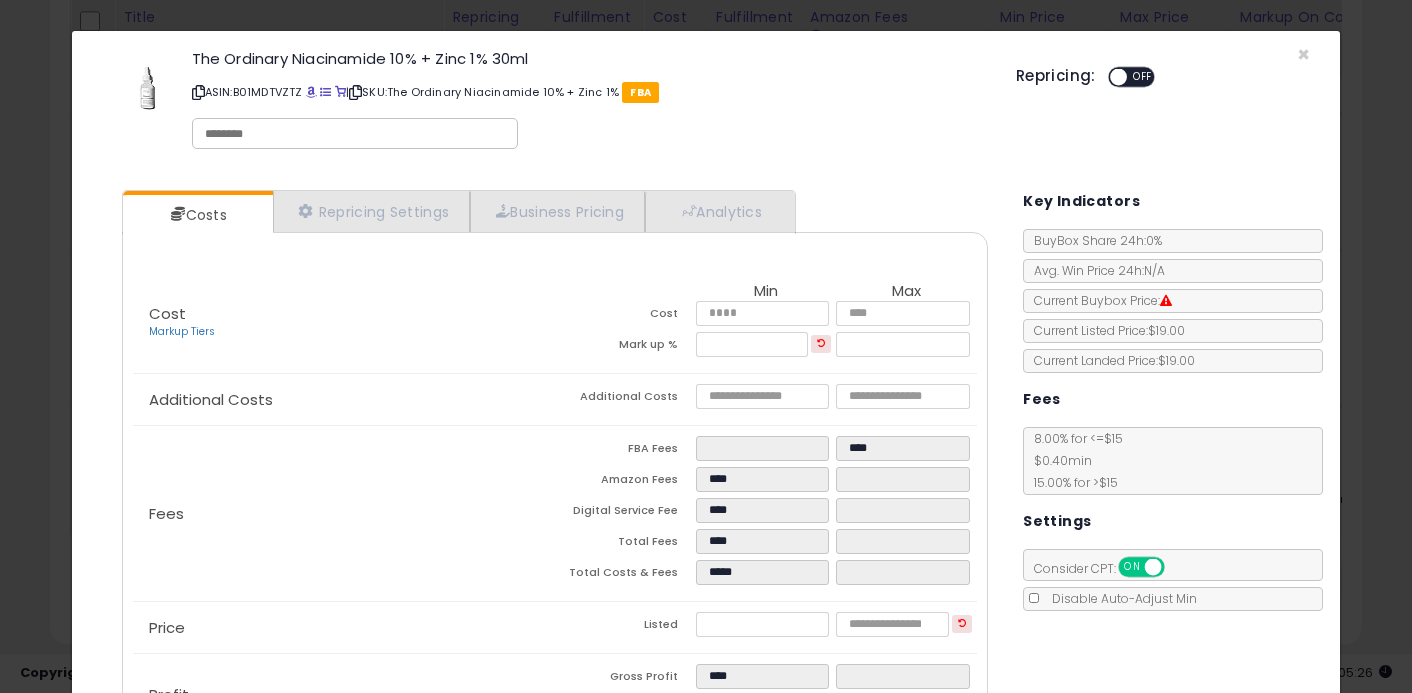 type on "****" 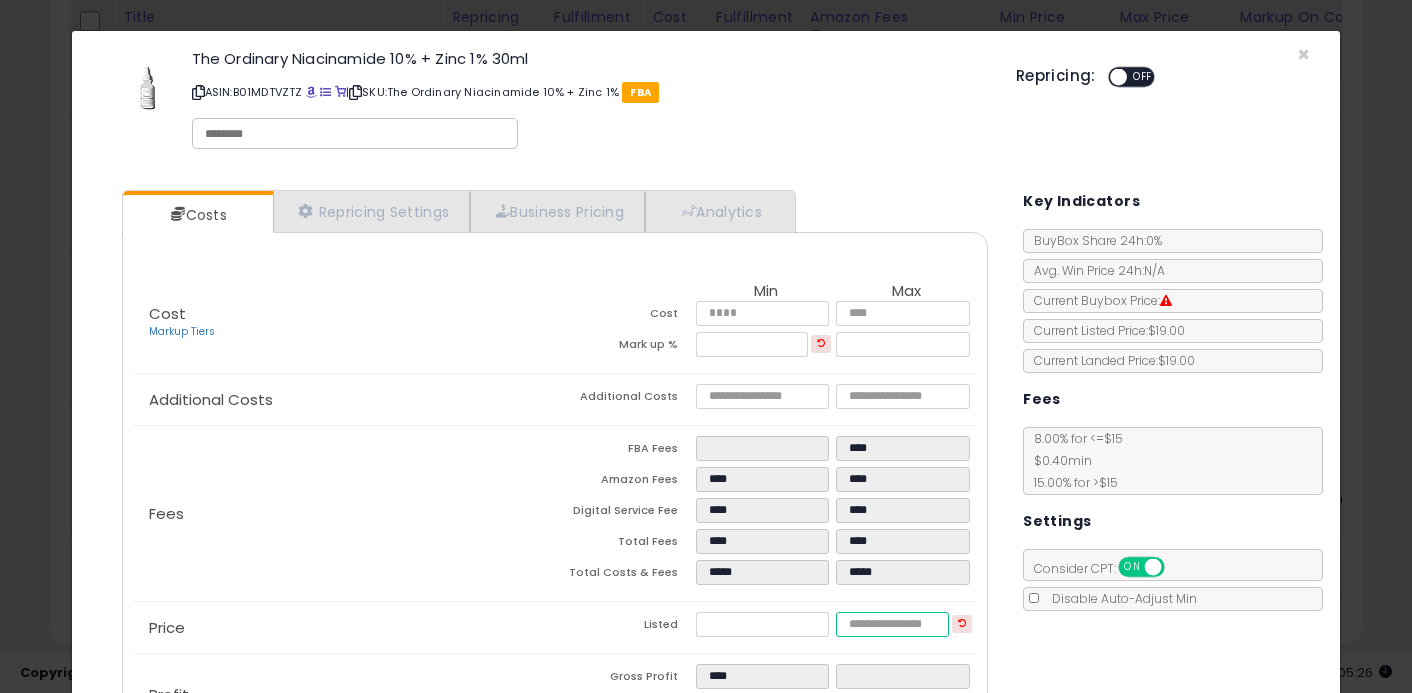 type on "****" 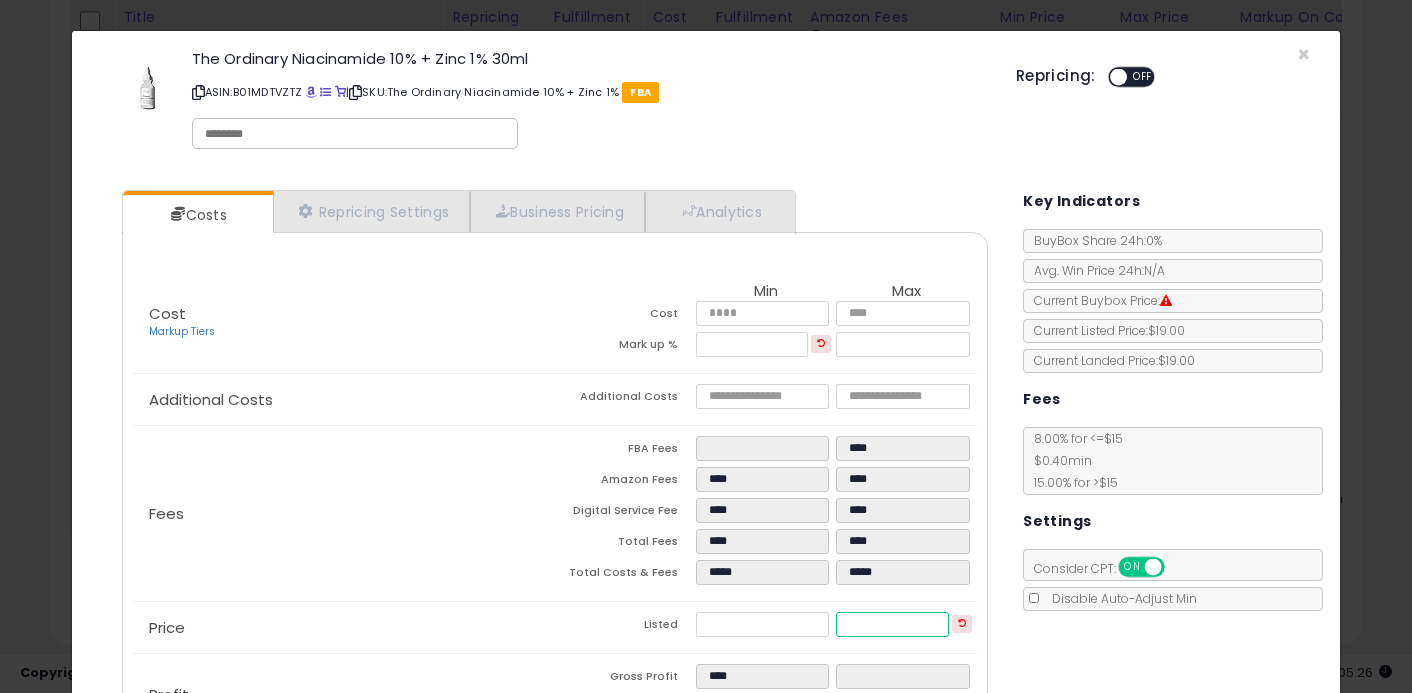 type on "****" 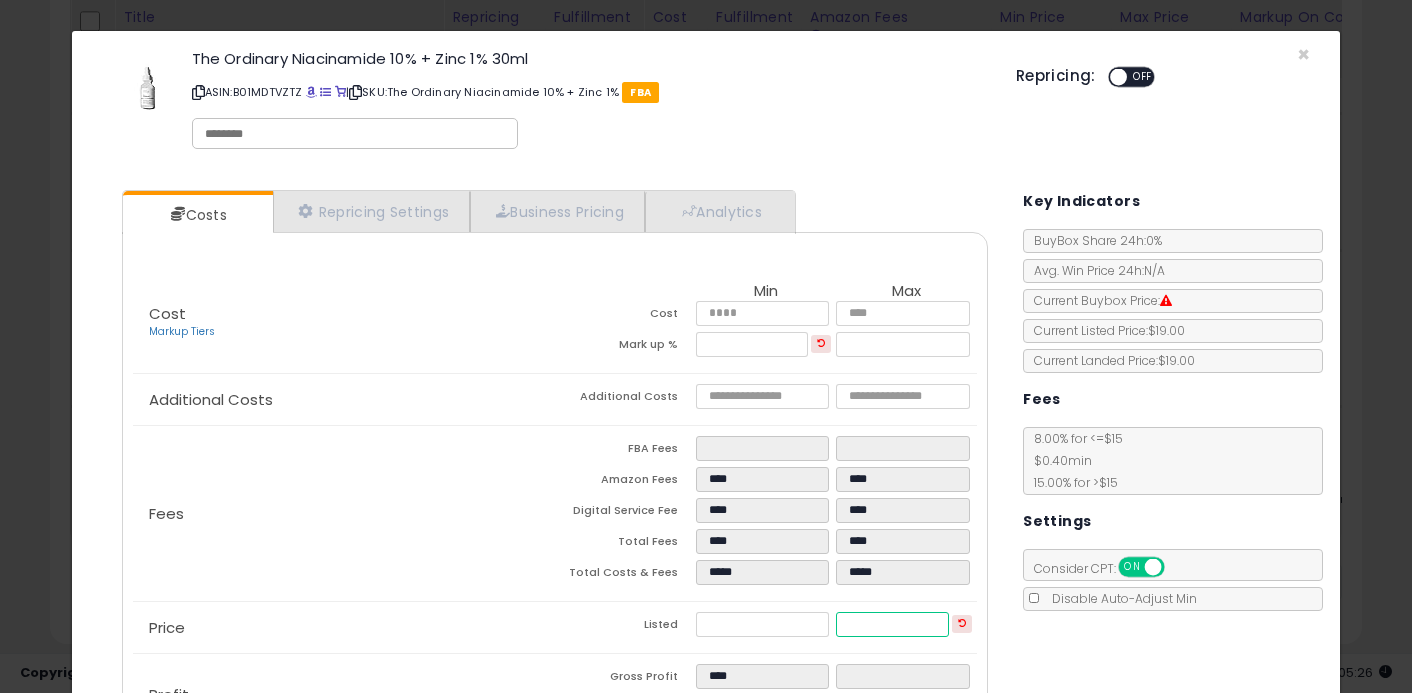 type on "**" 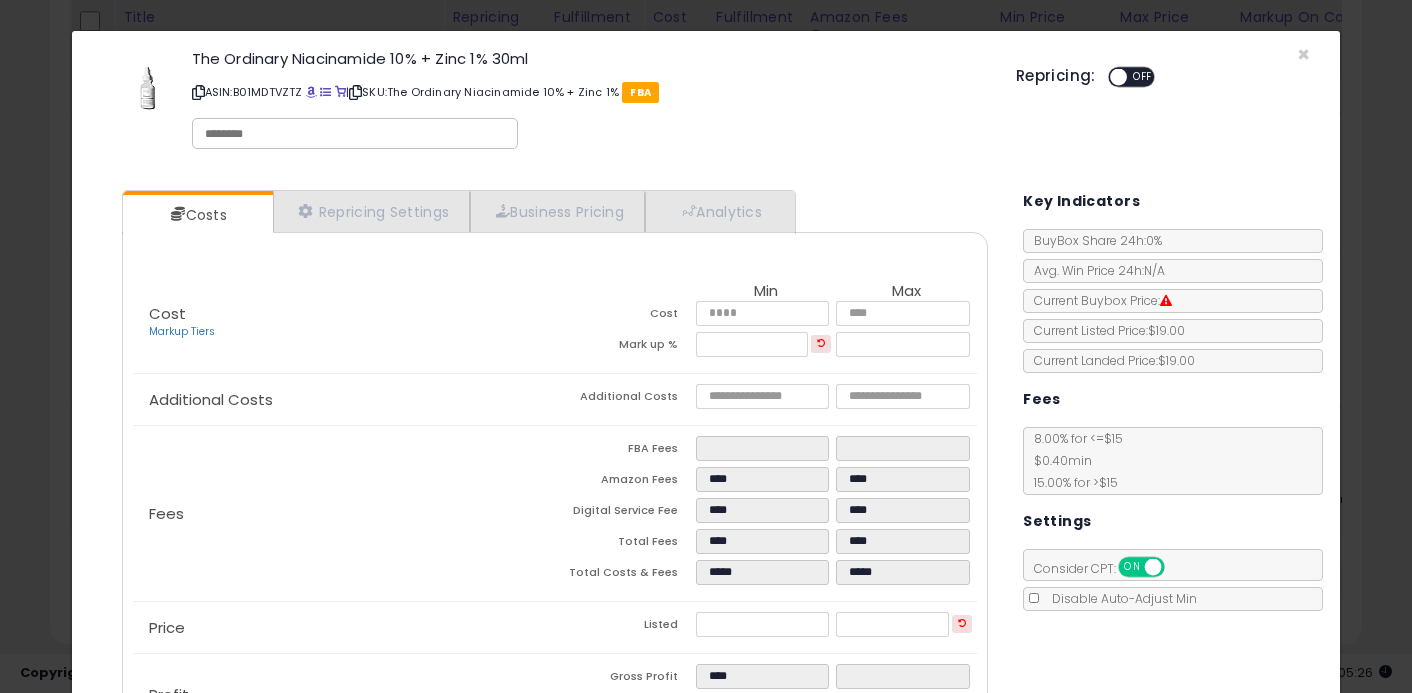 type on "******" 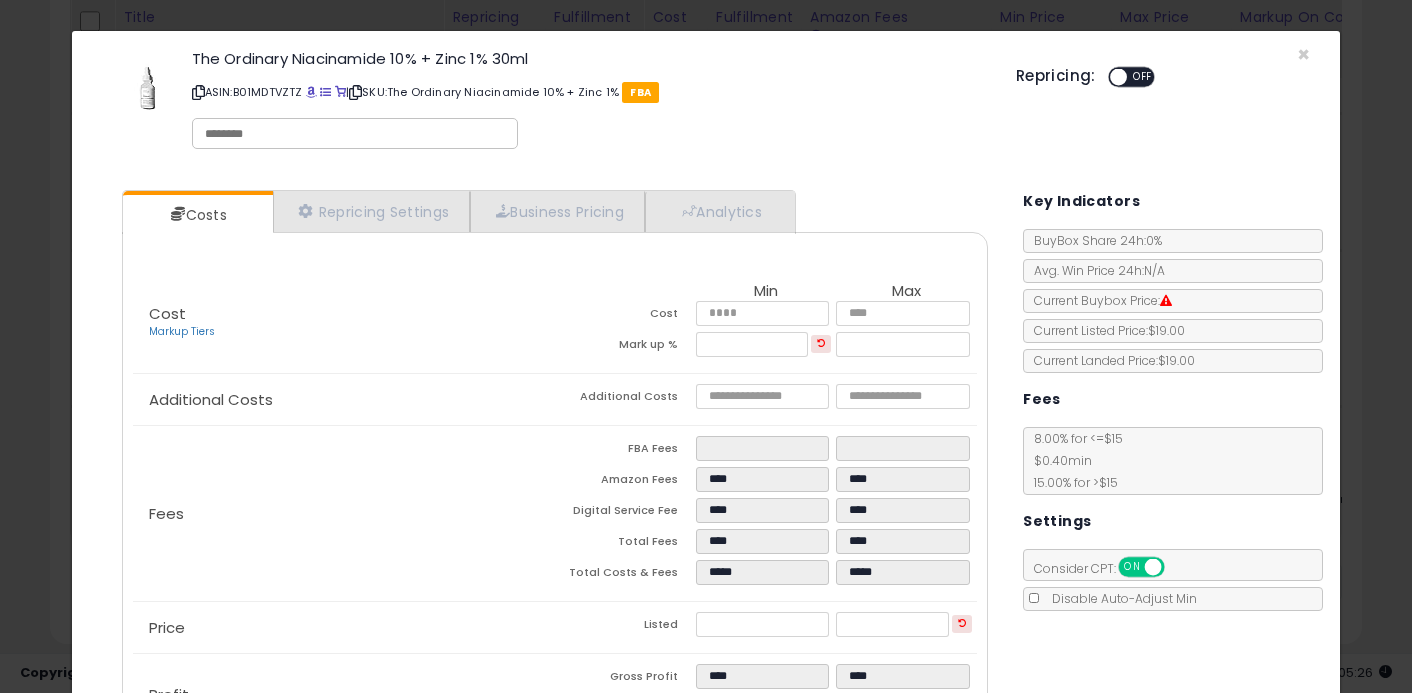 click on "Key Indicators
BuyBox Share 24h:  0%
Avg. Win Price 24h:  N/A
Current Buybox Price:
Current Listed Price:  $19.00
Current Landed Price:  $19.00
Fees
8.00 % for <=  $15
$0.40  min
15.00 % for > $15
Settings
Consider CPT:
ON   OFF
Disable Auto-Adjust Min" at bounding box center [1159, 393] 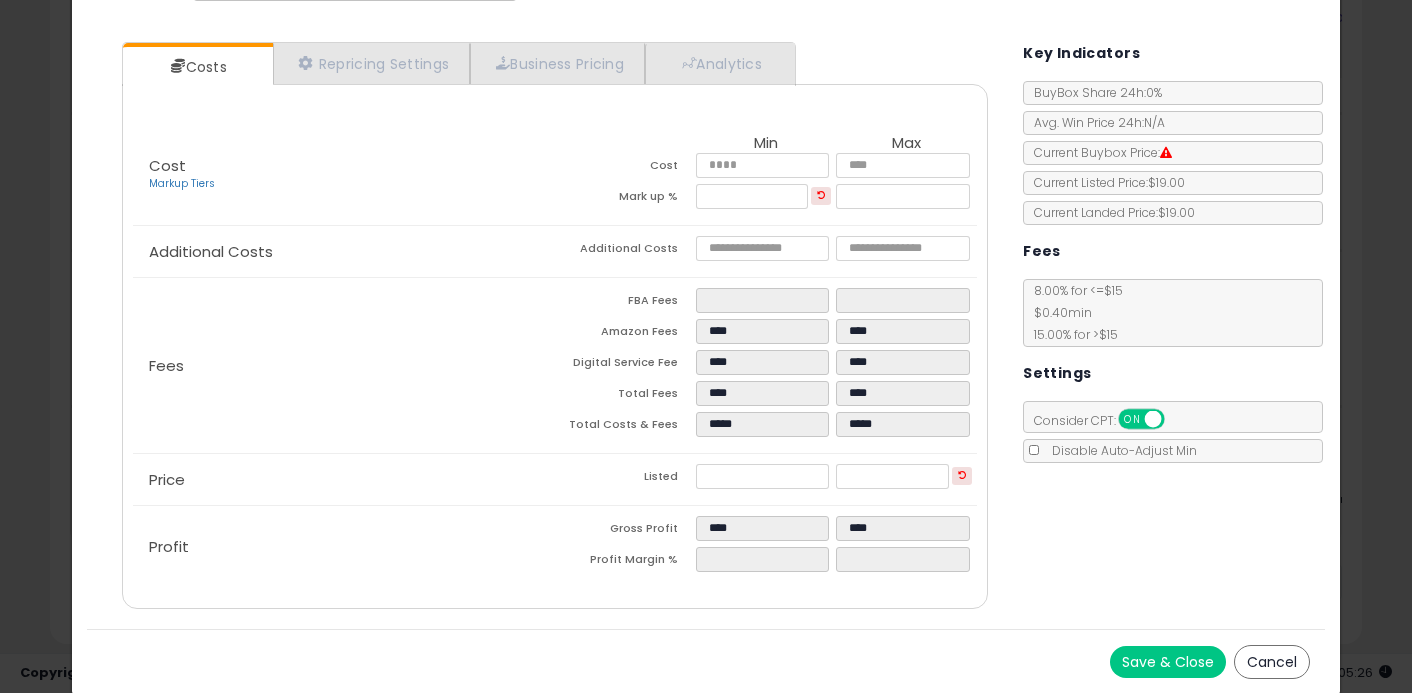 click on "Save & Close" at bounding box center [1168, 662] 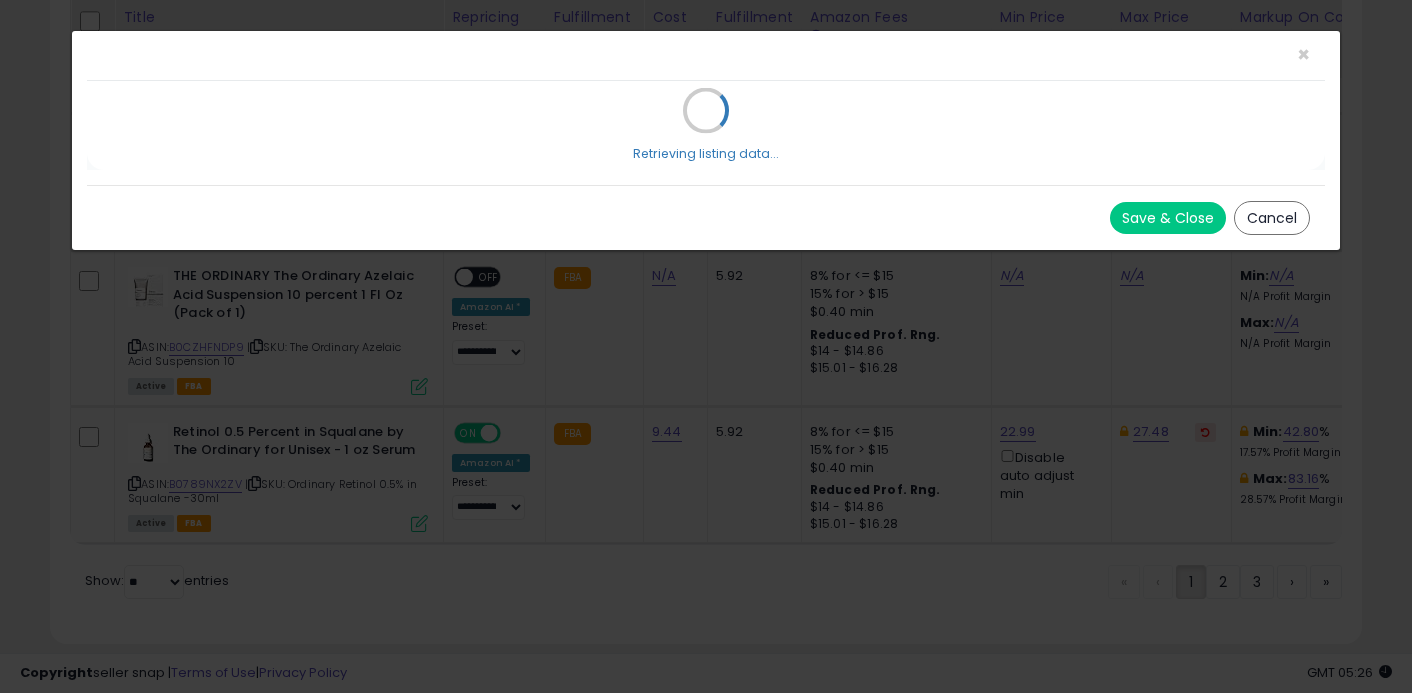 scroll, scrollTop: 0, scrollLeft: 0, axis: both 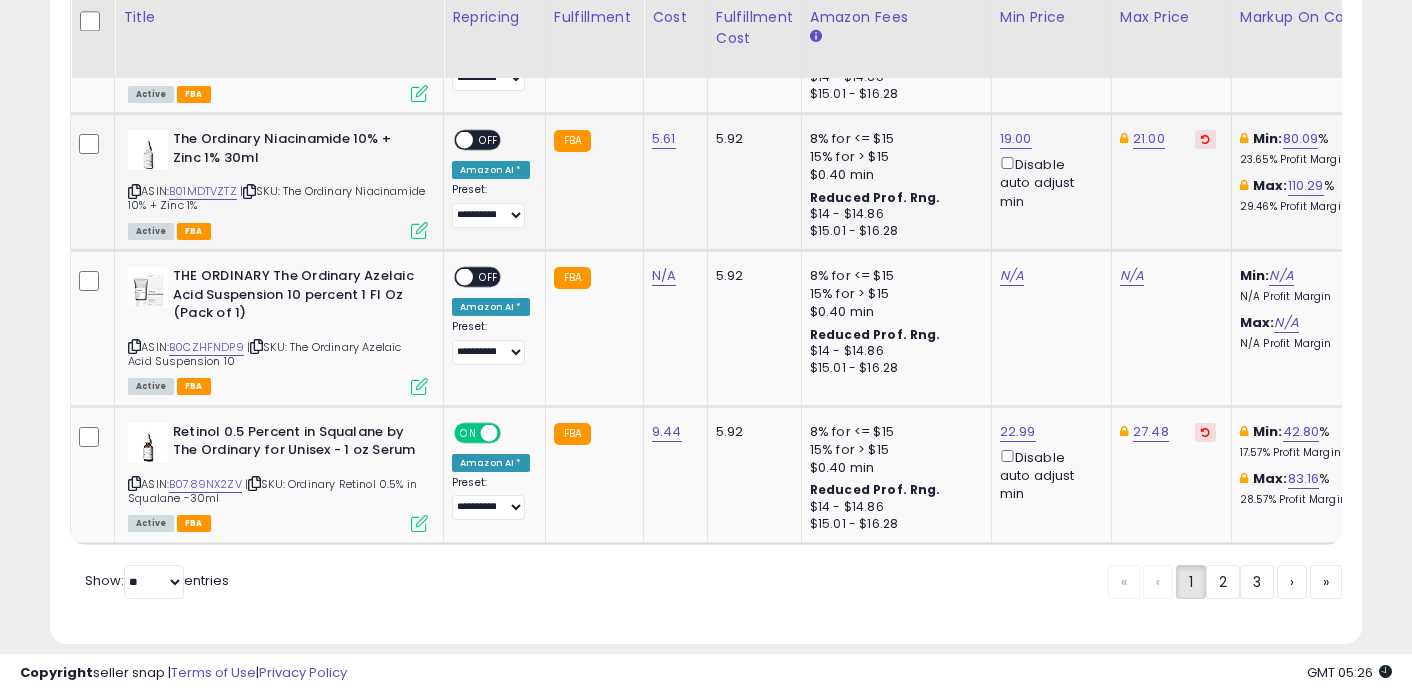 click at bounding box center (464, 140) 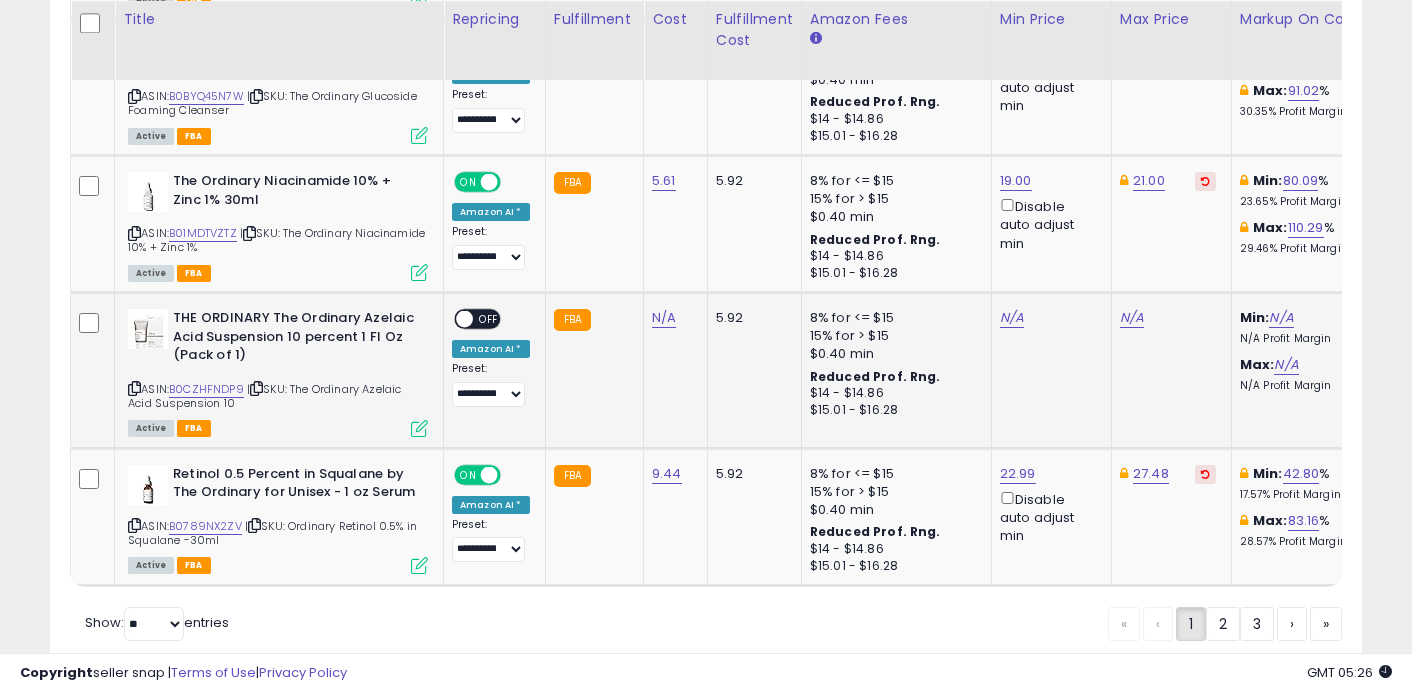 scroll, scrollTop: 4381, scrollLeft: 0, axis: vertical 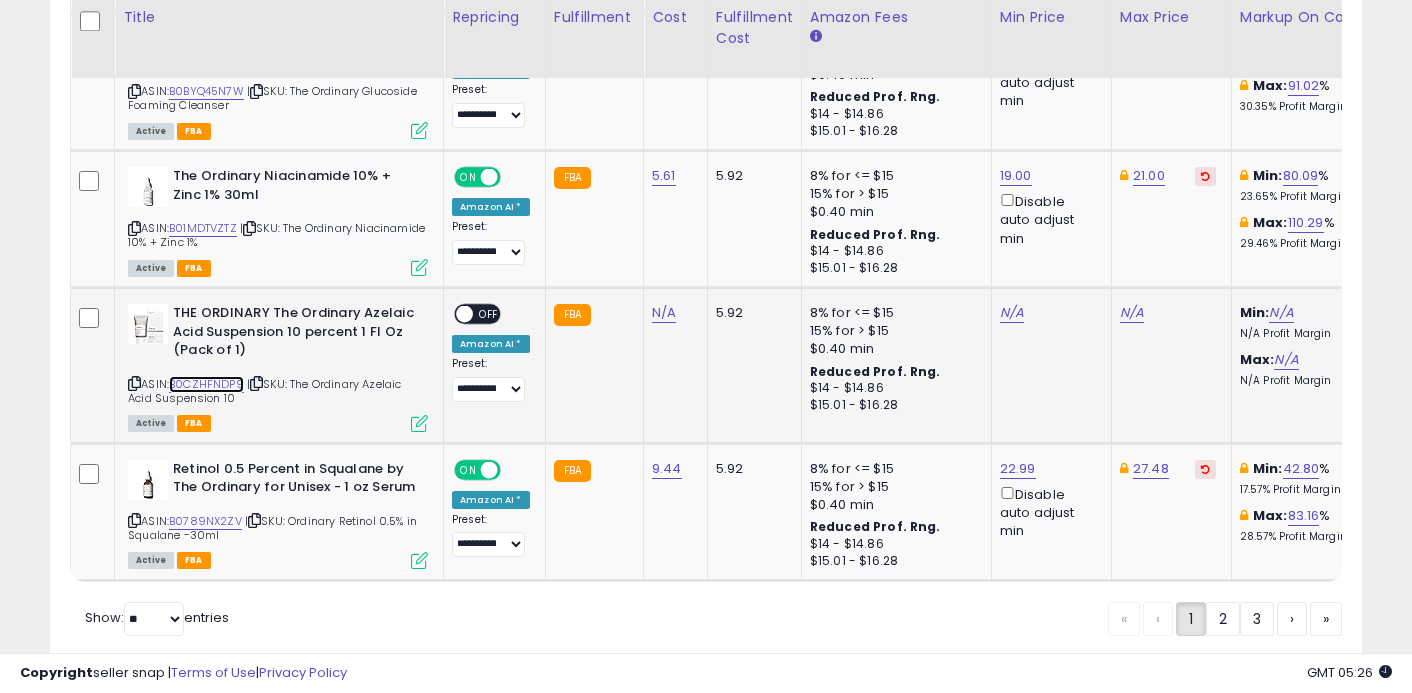 click on "B0CZHFNDP9" at bounding box center [206, 384] 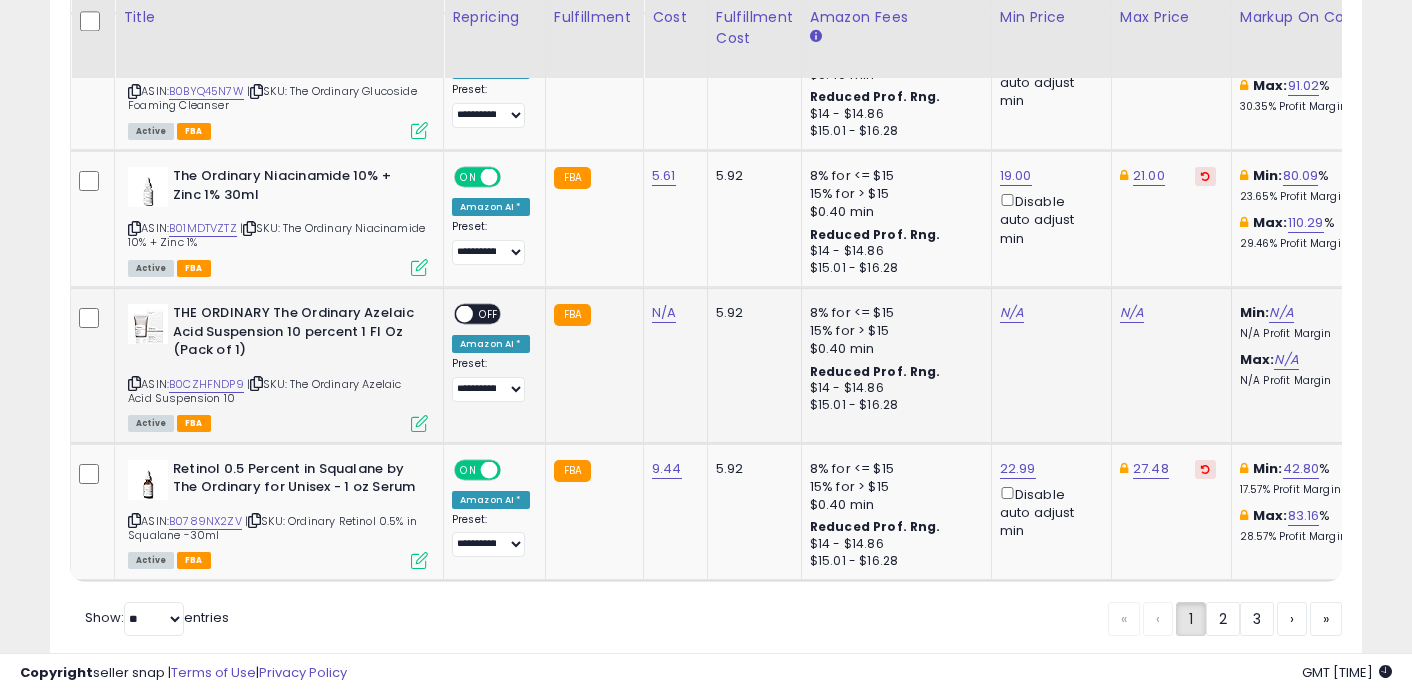 click at bounding box center (419, 423) 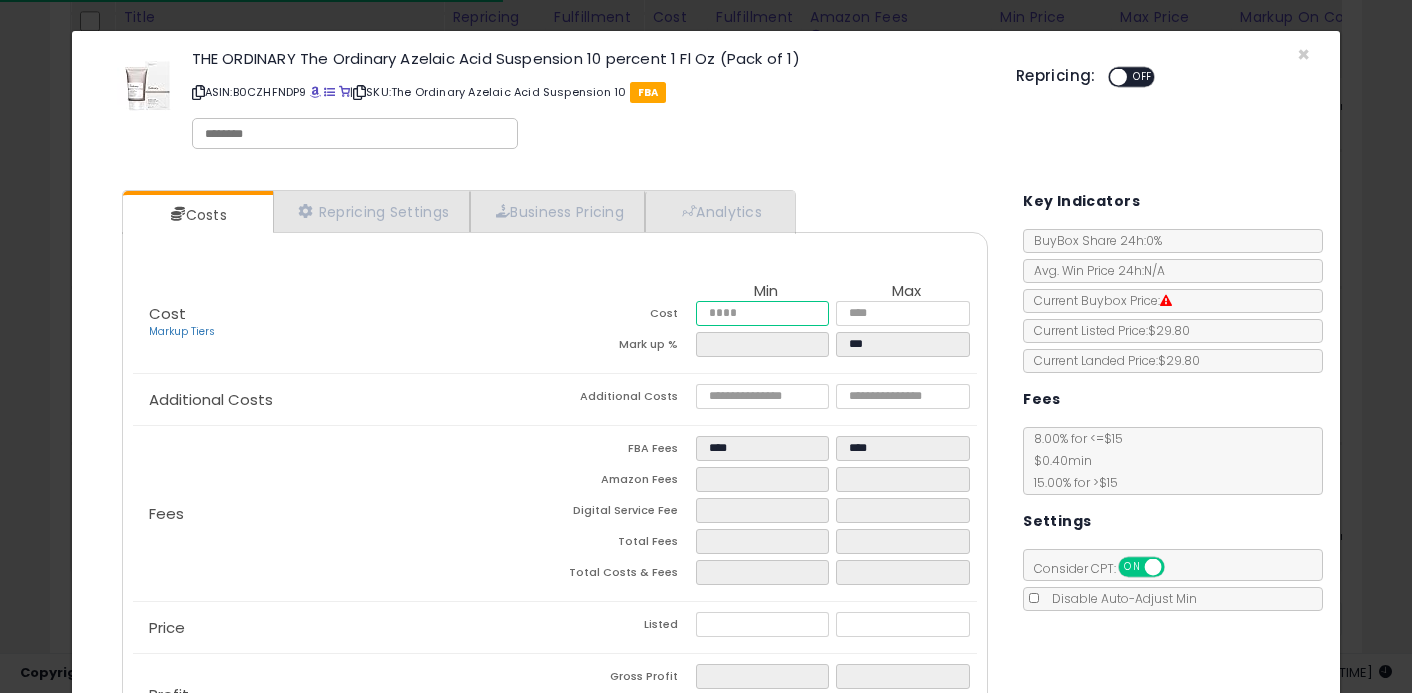 click at bounding box center (763, 313) 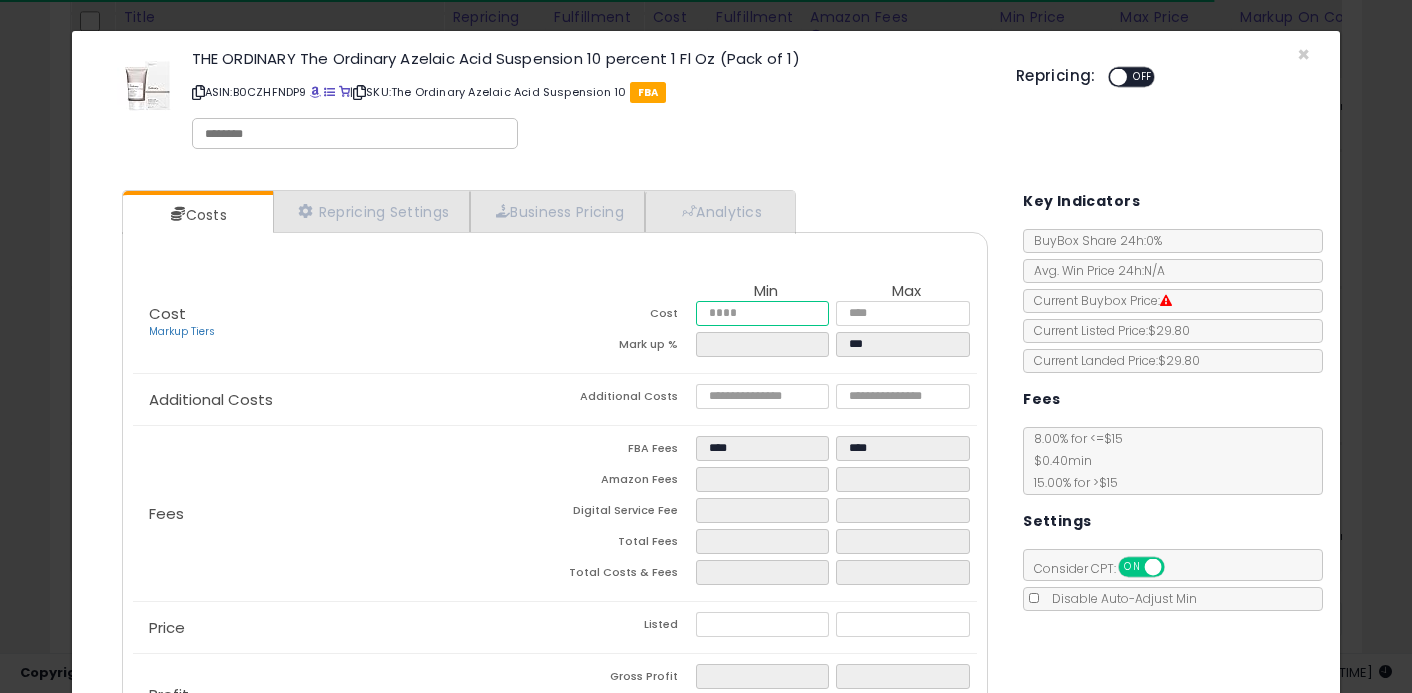 type on "*" 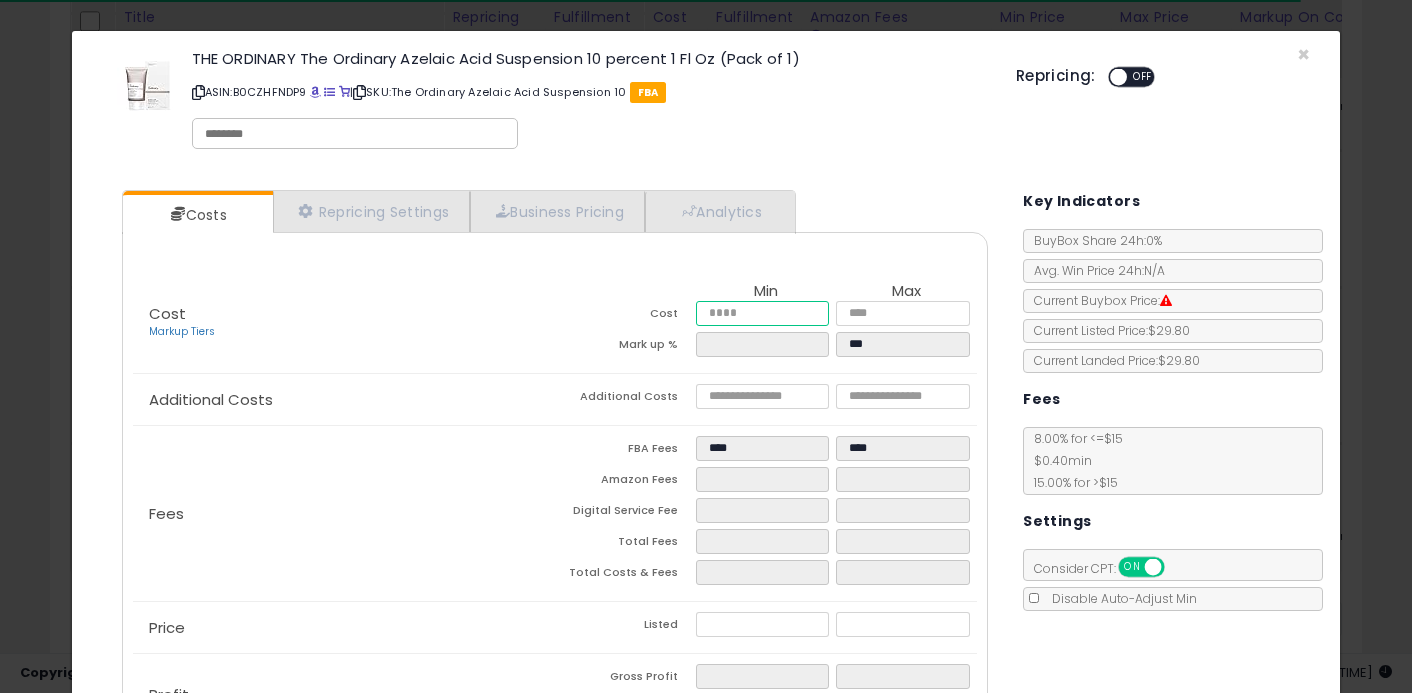 type on "**" 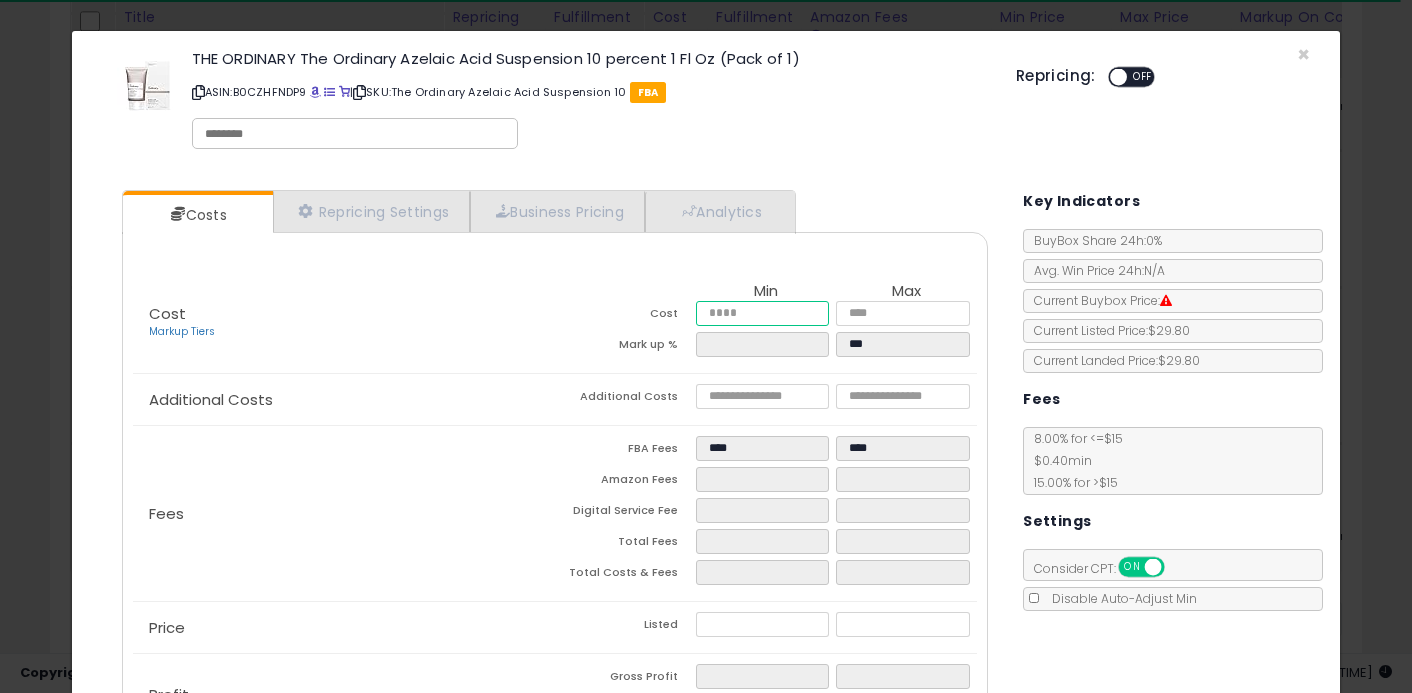 type on "****" 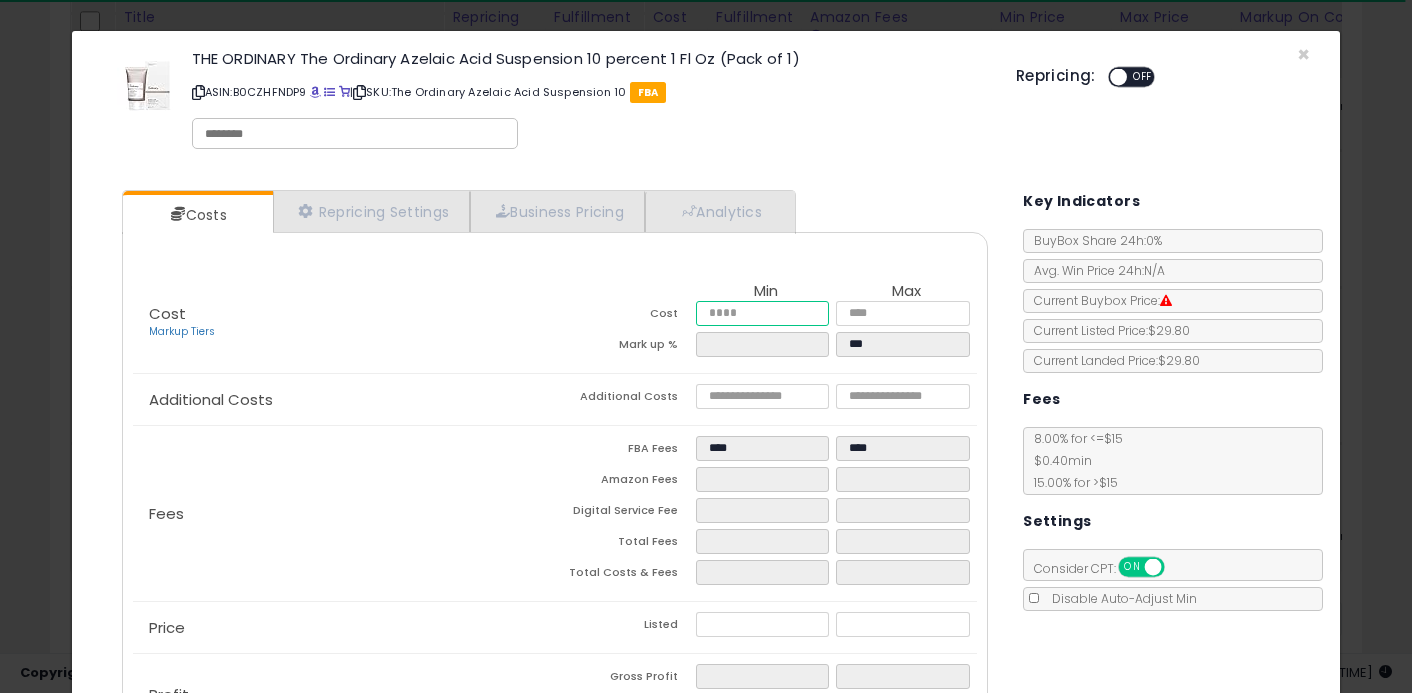 type on "*****" 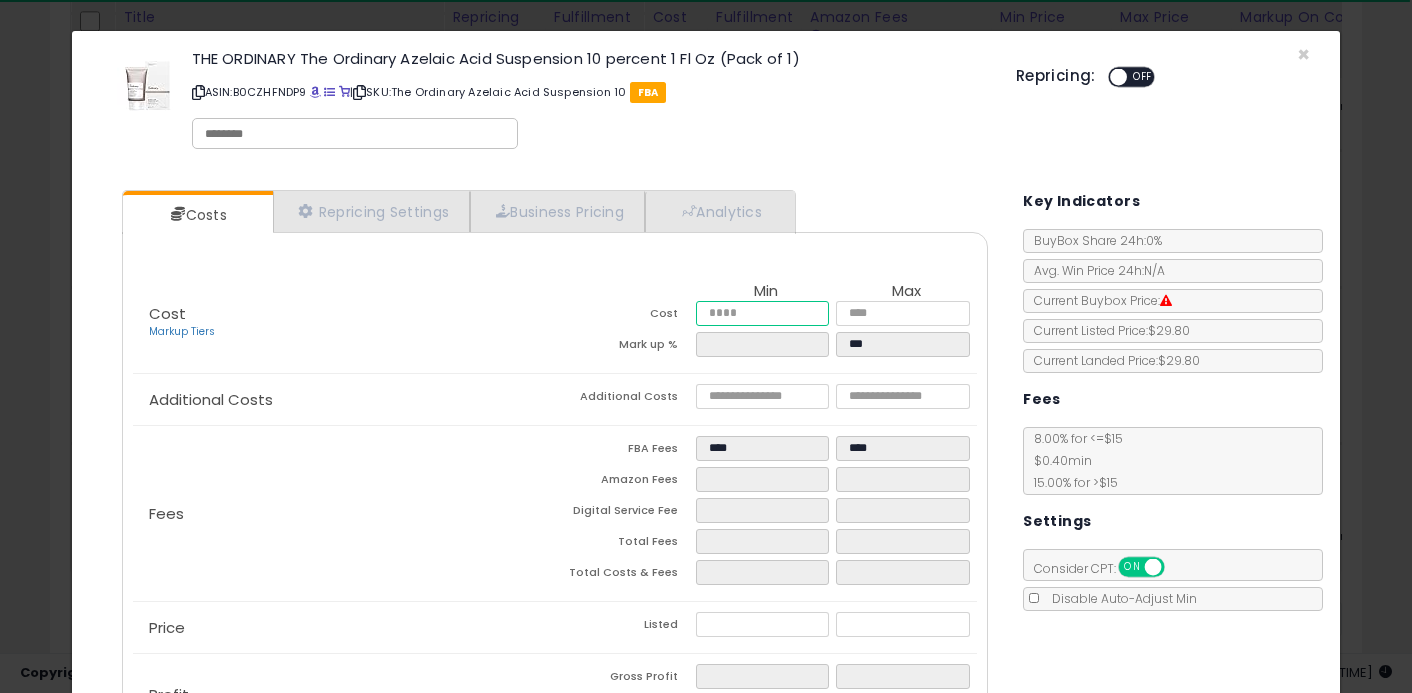 type on "*****" 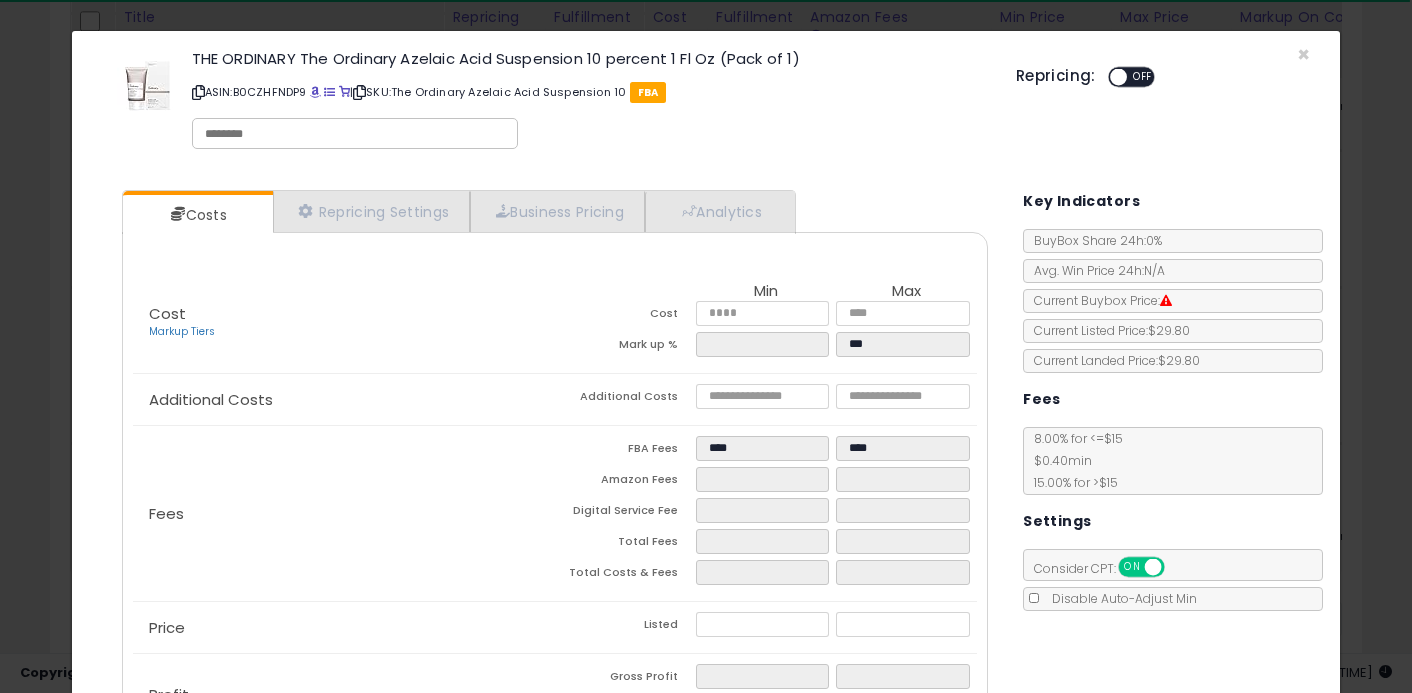 type on "*****" 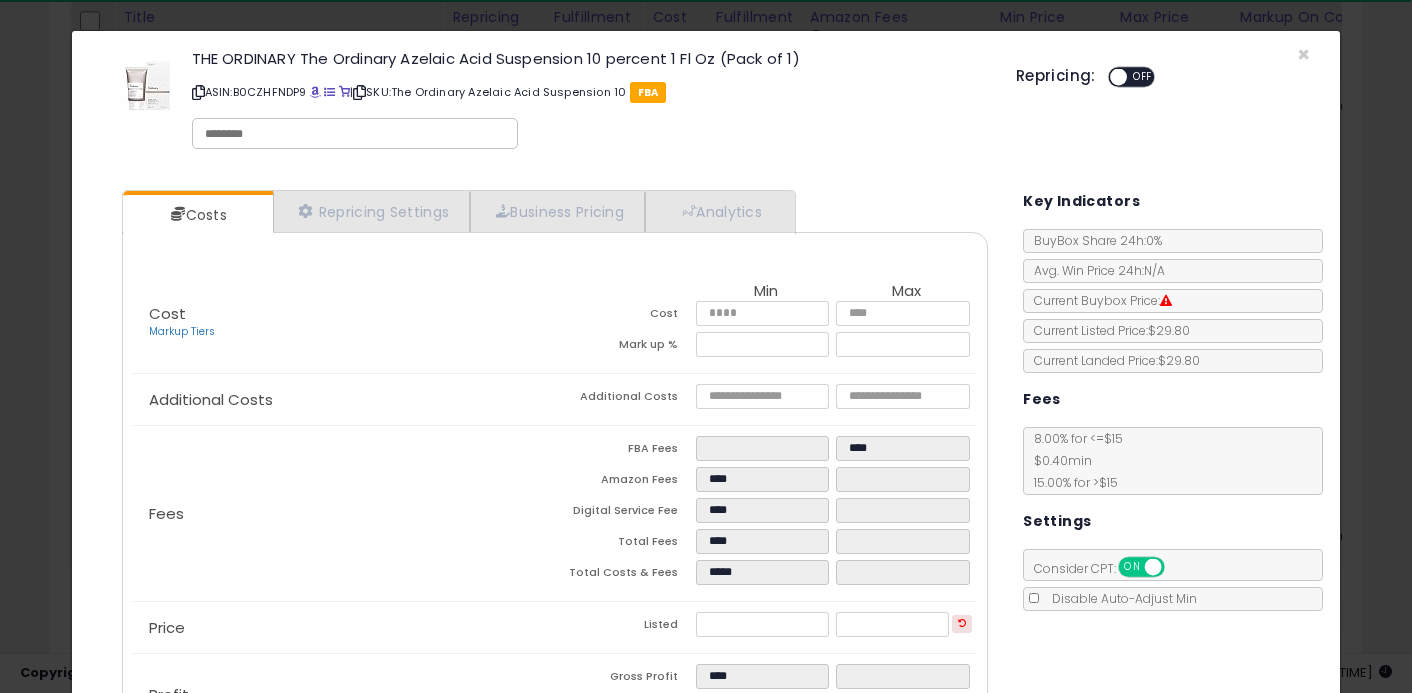 click on "Additional Costs
Additional Costs" 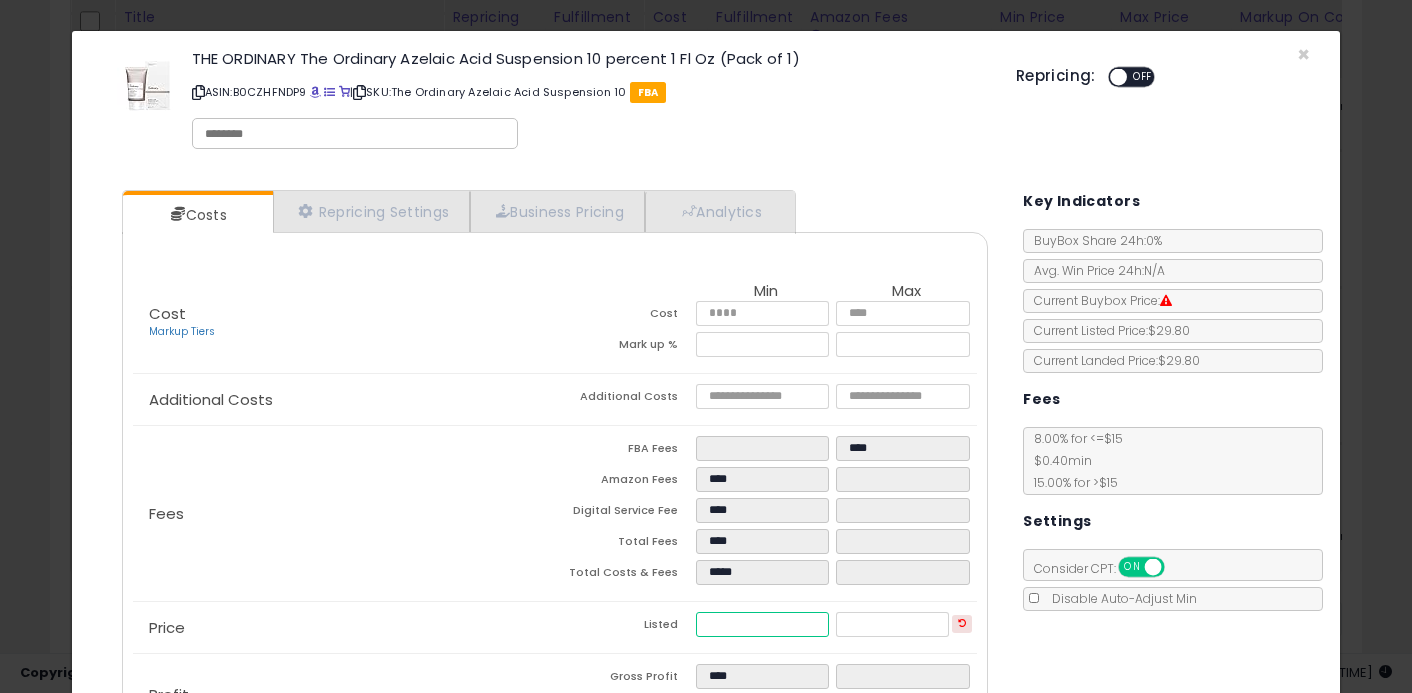 click on "*****" at bounding box center [763, 624] 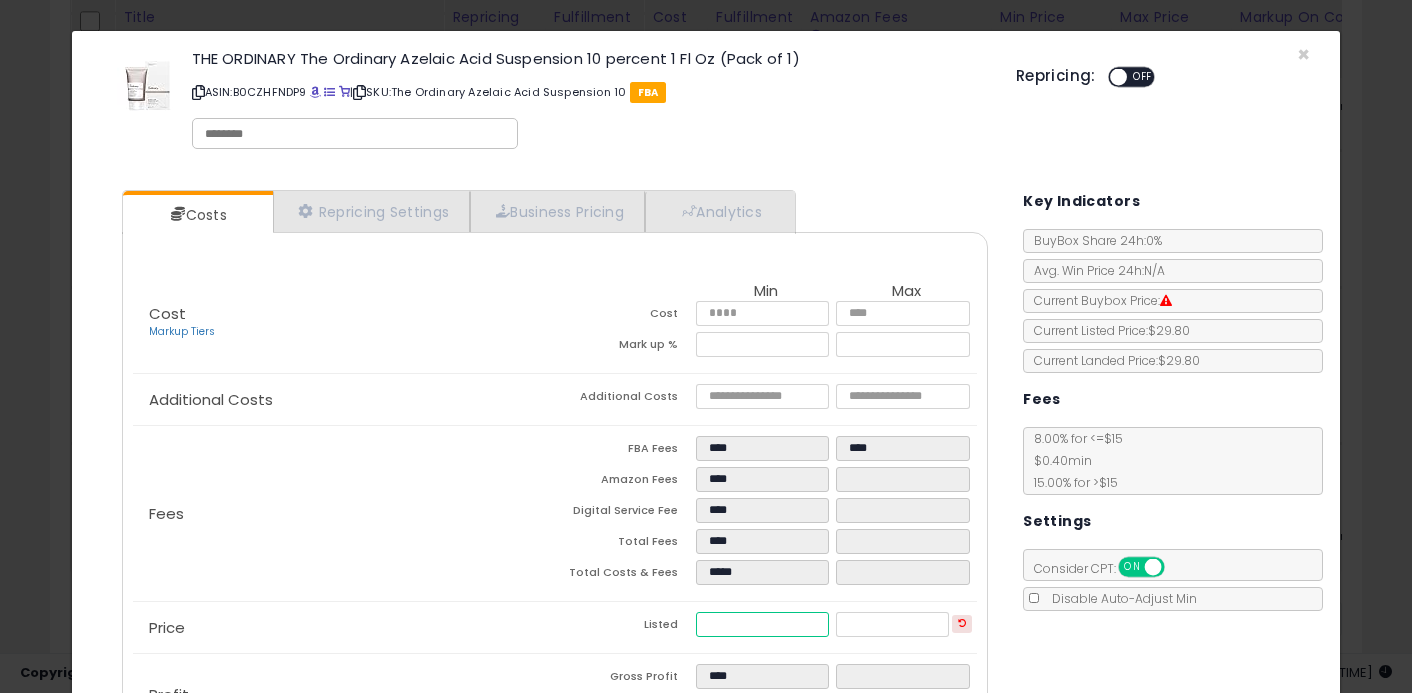 type on "****" 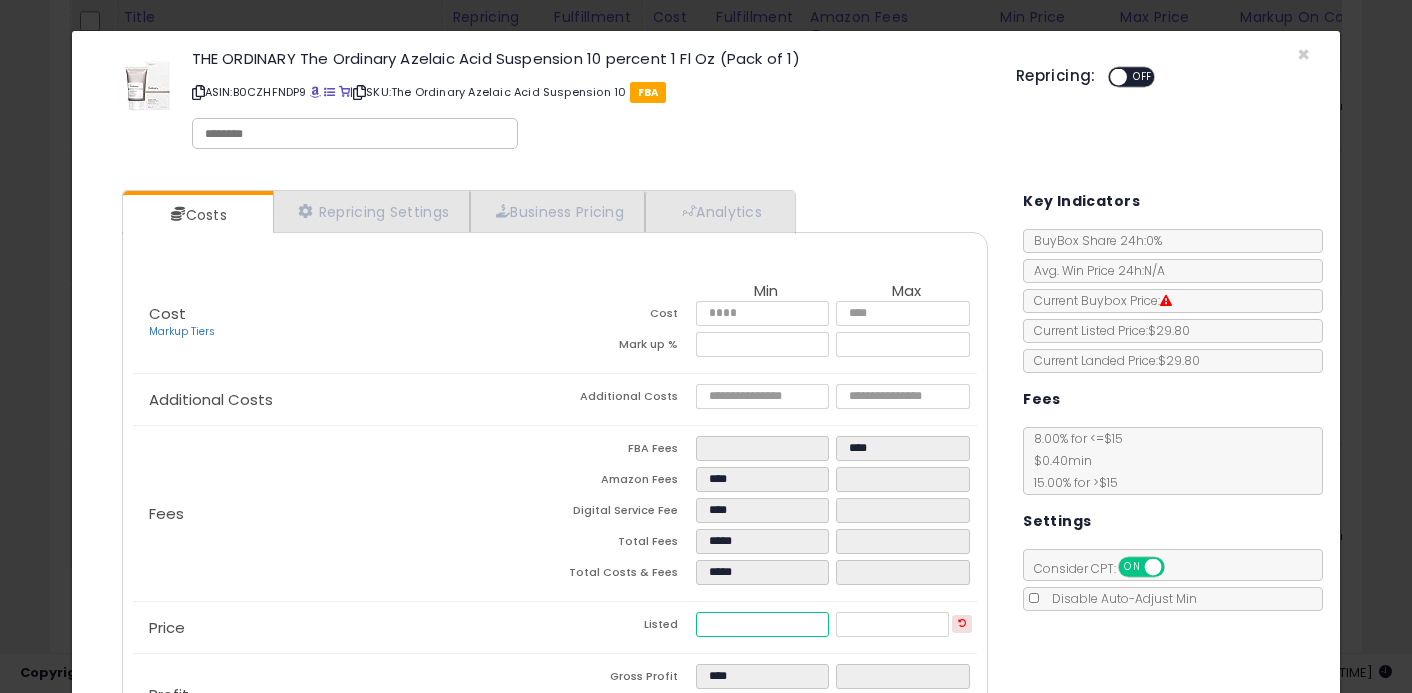 type on "****" 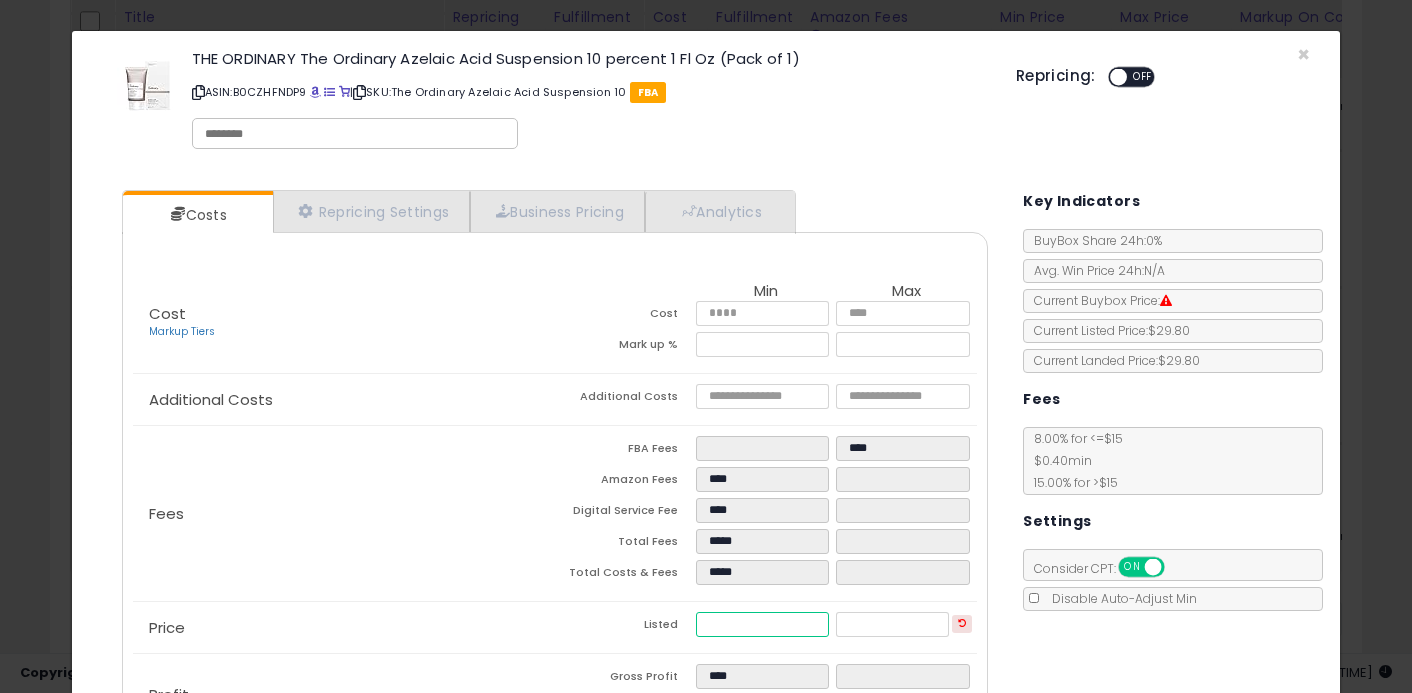 type on "*****" 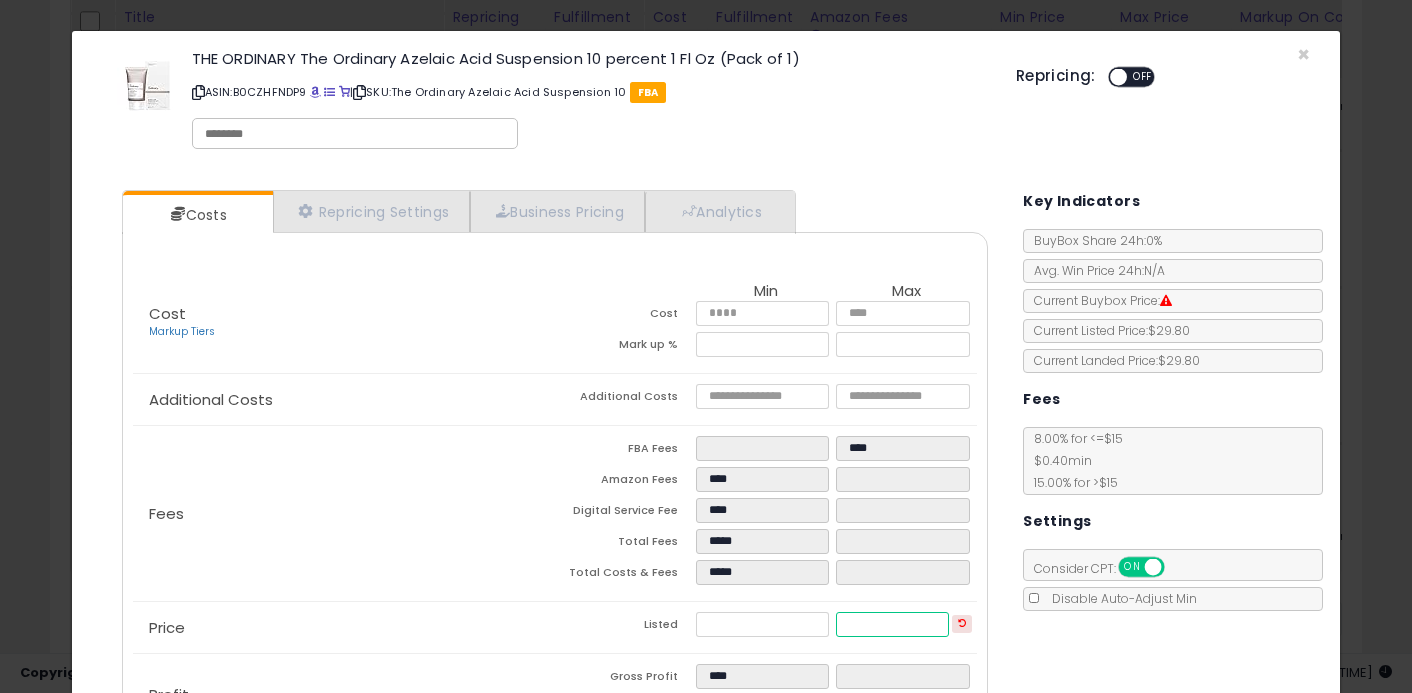 type on "*****" 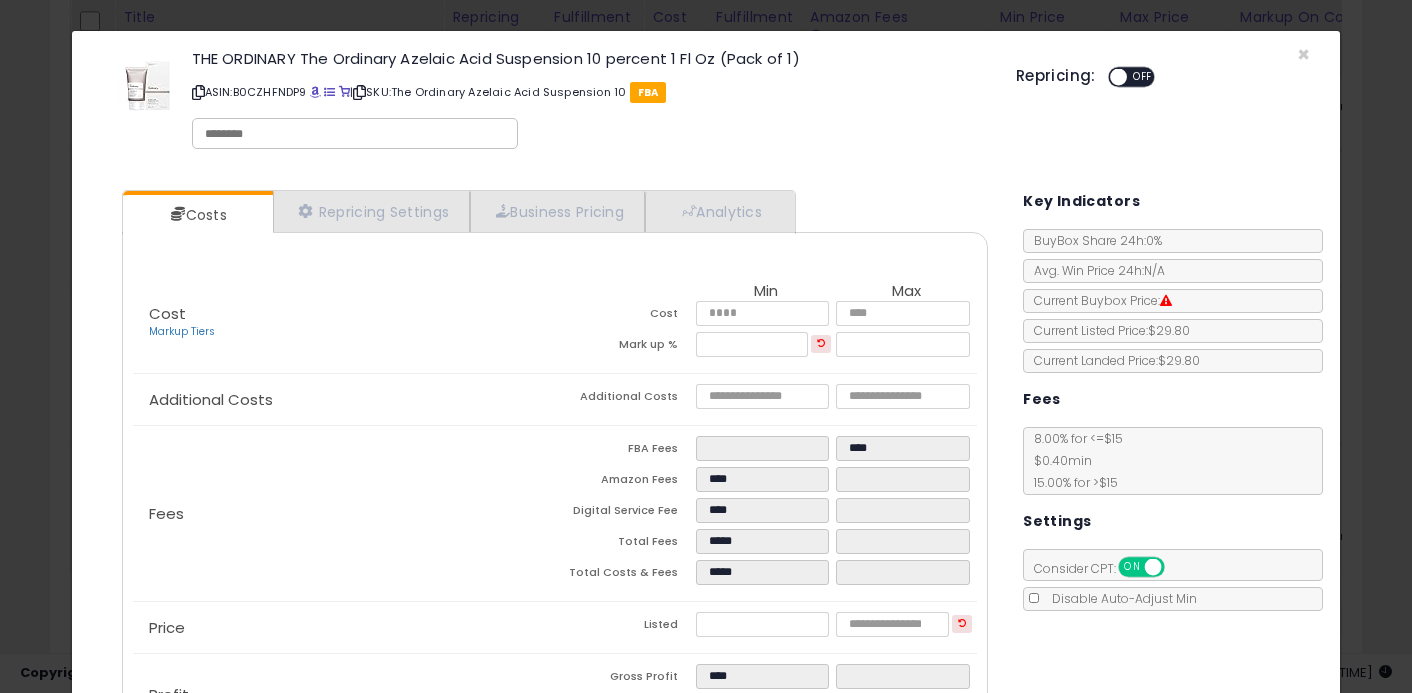 type on "****" 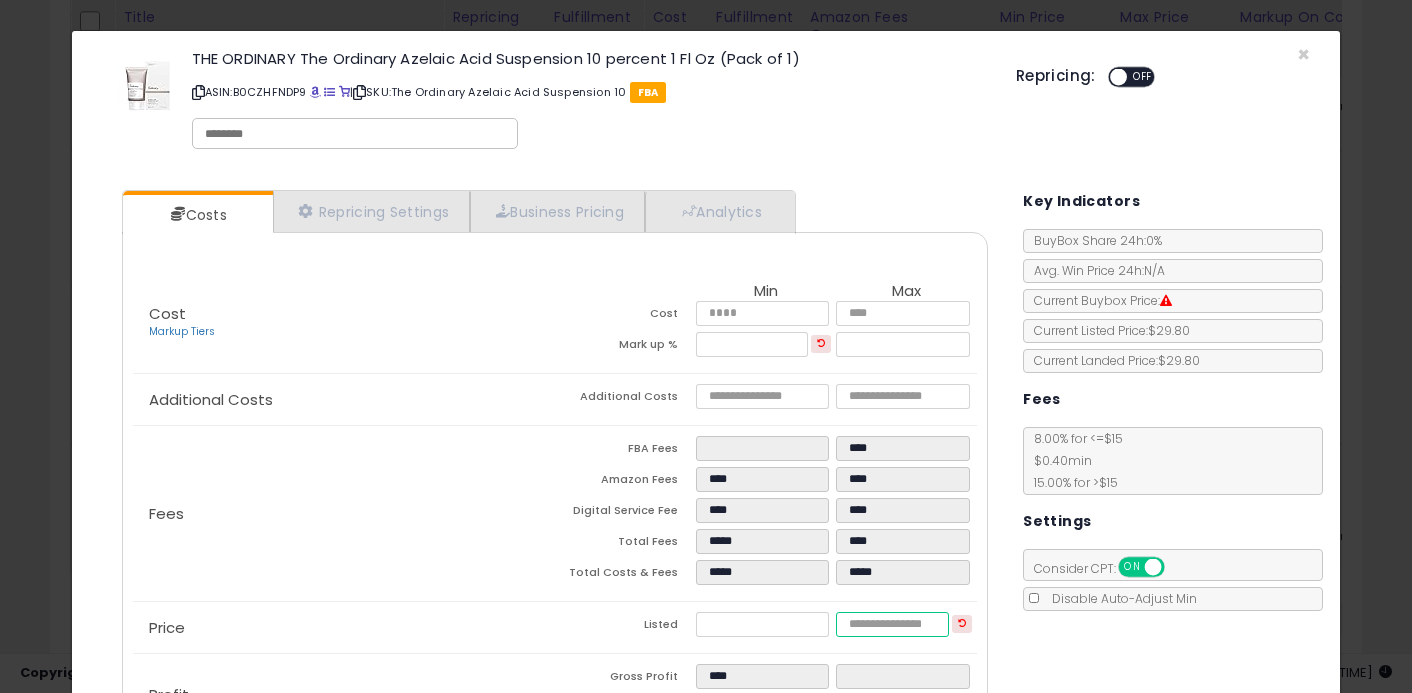 type on "****" 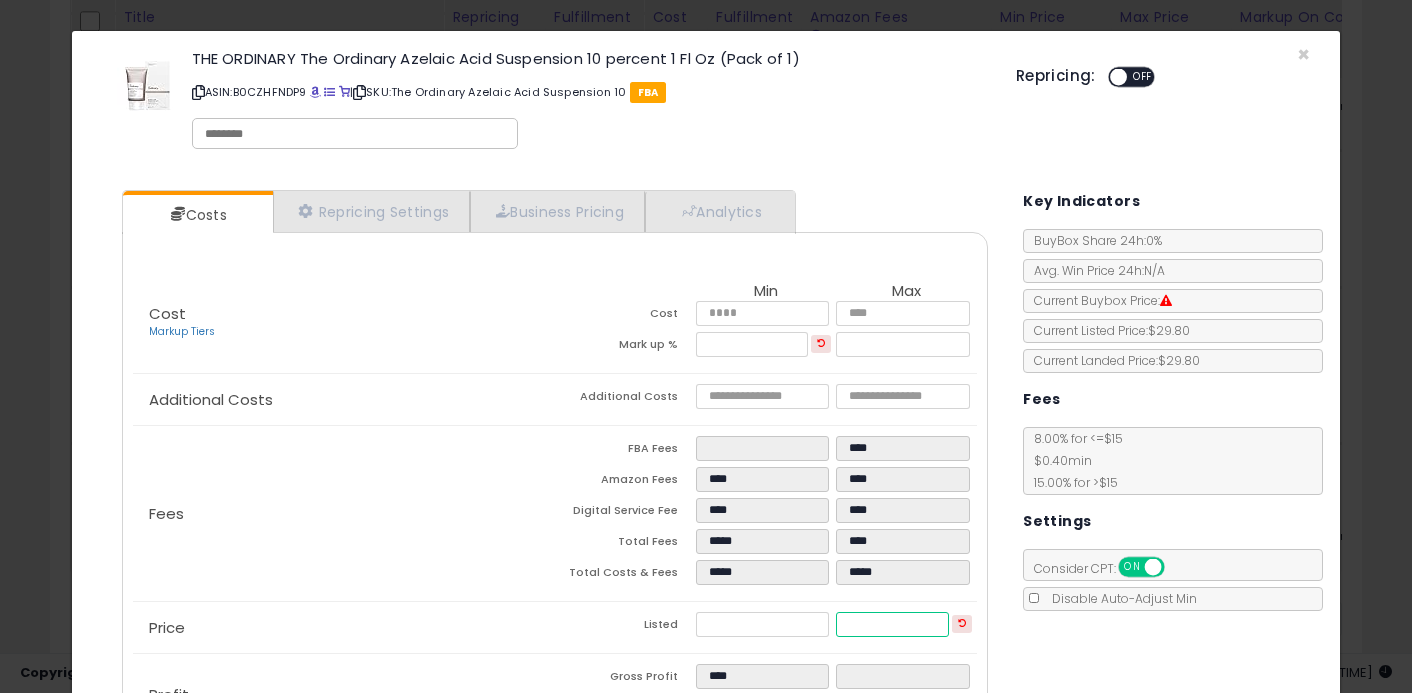 type on "****" 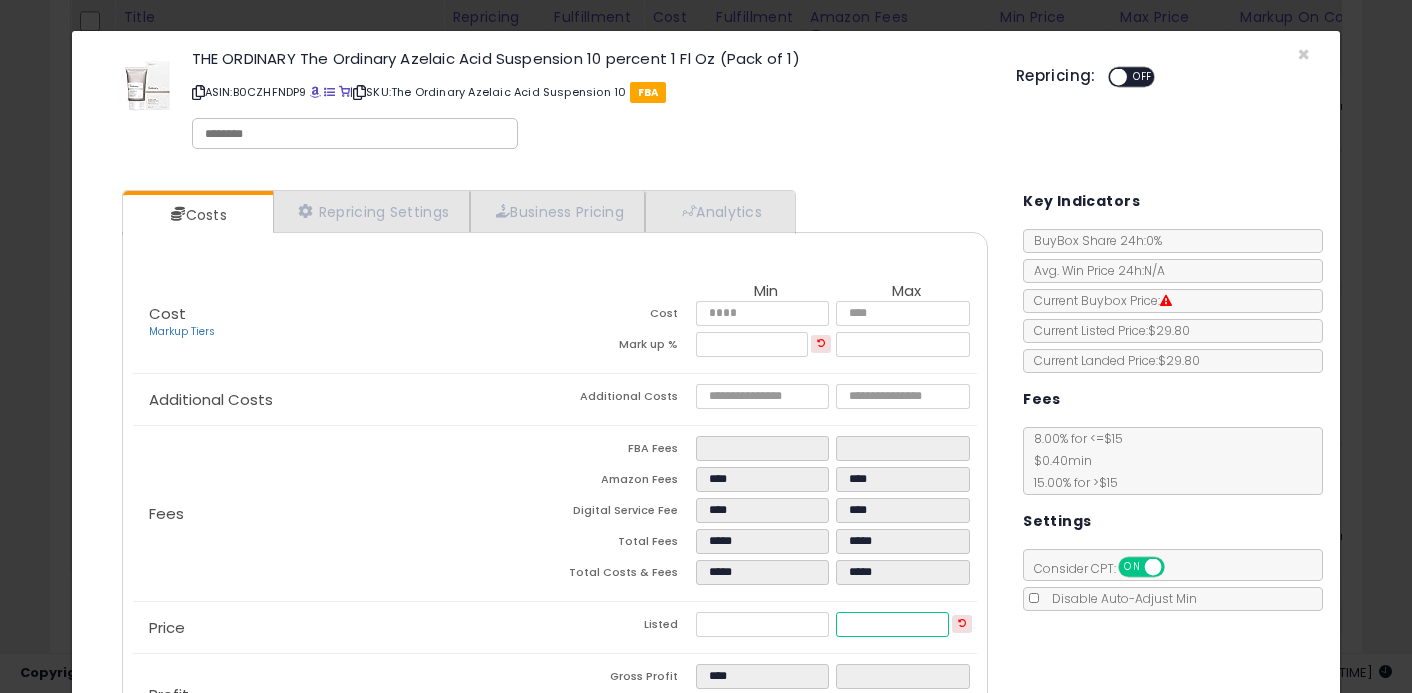 type on "****" 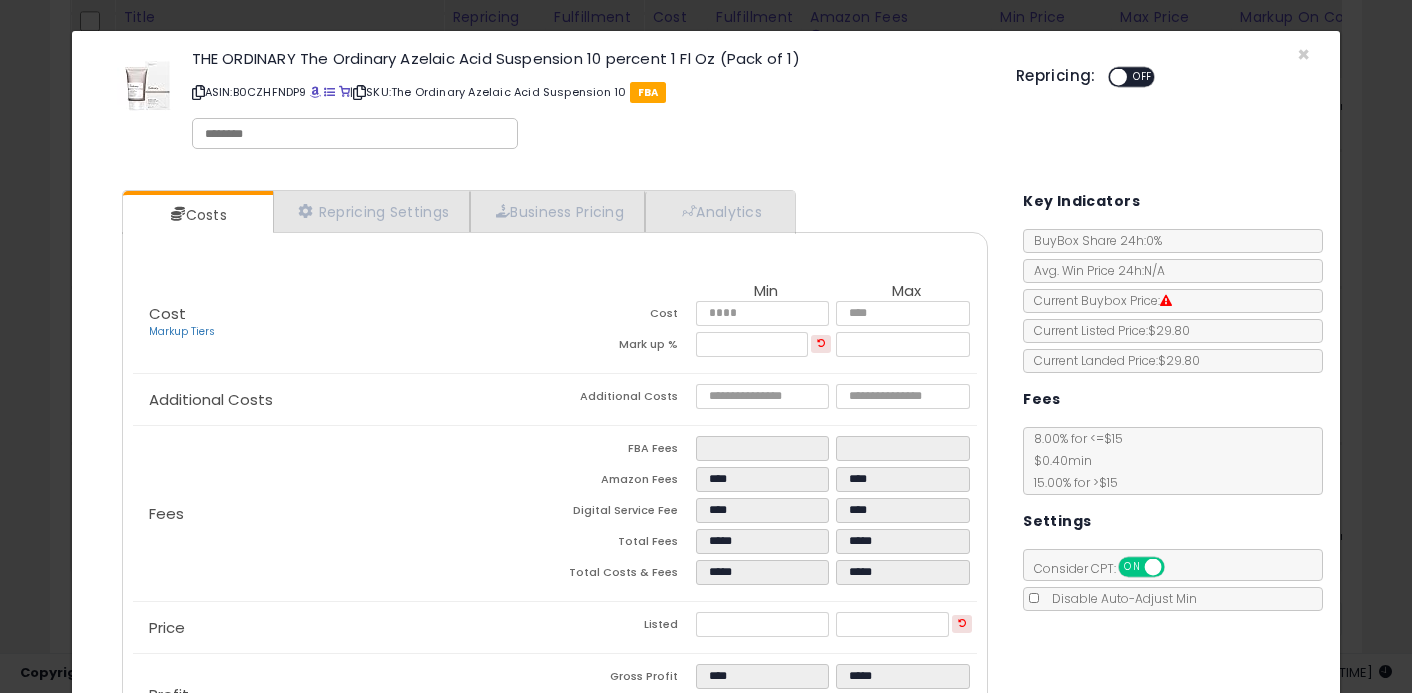 click on "Fees
FBA Fees
****
****
Amazon Fees
****
****
Digital Service Fee
****
****
Total Fees
*****
*****
Total Costs & Fees
*****
*****" 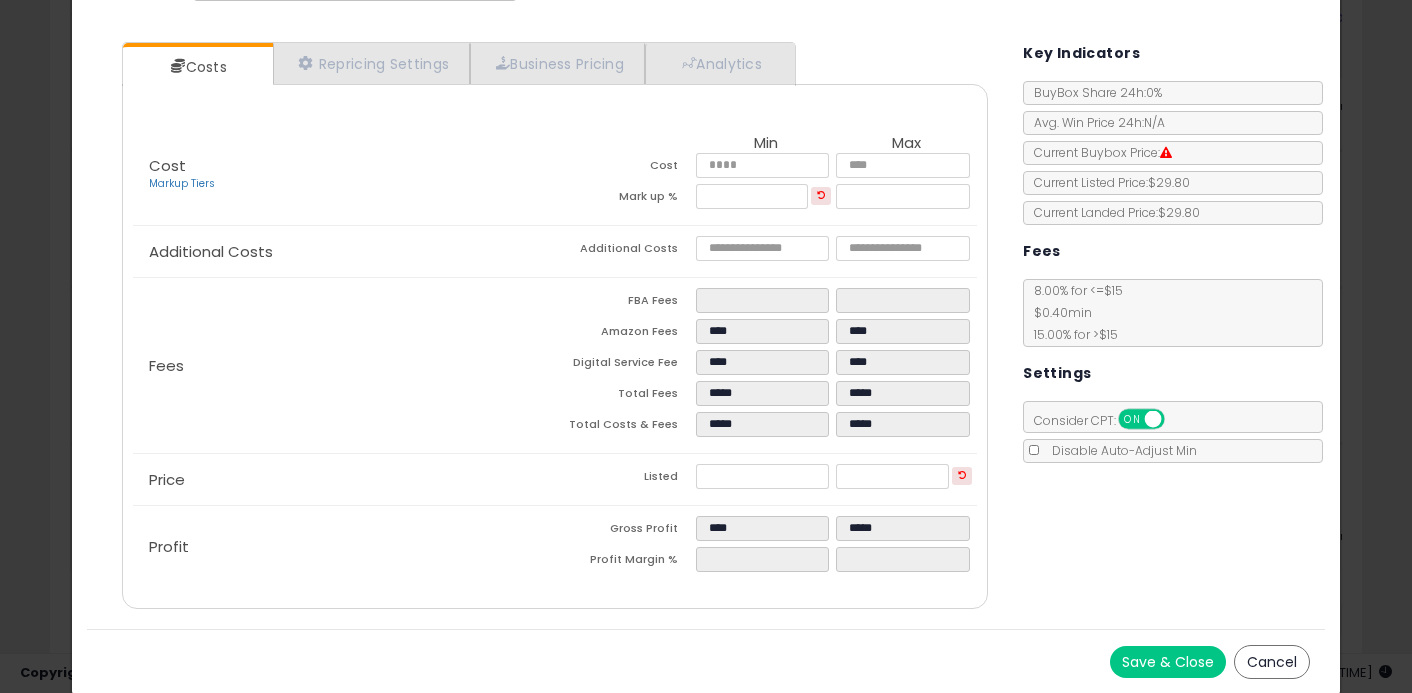 click on "Save & Close" at bounding box center (1168, 662) 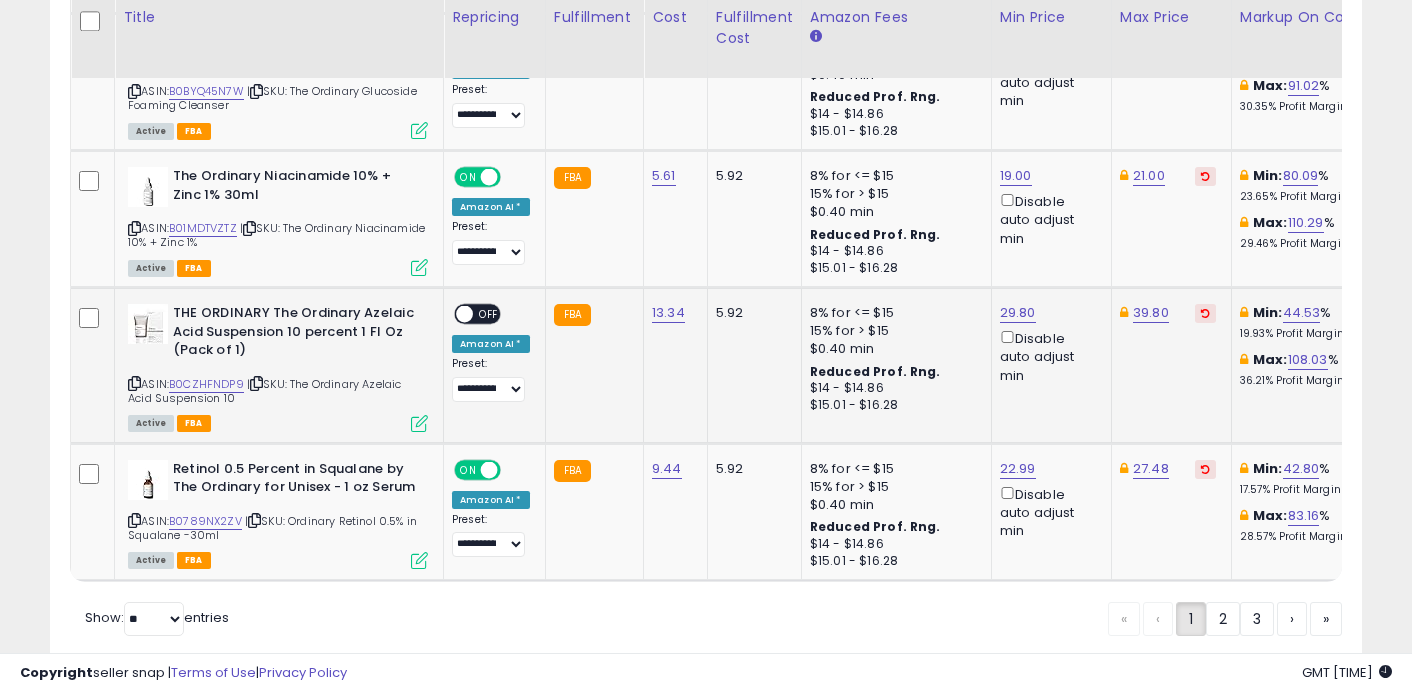 click at bounding box center [464, 314] 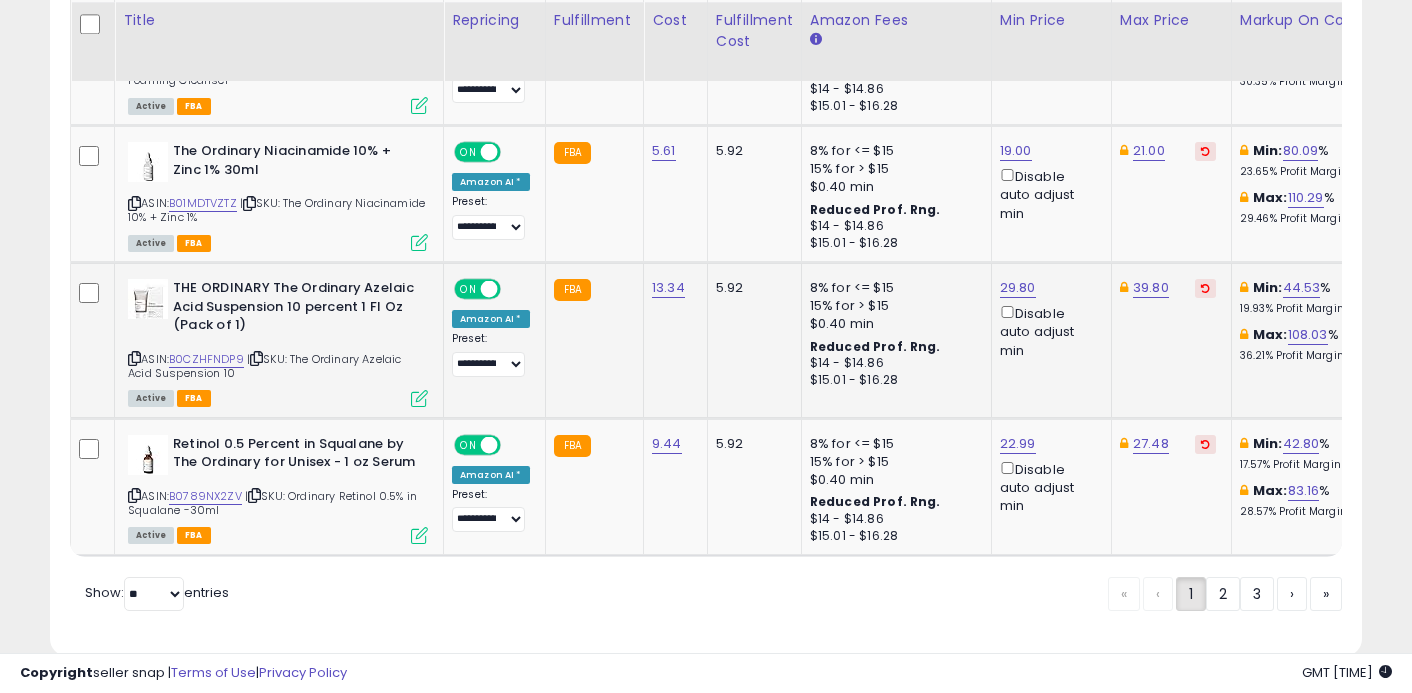 scroll, scrollTop: 4411, scrollLeft: 0, axis: vertical 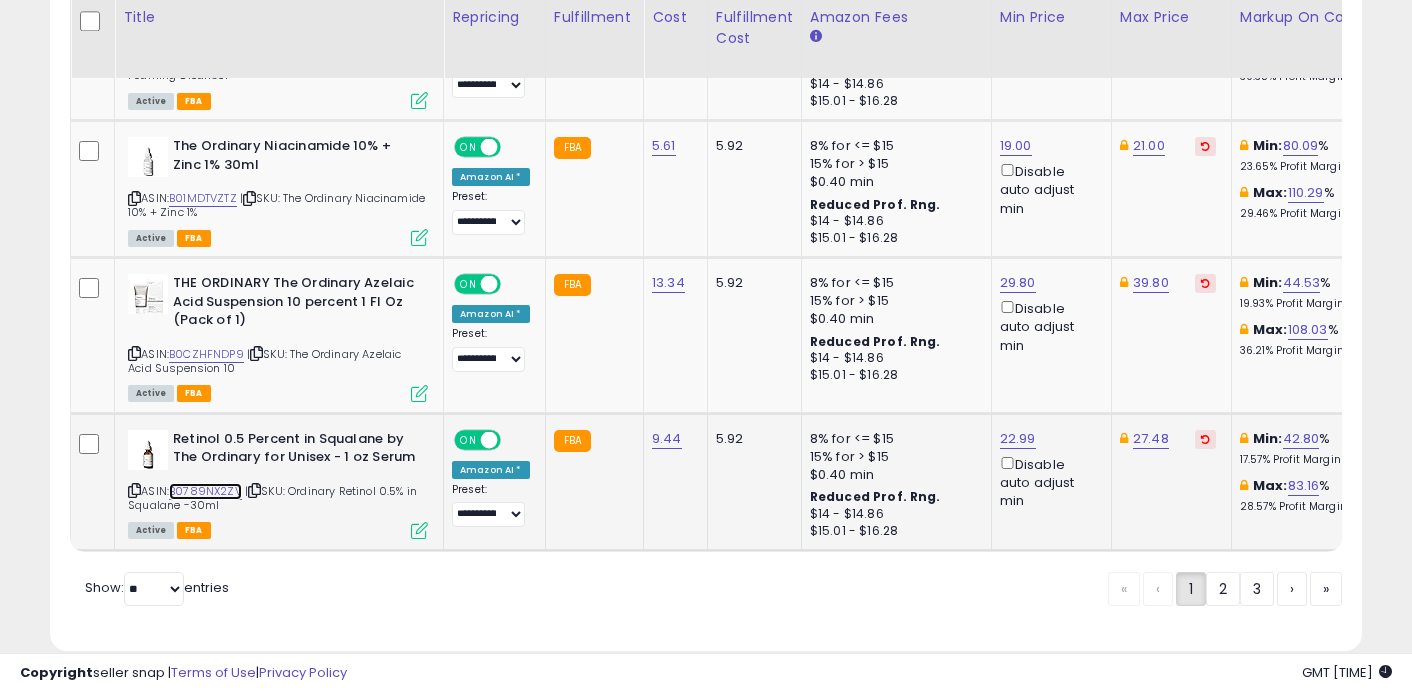 click on "B0789NX2ZV" at bounding box center [205, 491] 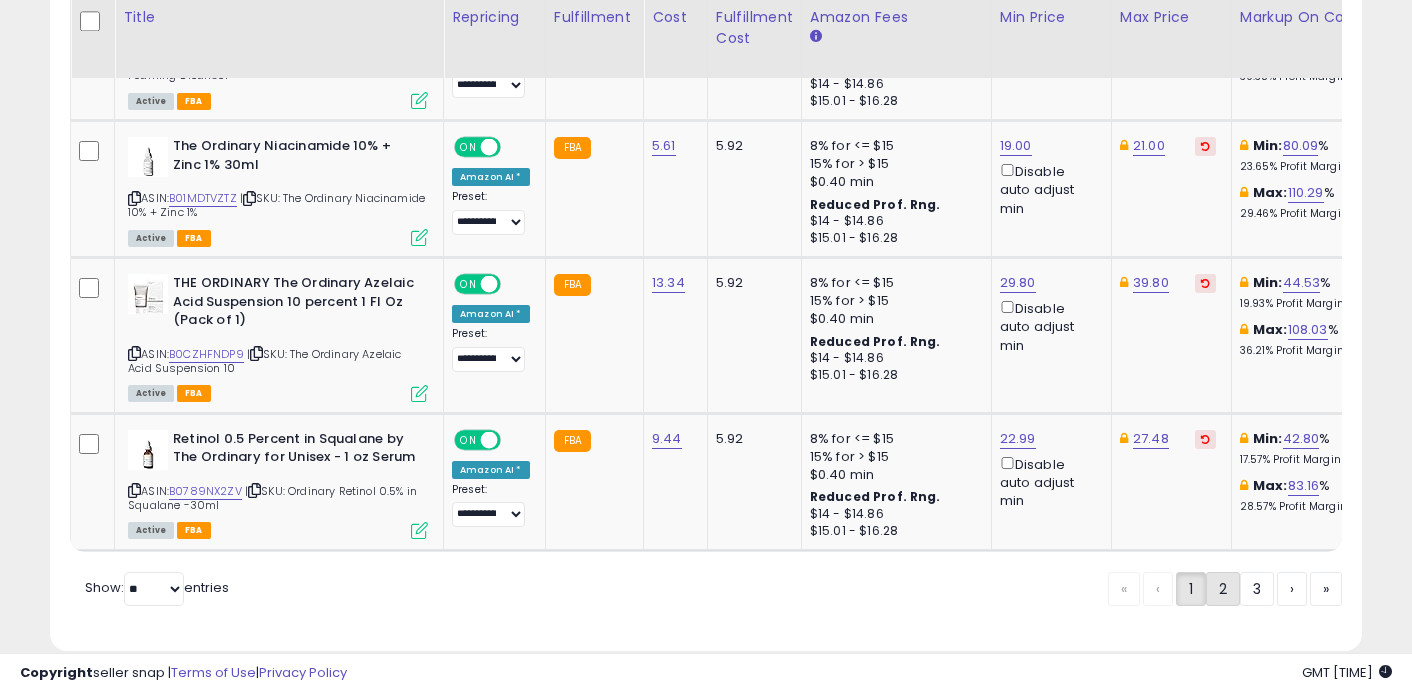 click on "2" 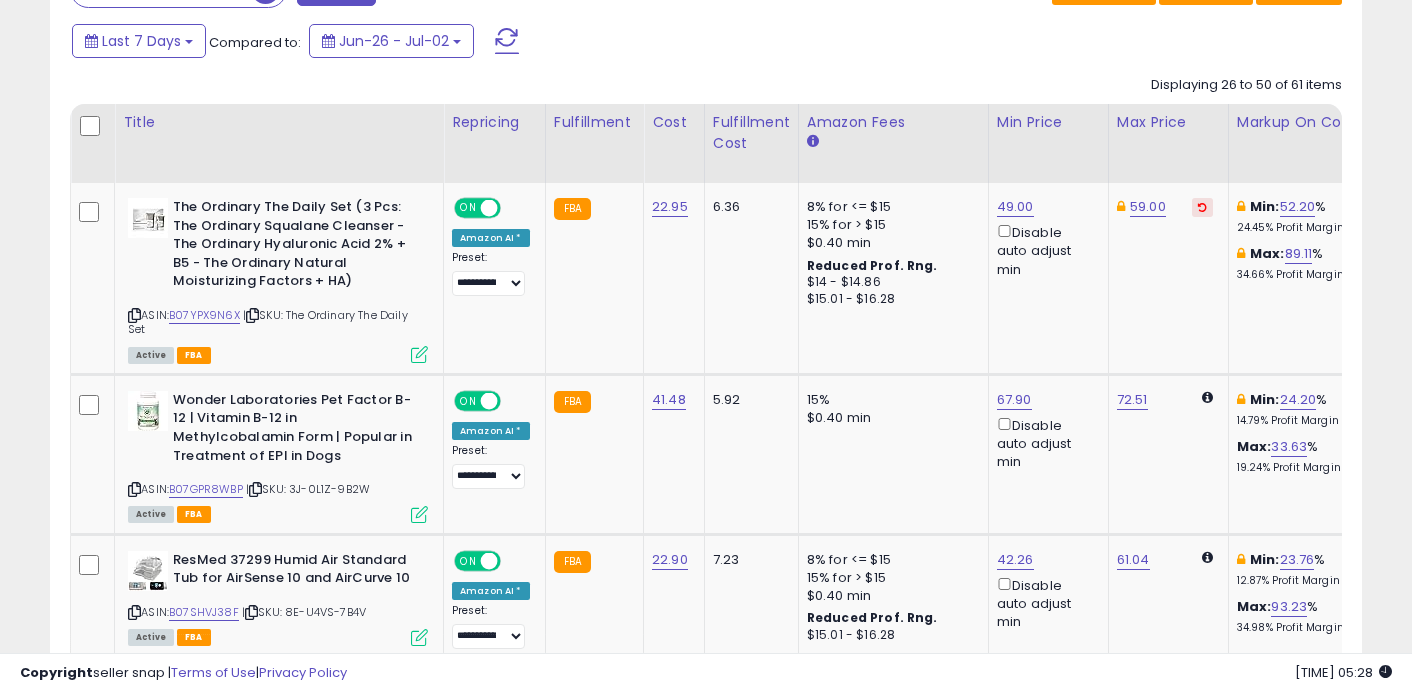 scroll, scrollTop: 920, scrollLeft: 0, axis: vertical 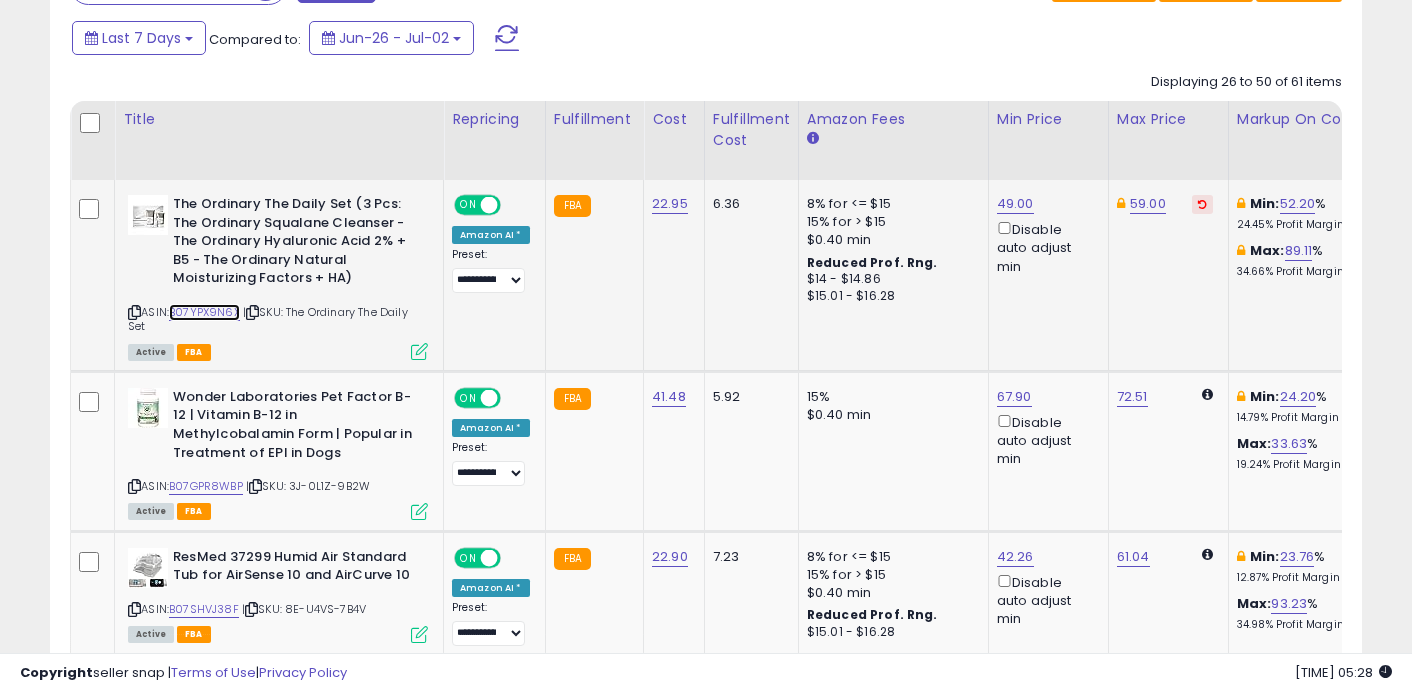 click on "B07YPX9N6X" at bounding box center (204, 312) 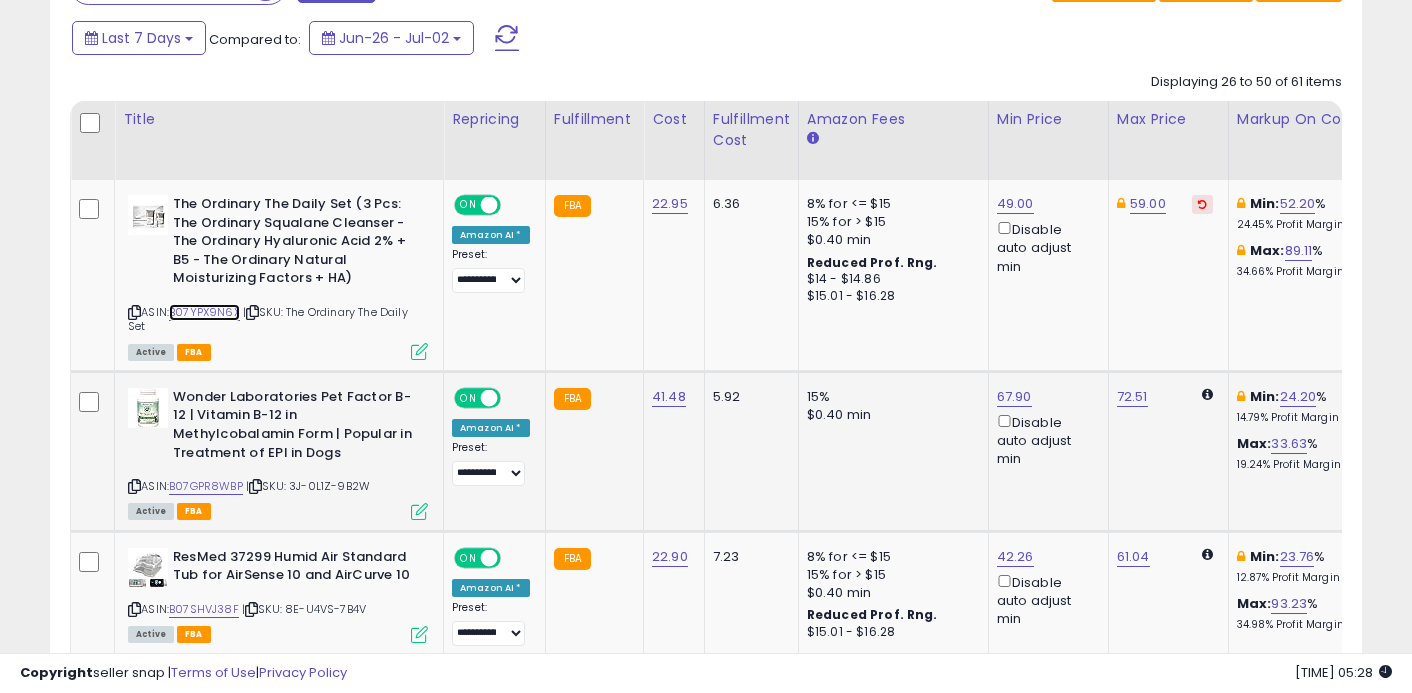 scroll, scrollTop: 1043, scrollLeft: 0, axis: vertical 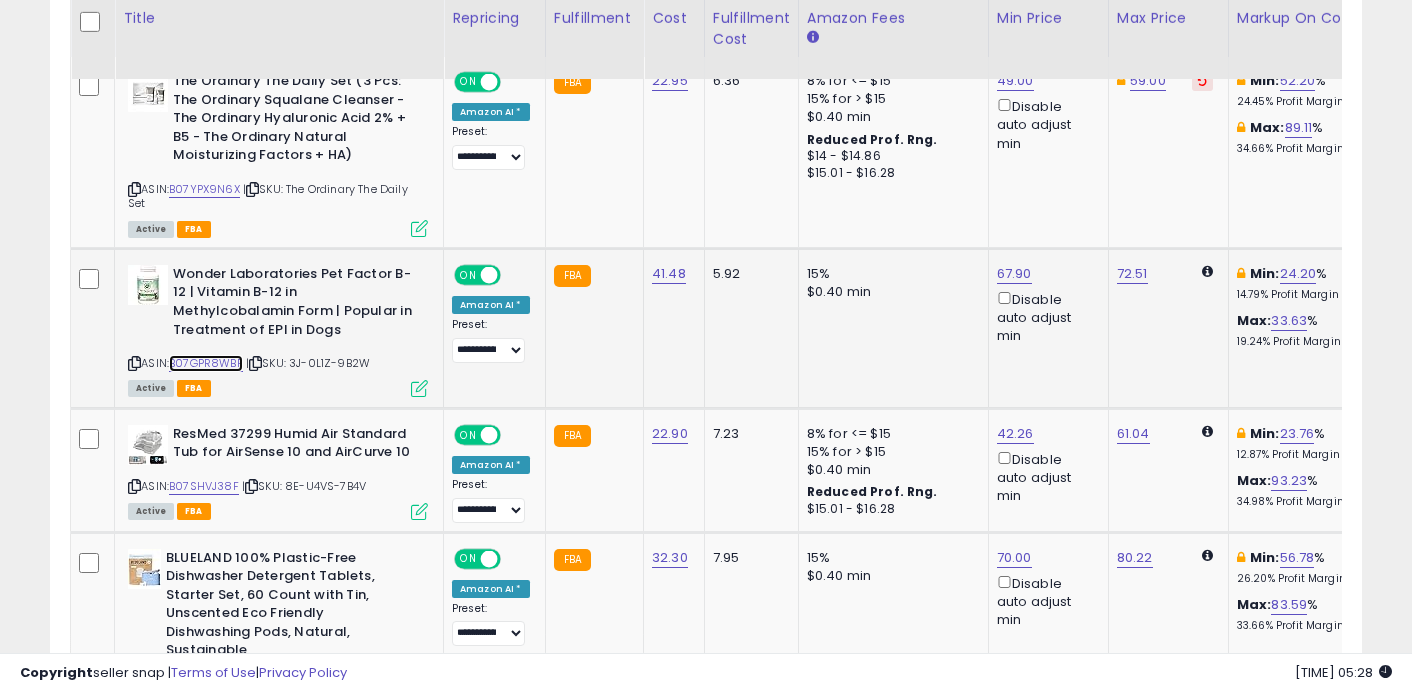 click on "B07GPR8WBP" at bounding box center [206, 363] 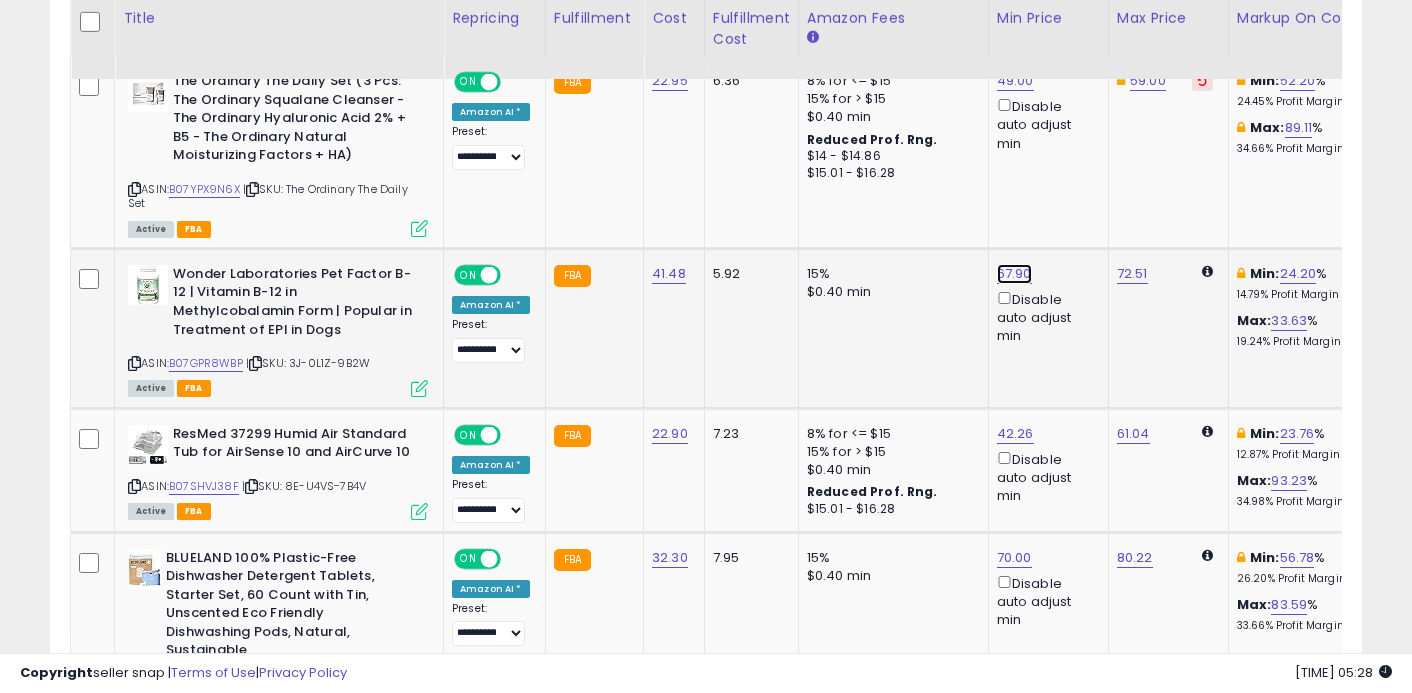 click on "67.90" at bounding box center (1015, 81) 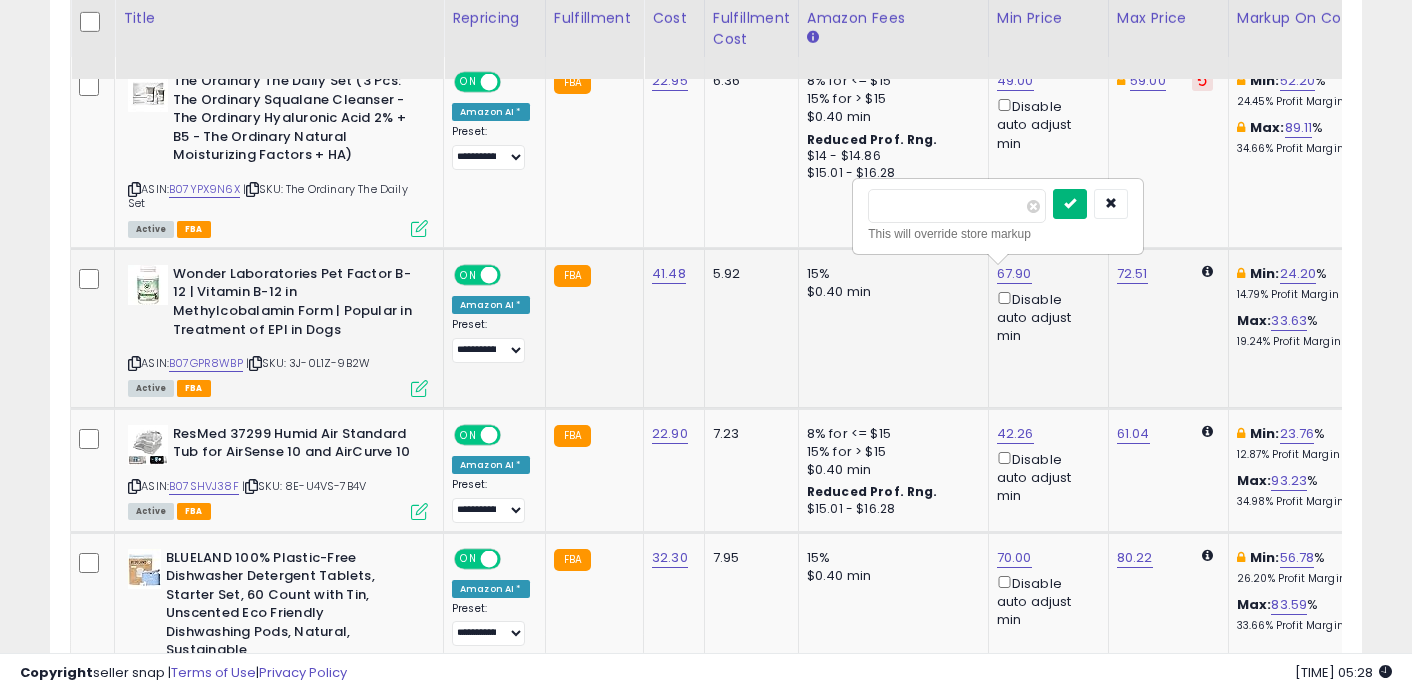 click at bounding box center (1070, 204) 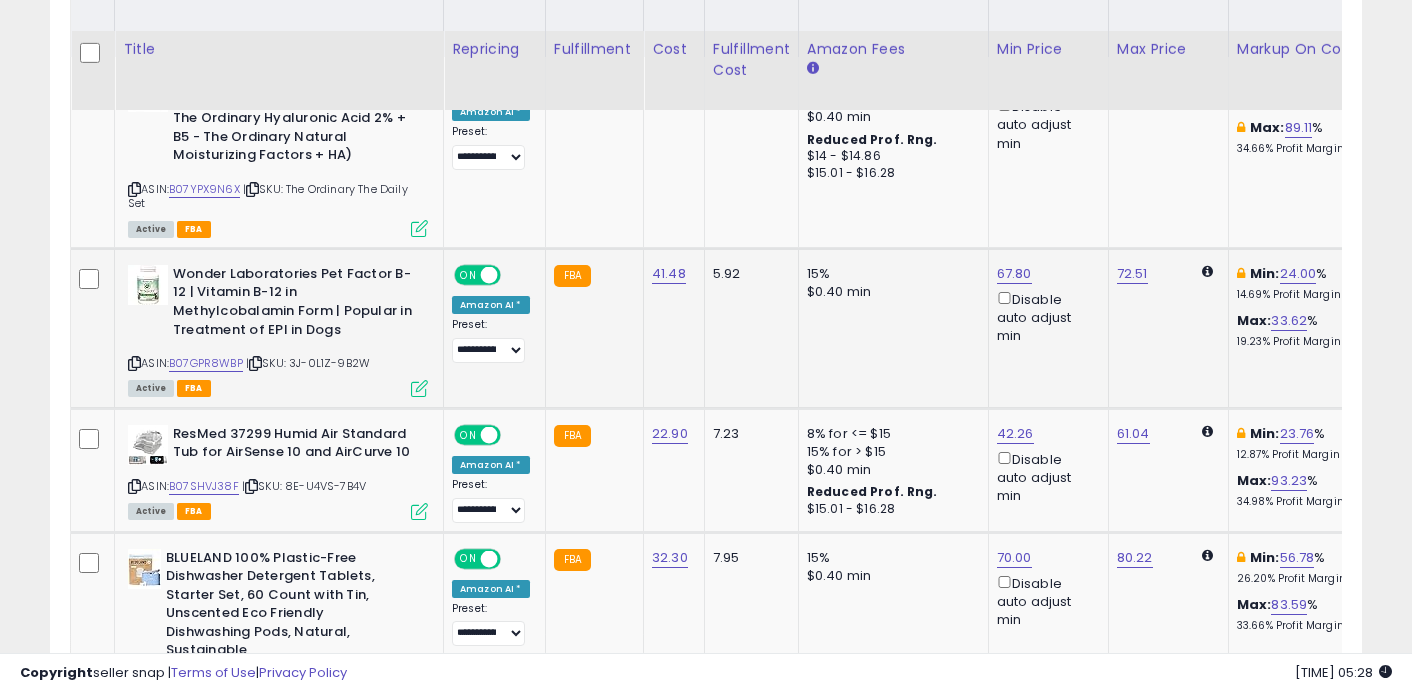 scroll, scrollTop: 1106, scrollLeft: 0, axis: vertical 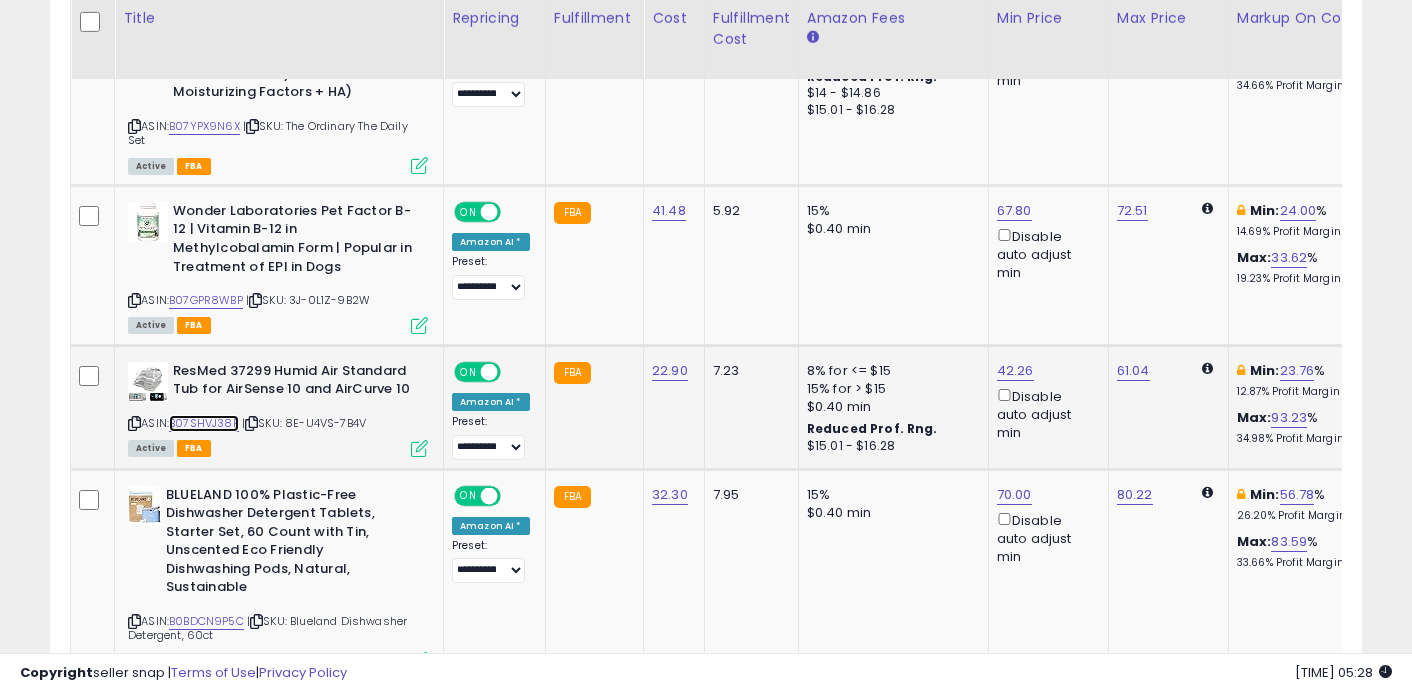 click on "B07SHVJ38F" at bounding box center (204, 423) 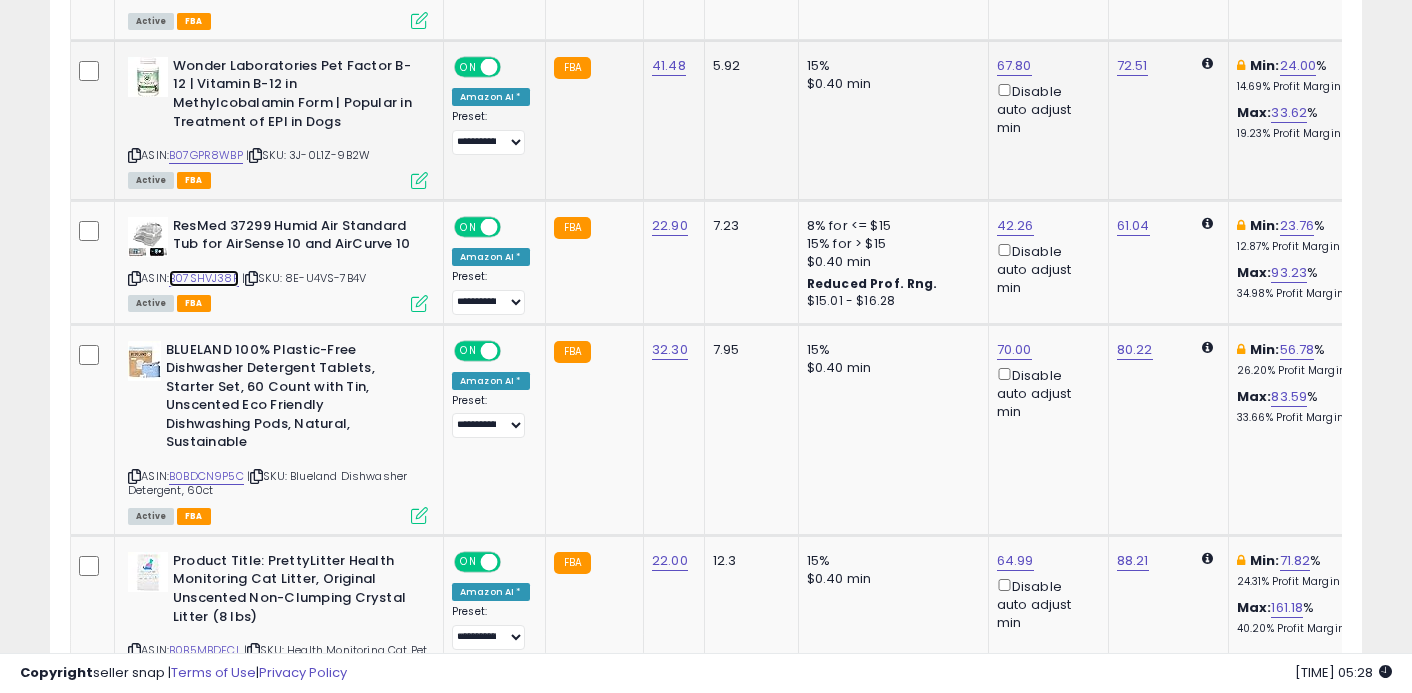 scroll, scrollTop: 1253, scrollLeft: 0, axis: vertical 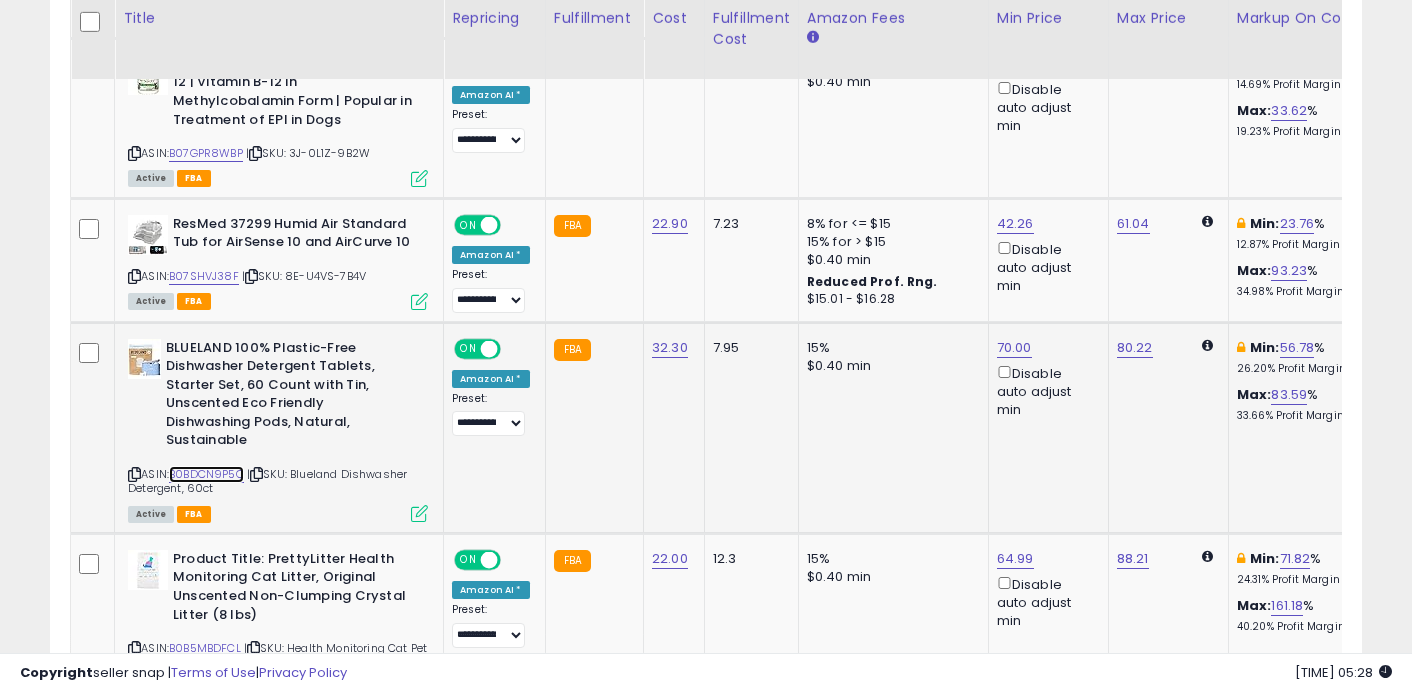 click on "B0BDCN9P5C" at bounding box center (206, 474) 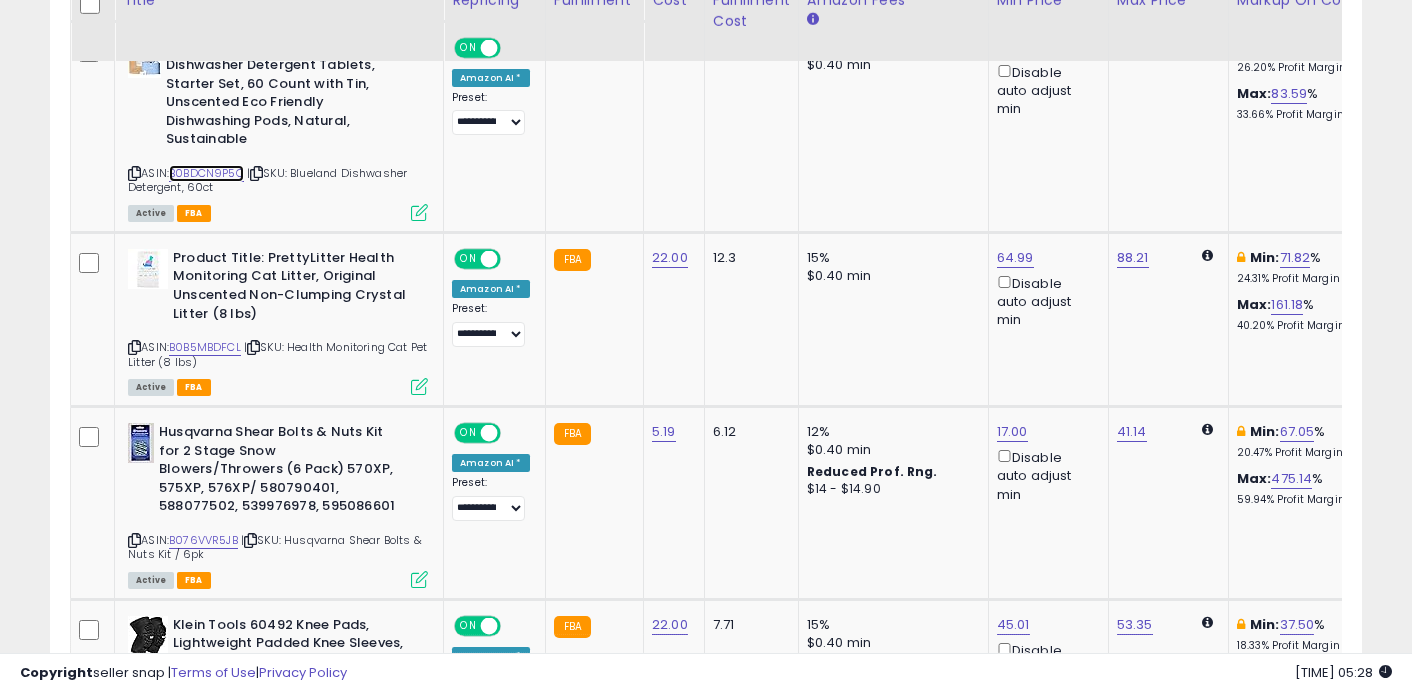 scroll, scrollTop: 1559, scrollLeft: 0, axis: vertical 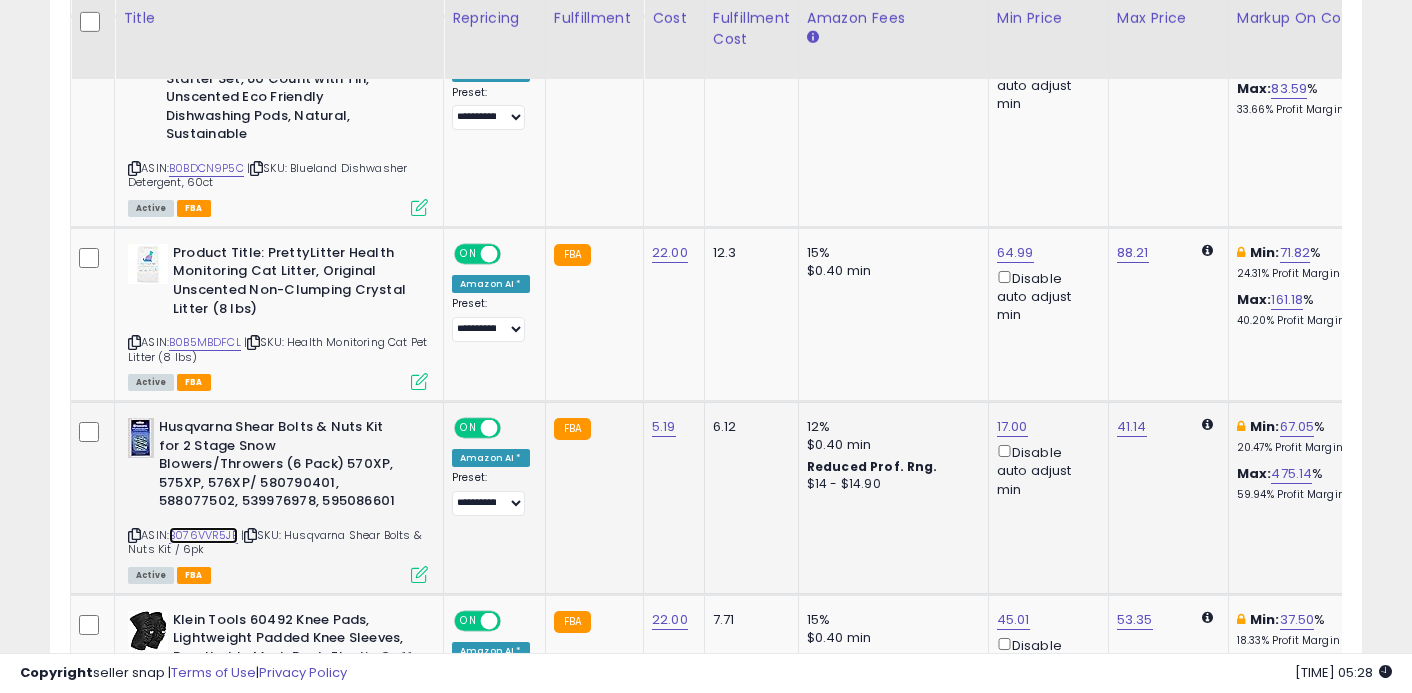 click on "B076VVR5JB" at bounding box center [203, 535] 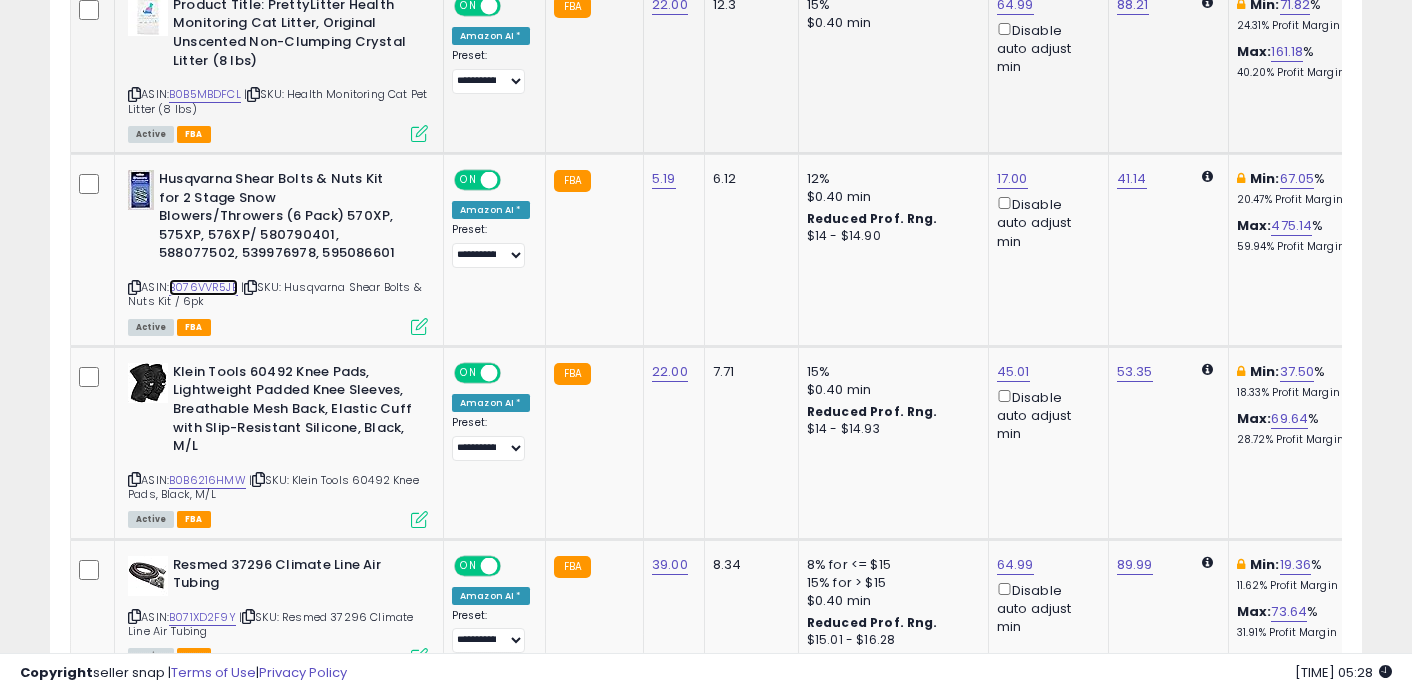 scroll, scrollTop: 1809, scrollLeft: 0, axis: vertical 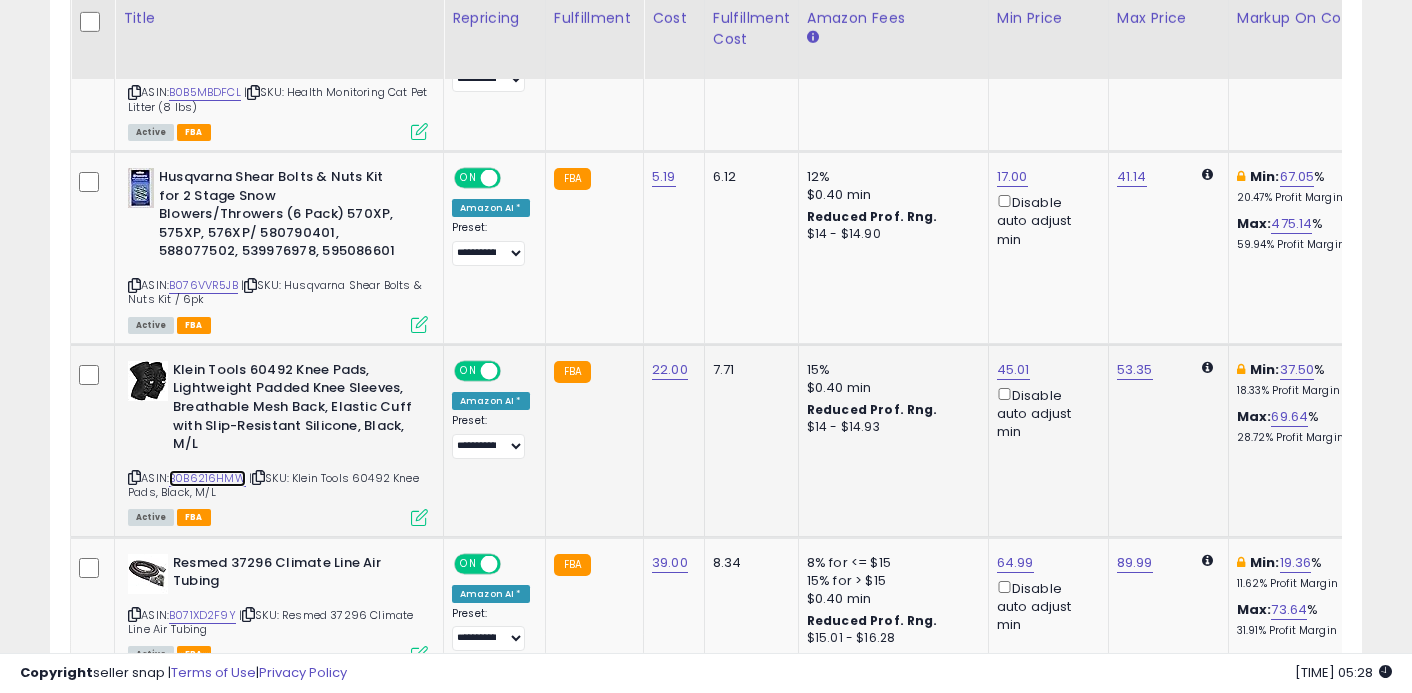 click on "B0B6216HMW" at bounding box center [207, 478] 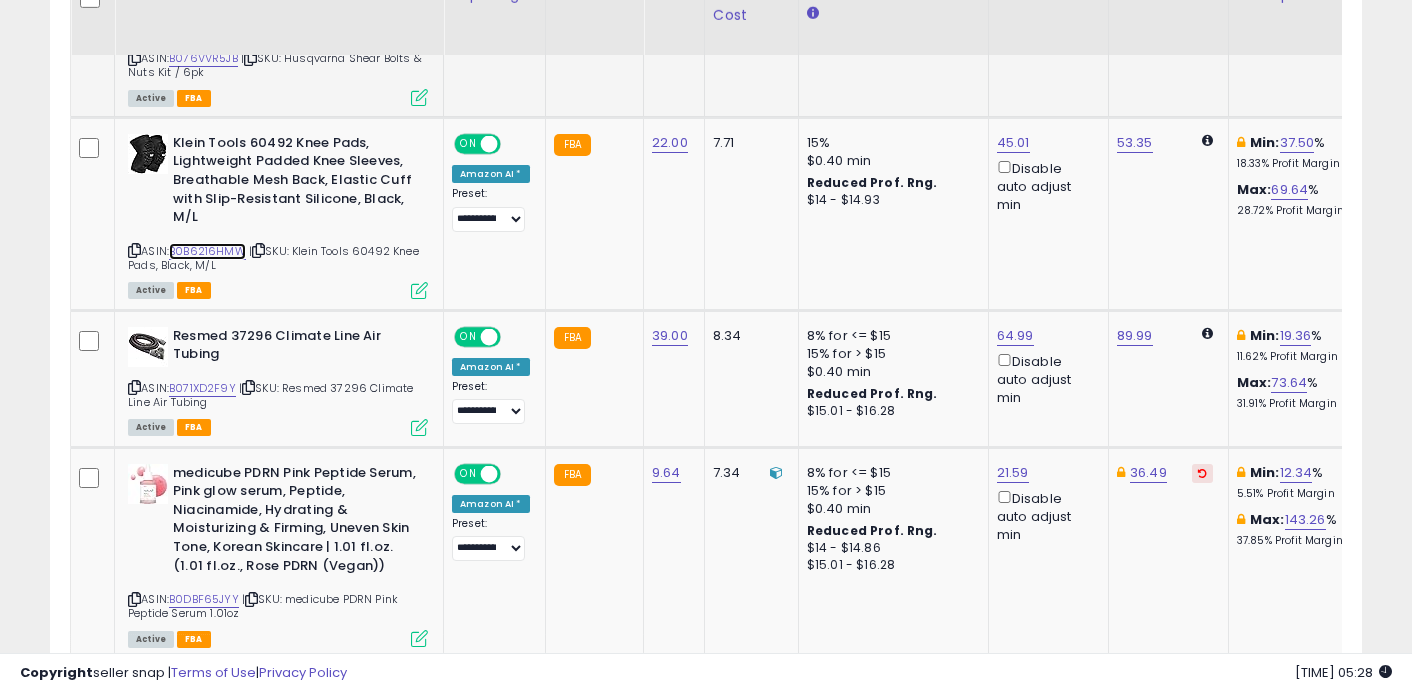scroll, scrollTop: 2041, scrollLeft: 0, axis: vertical 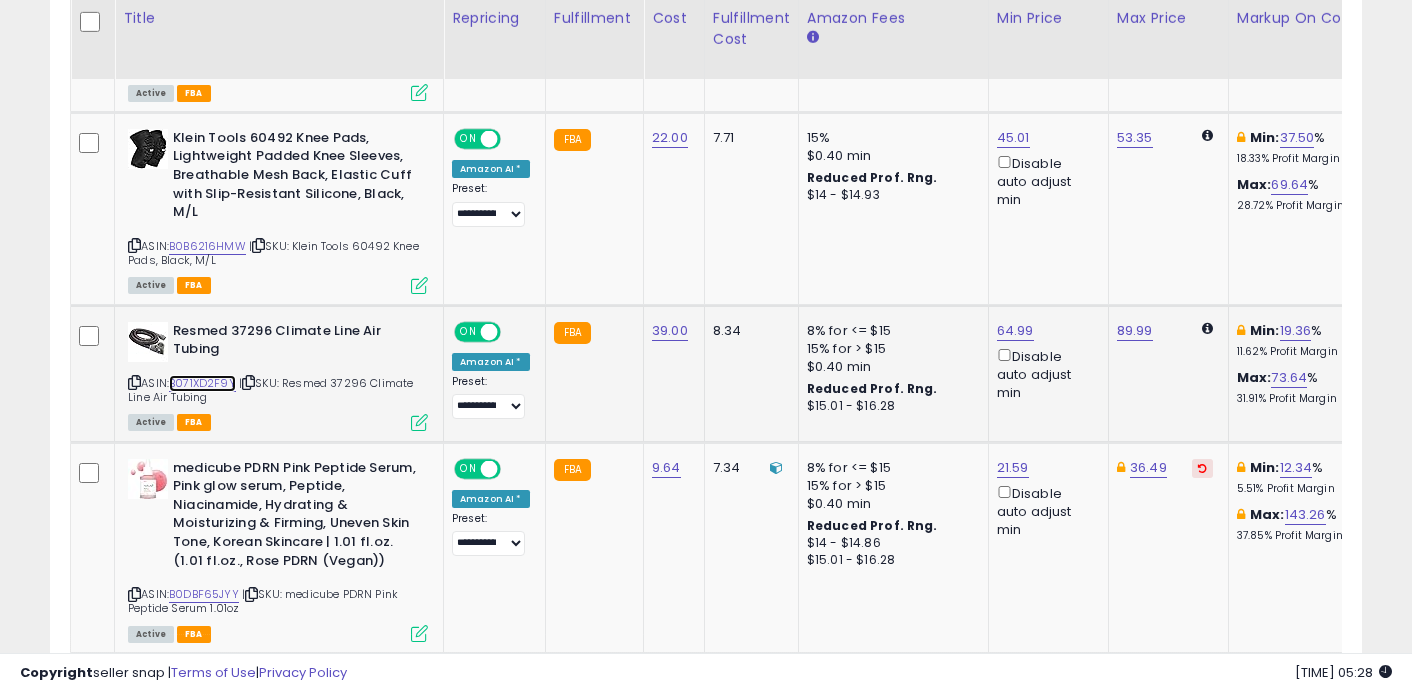 click on "B071XD2F9Y" at bounding box center (202, 383) 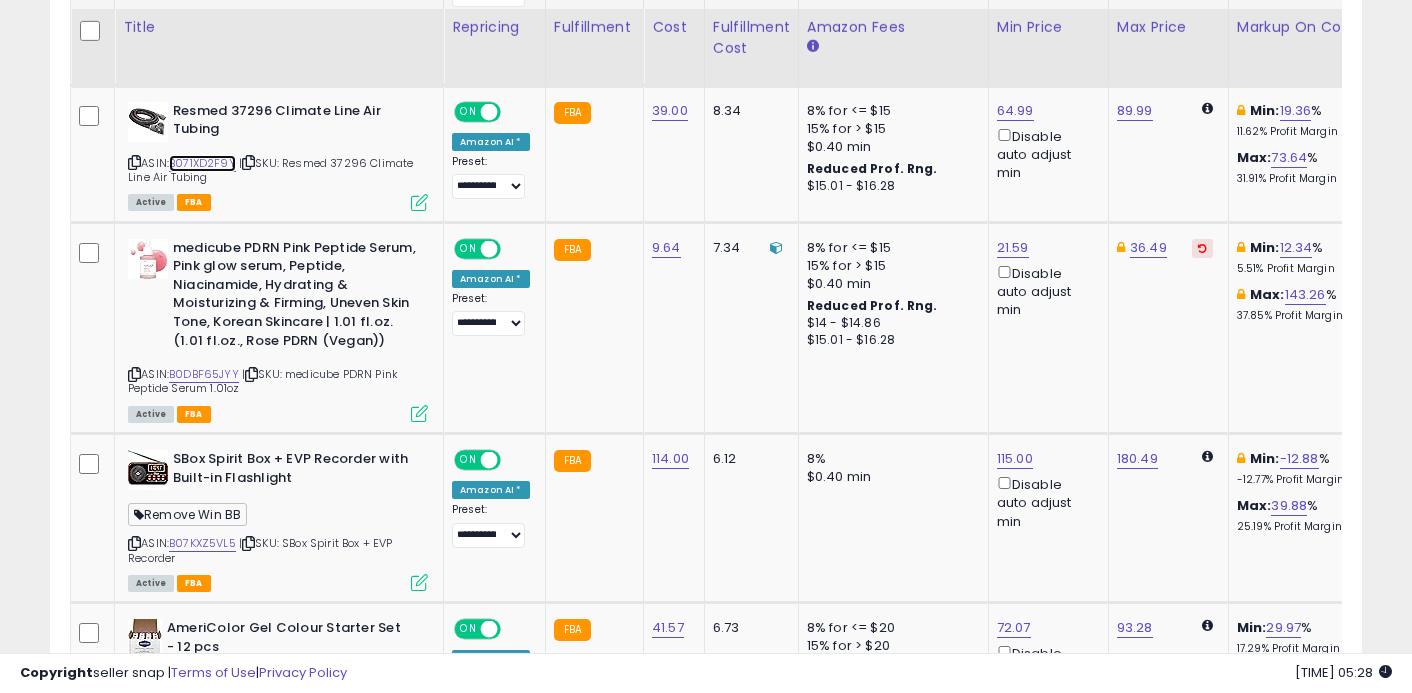 scroll, scrollTop: 2270, scrollLeft: 0, axis: vertical 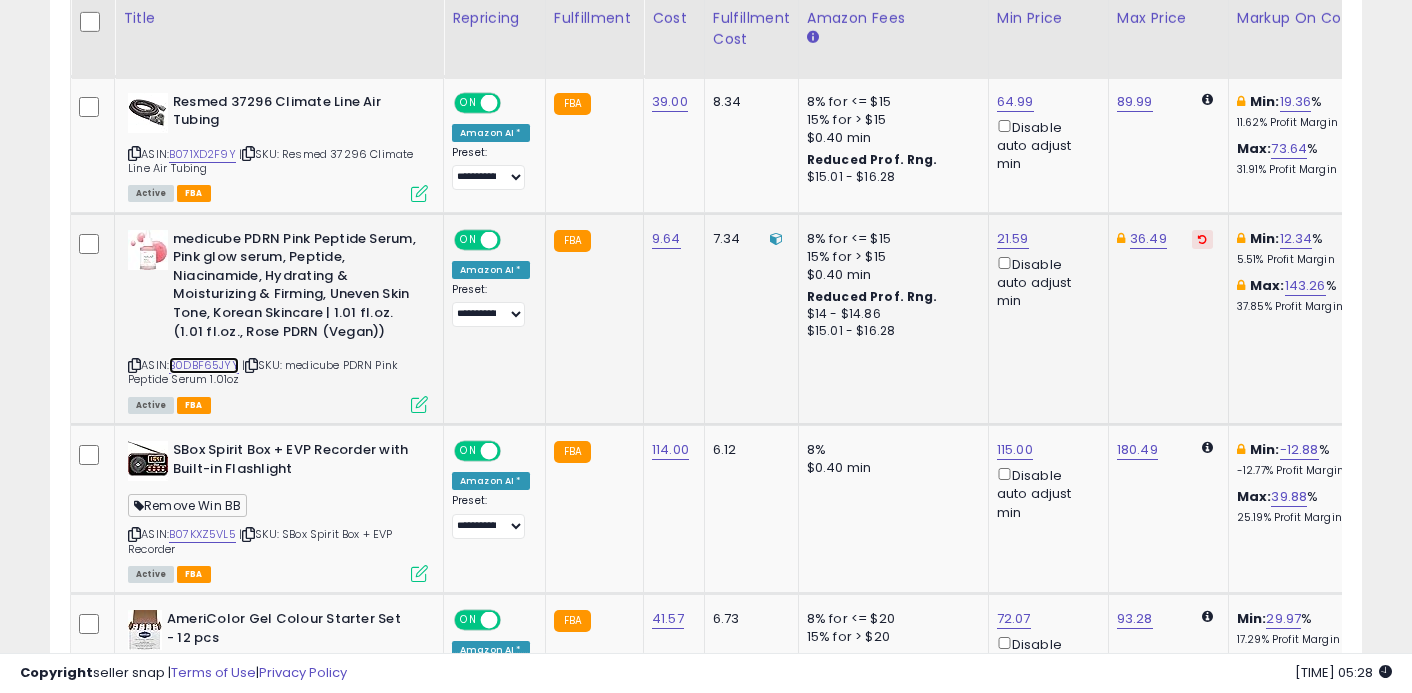 click on "B0DBF65JYY" at bounding box center (204, 365) 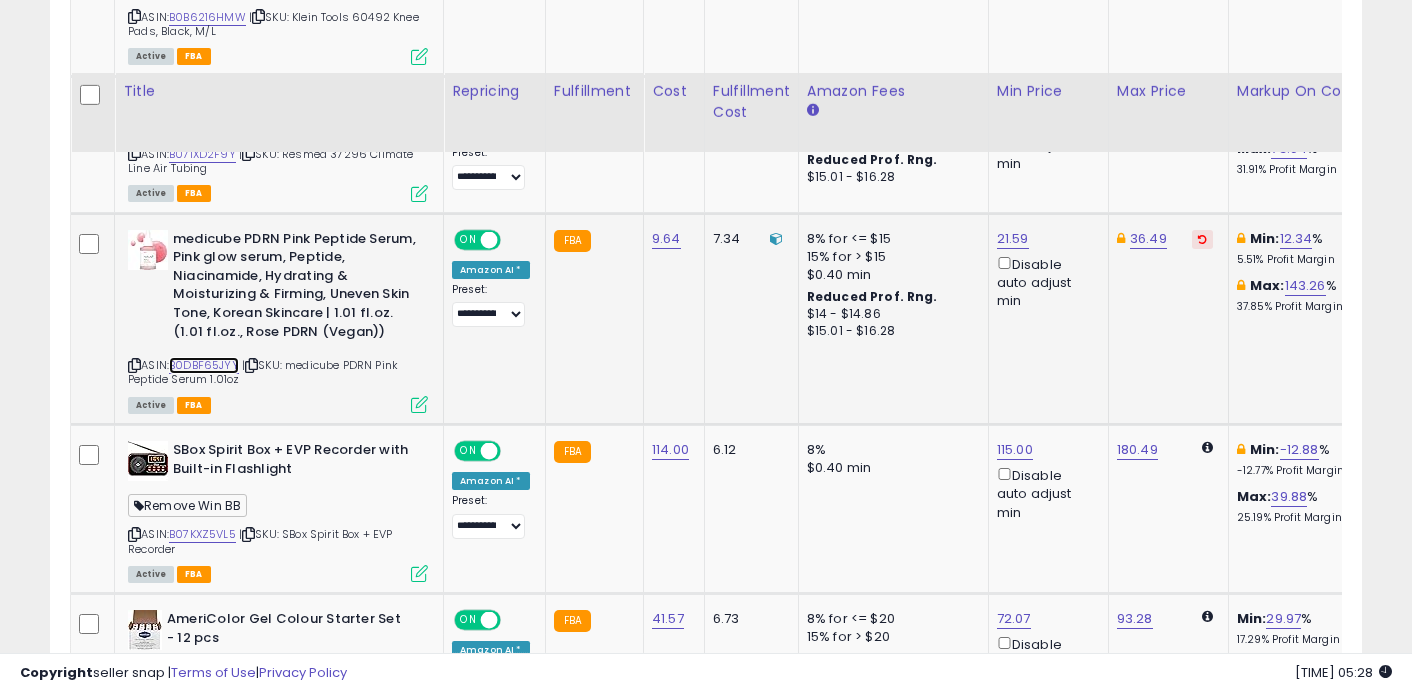 scroll, scrollTop: 2500, scrollLeft: 0, axis: vertical 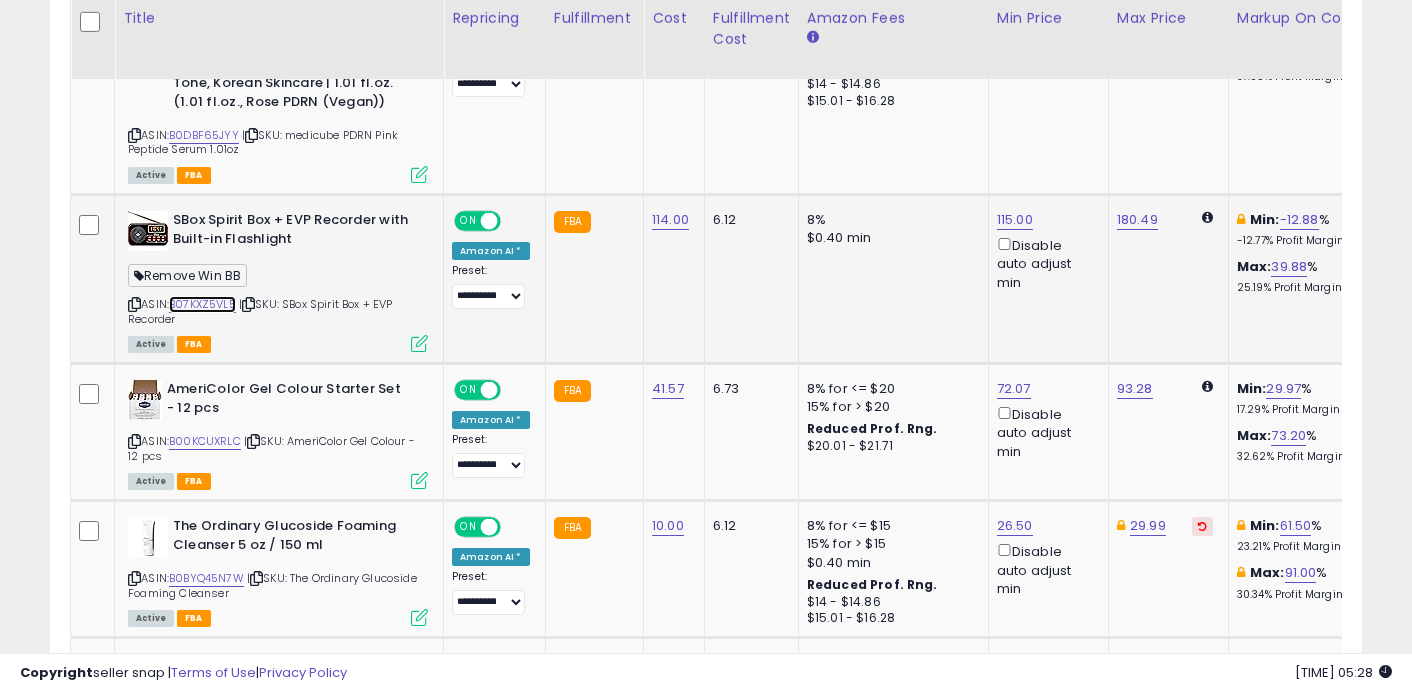click on "B07KXZ5VL5" at bounding box center [202, 304] 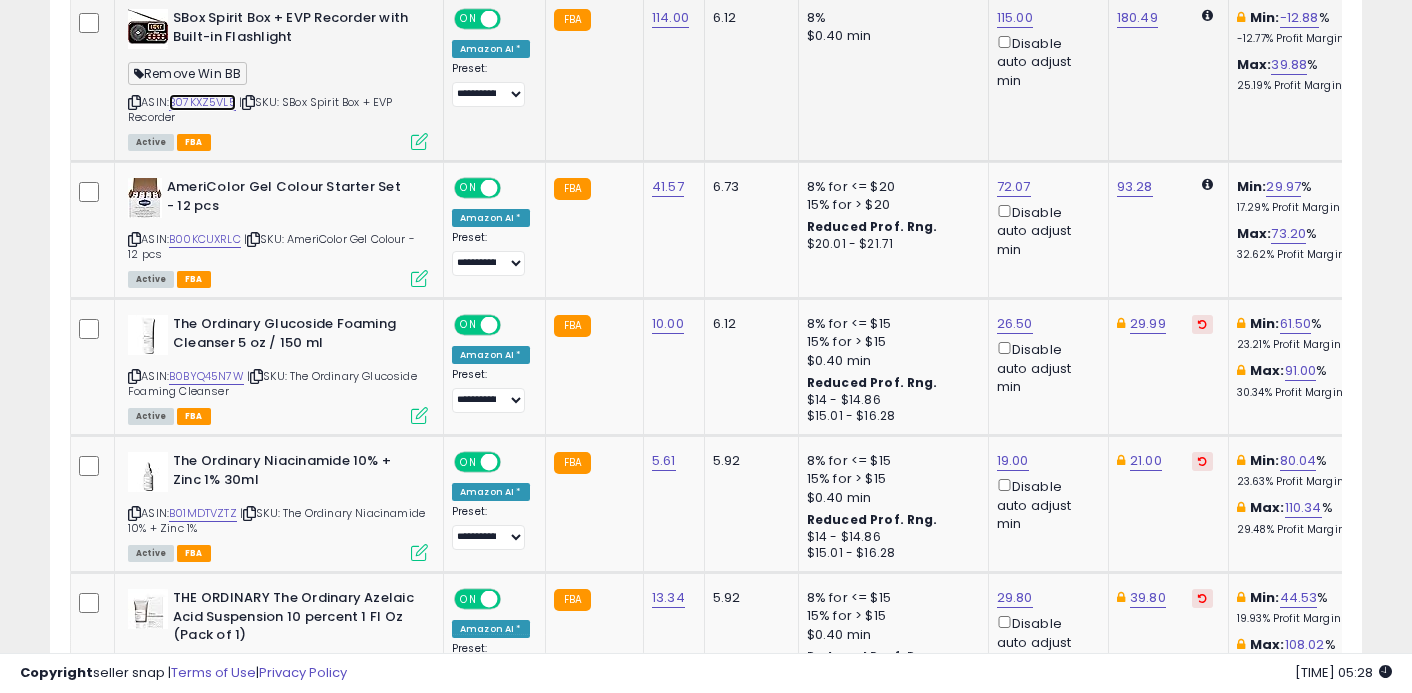 scroll, scrollTop: 2703, scrollLeft: 0, axis: vertical 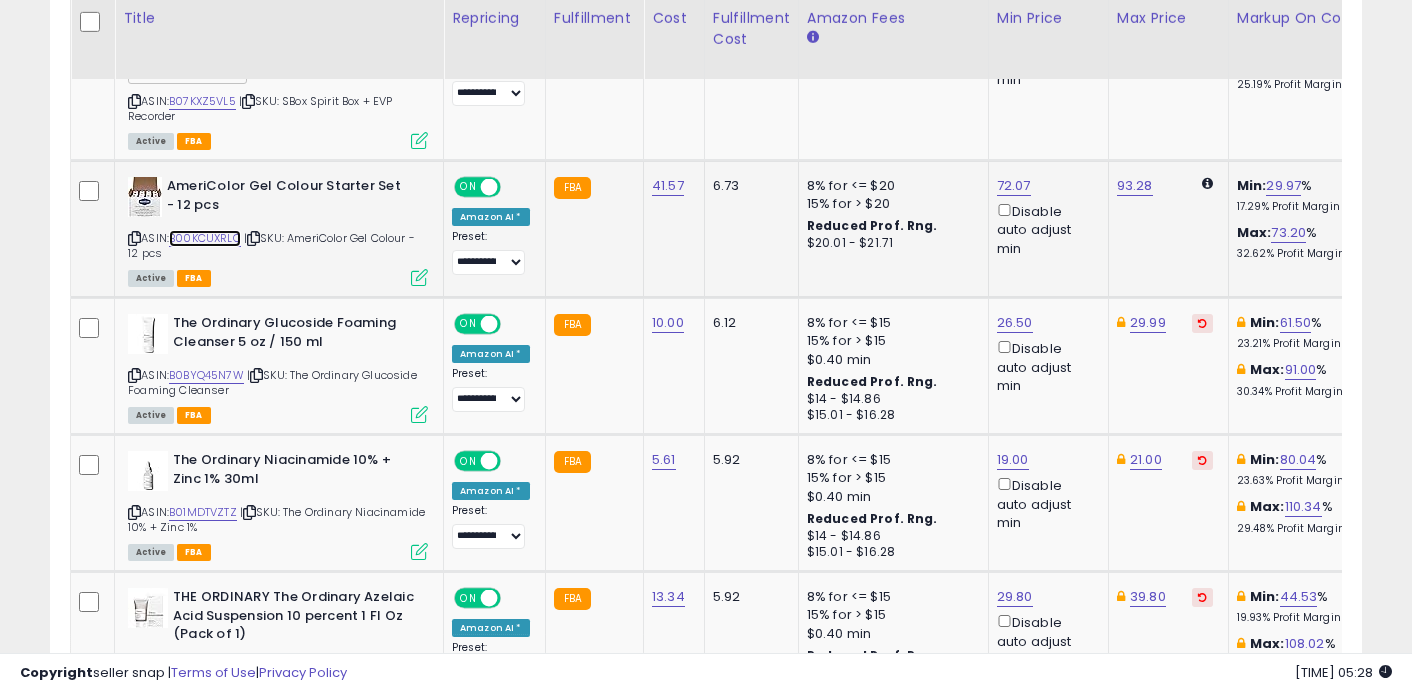 click on "B00KCUXRLC" at bounding box center (205, 238) 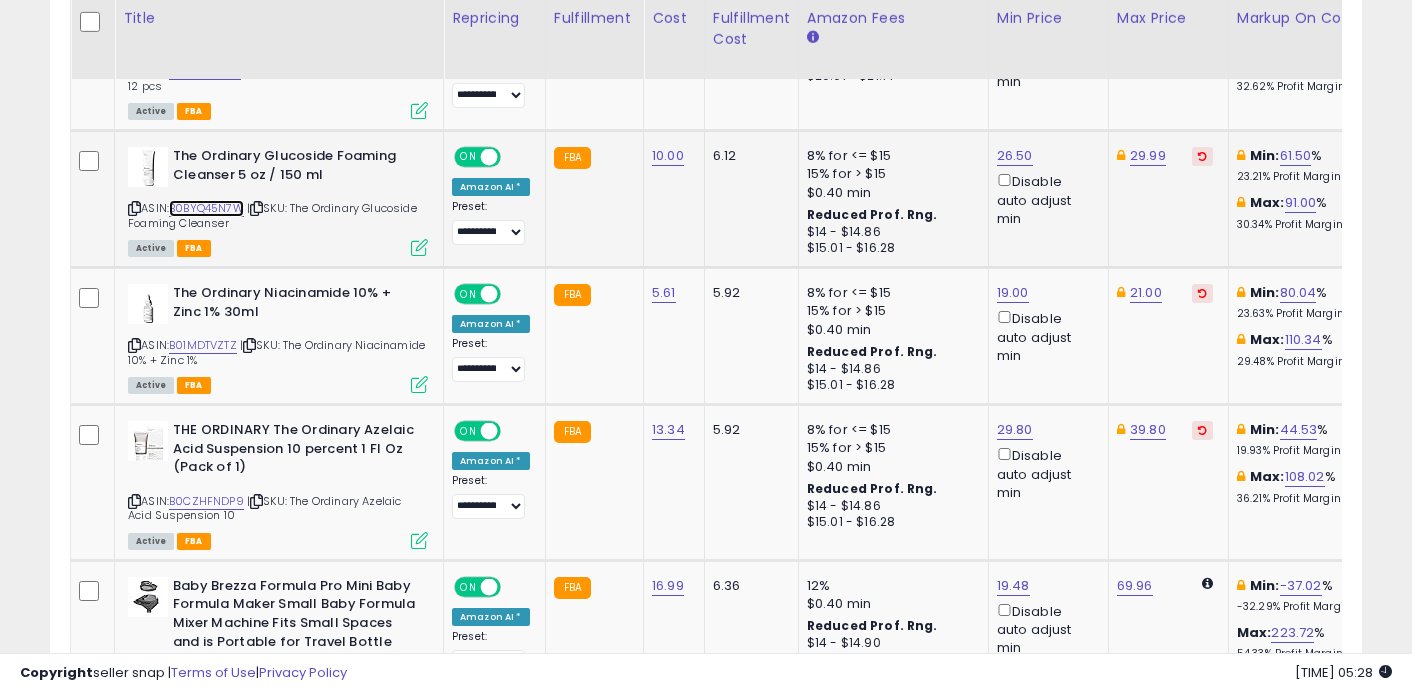 click on "B0BYQ45N7W" at bounding box center [206, 208] 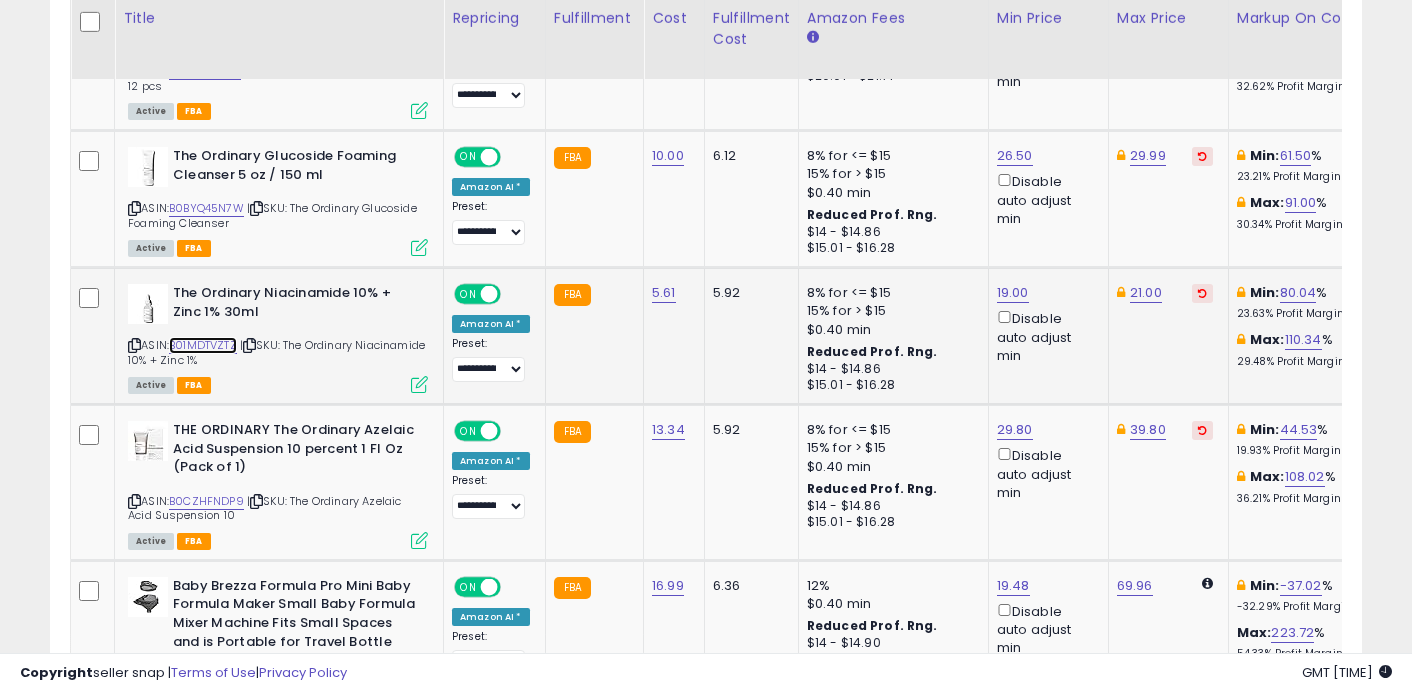 click on "B01MDTVZTZ" at bounding box center [203, 345] 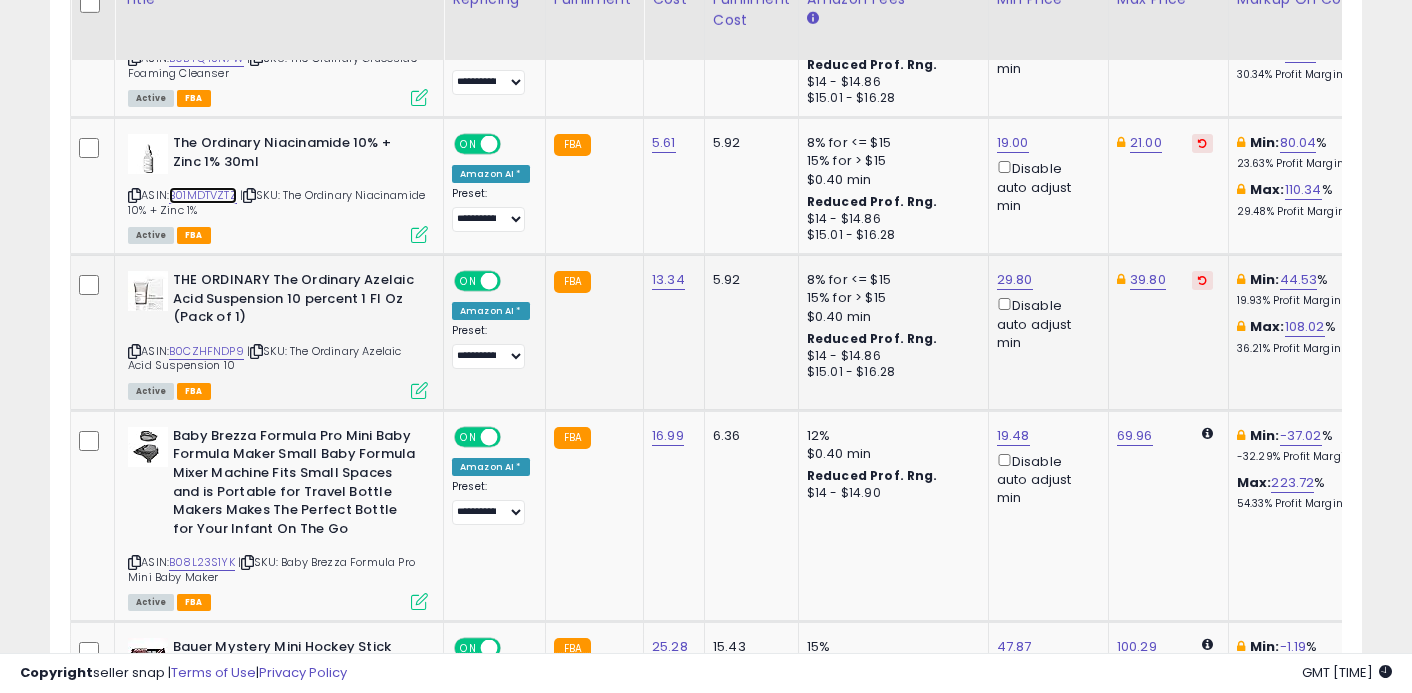 scroll, scrollTop: 3050, scrollLeft: 0, axis: vertical 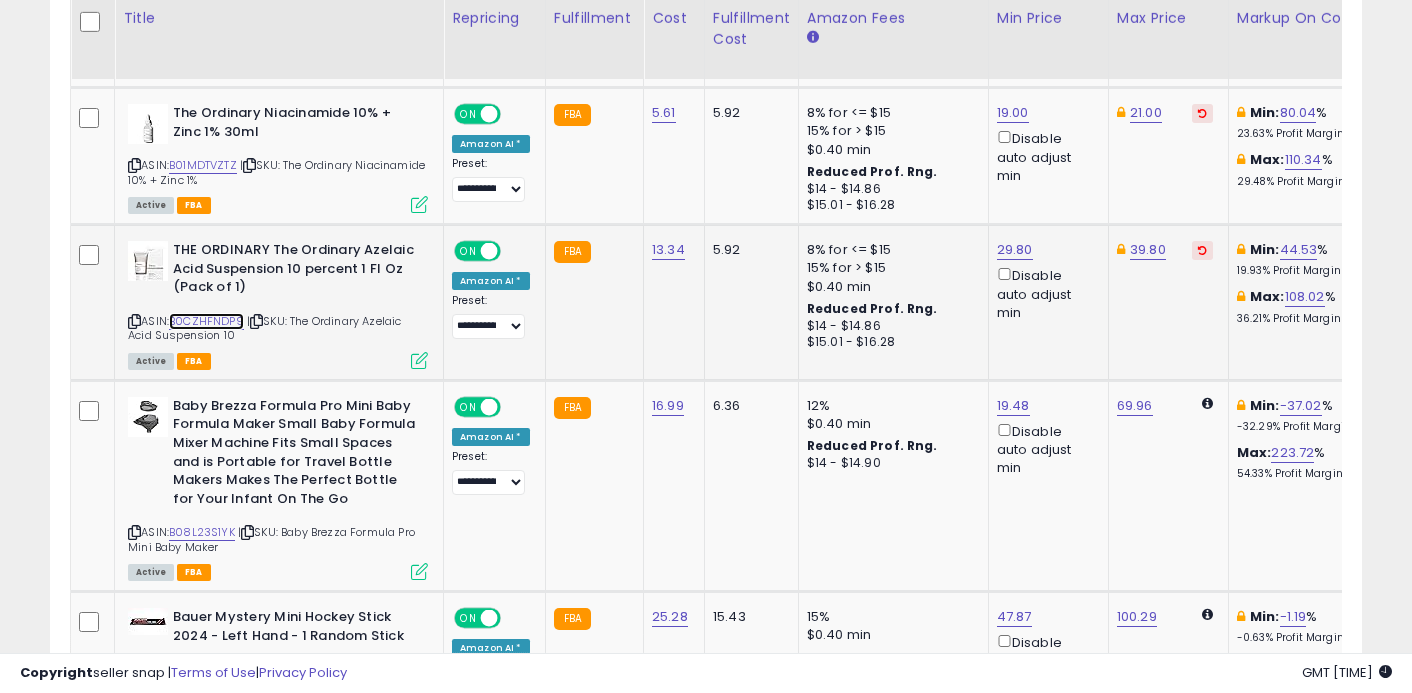 click on "B0CZHFNDP9" at bounding box center (206, 321) 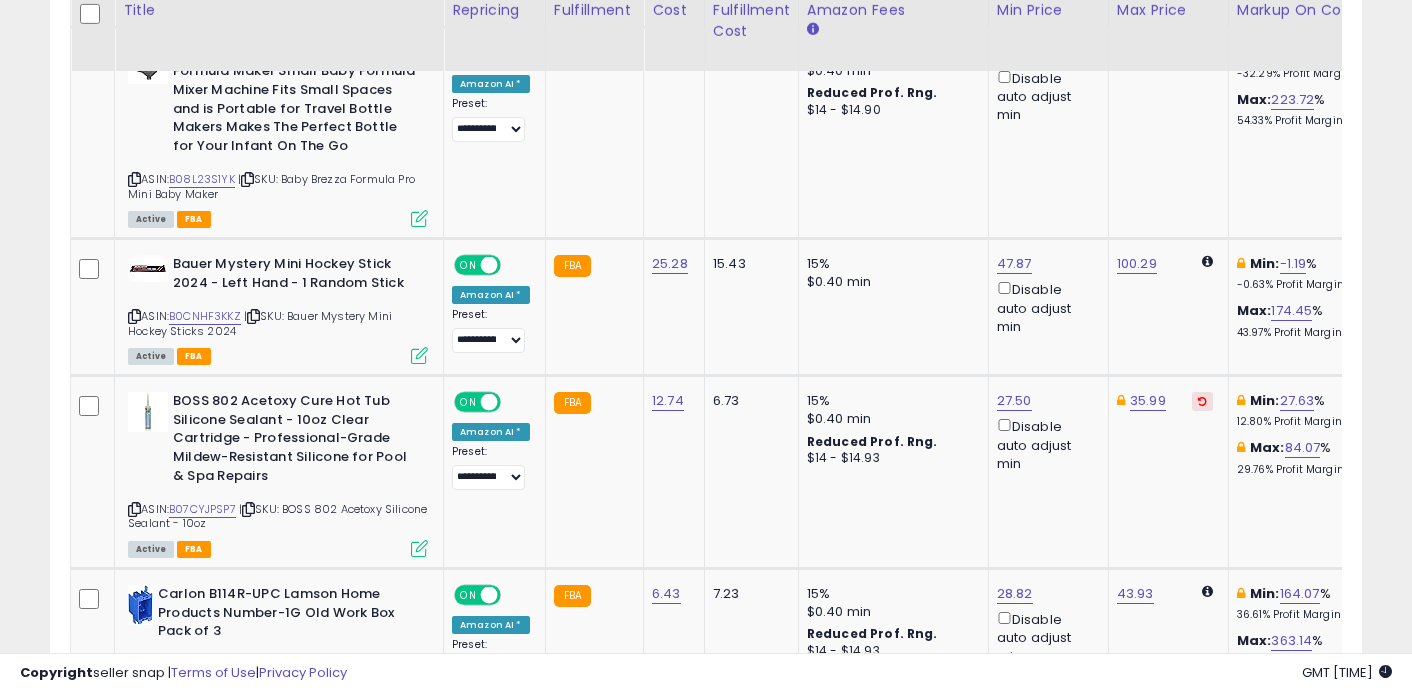 scroll, scrollTop: 3404, scrollLeft: 0, axis: vertical 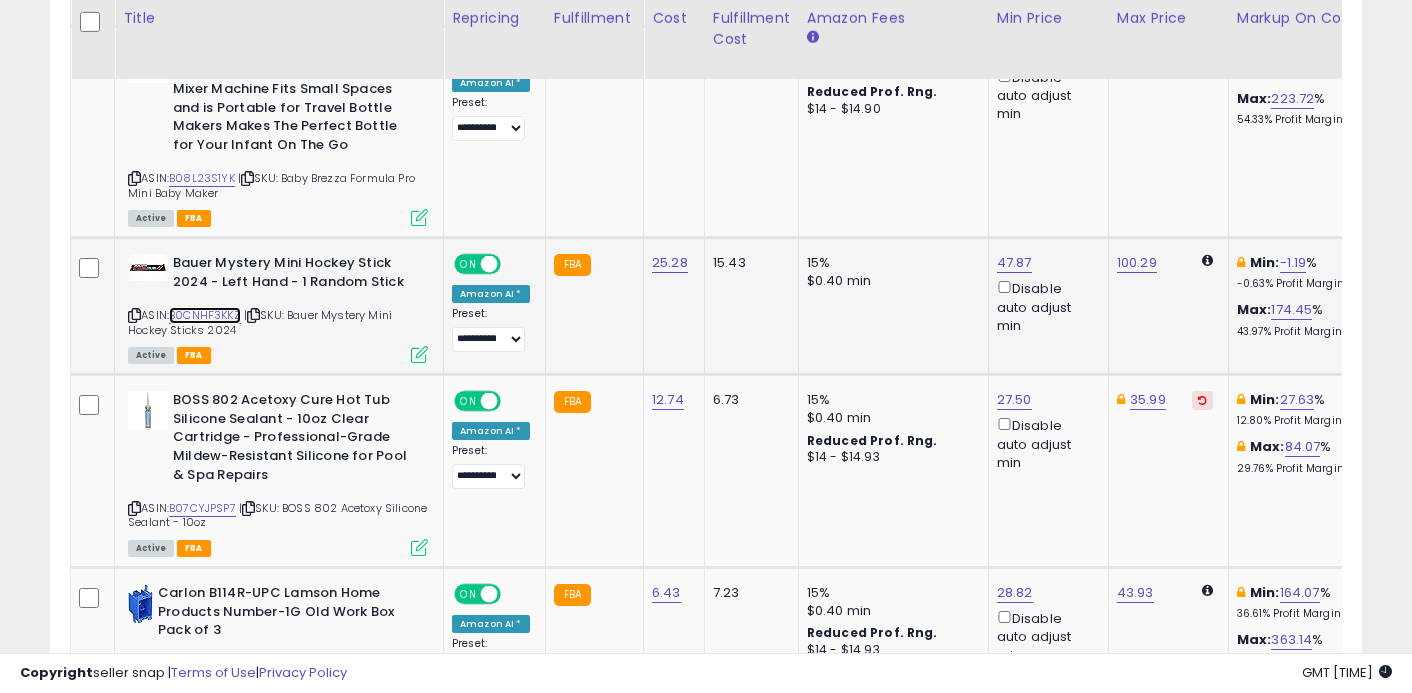 click on "B0CNHF3KKZ" at bounding box center (205, 315) 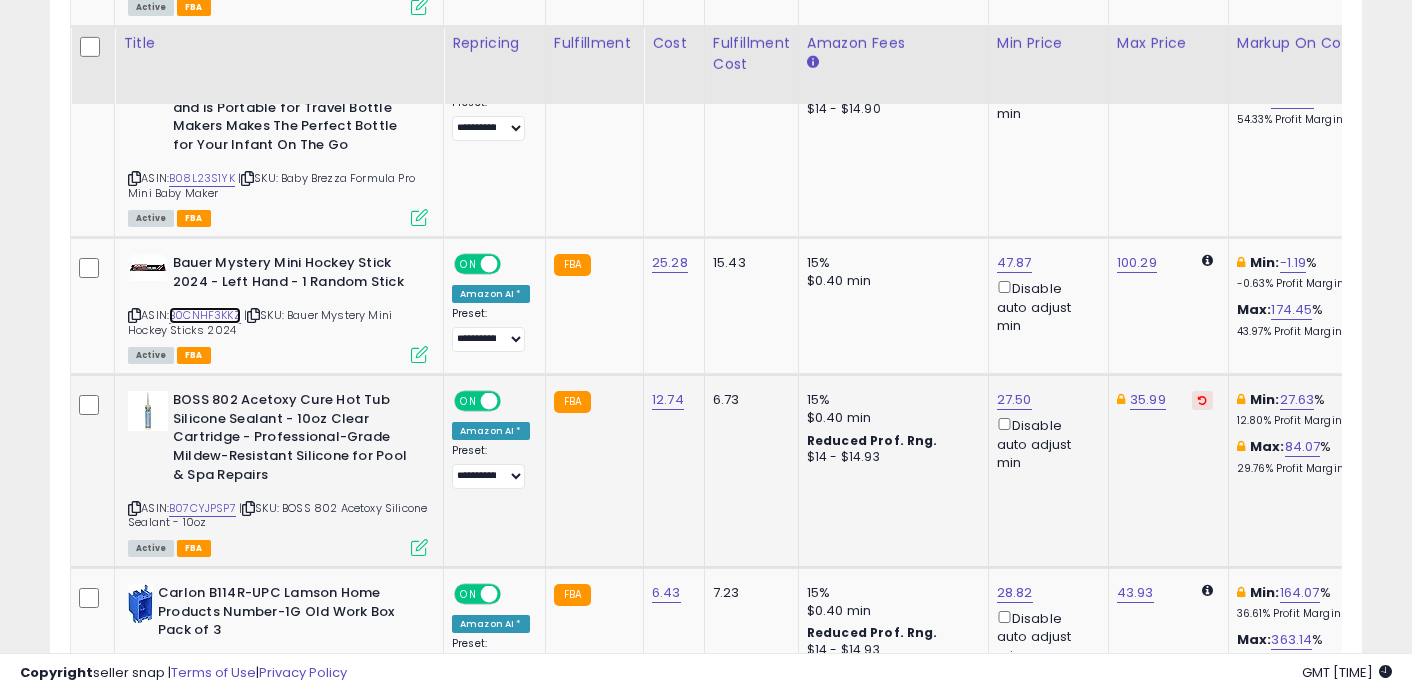 scroll, scrollTop: 3575, scrollLeft: 0, axis: vertical 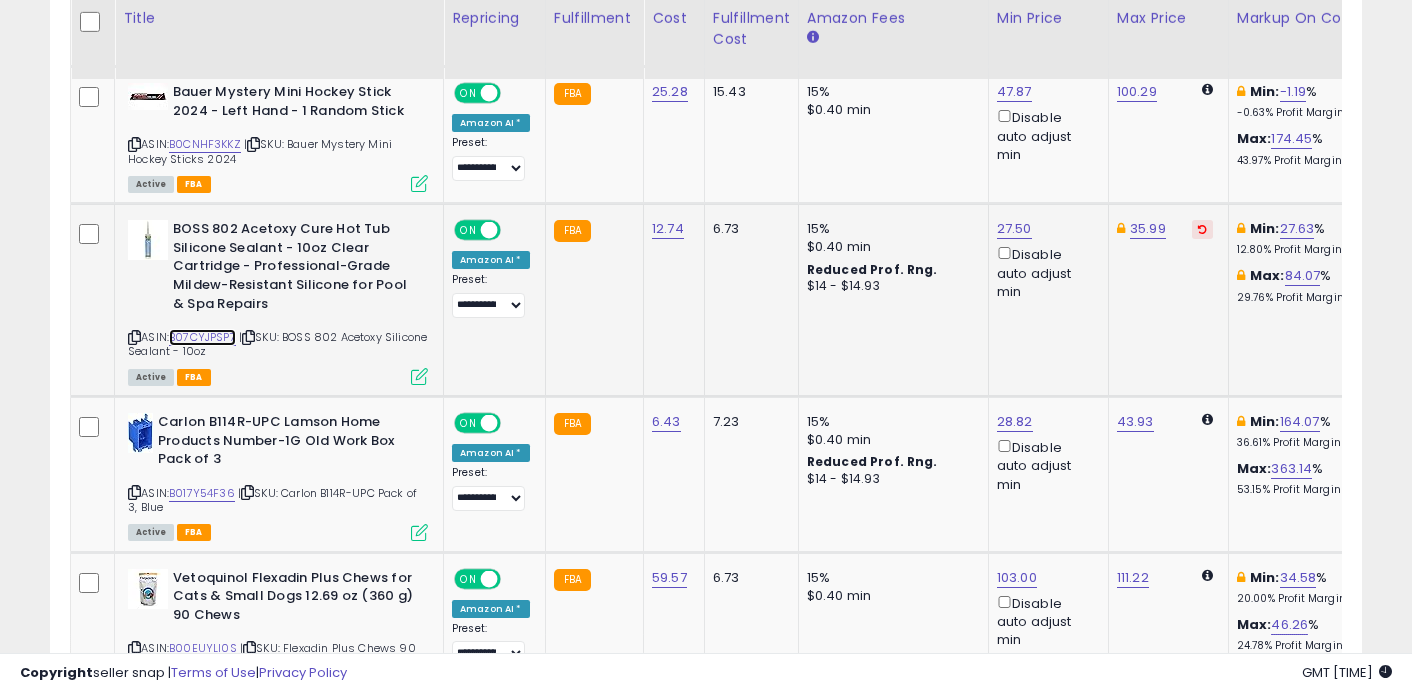click on "B07CYJPSP7" at bounding box center [202, 337] 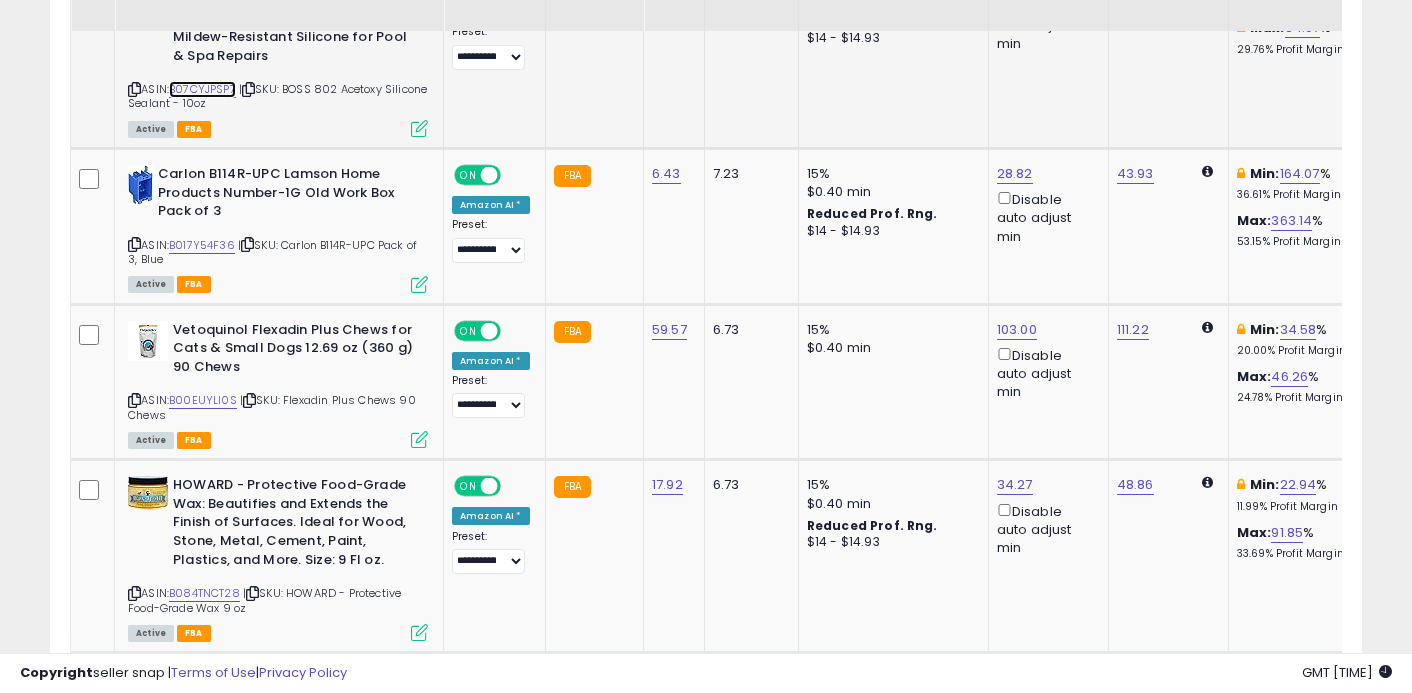 scroll, scrollTop: 3833, scrollLeft: 0, axis: vertical 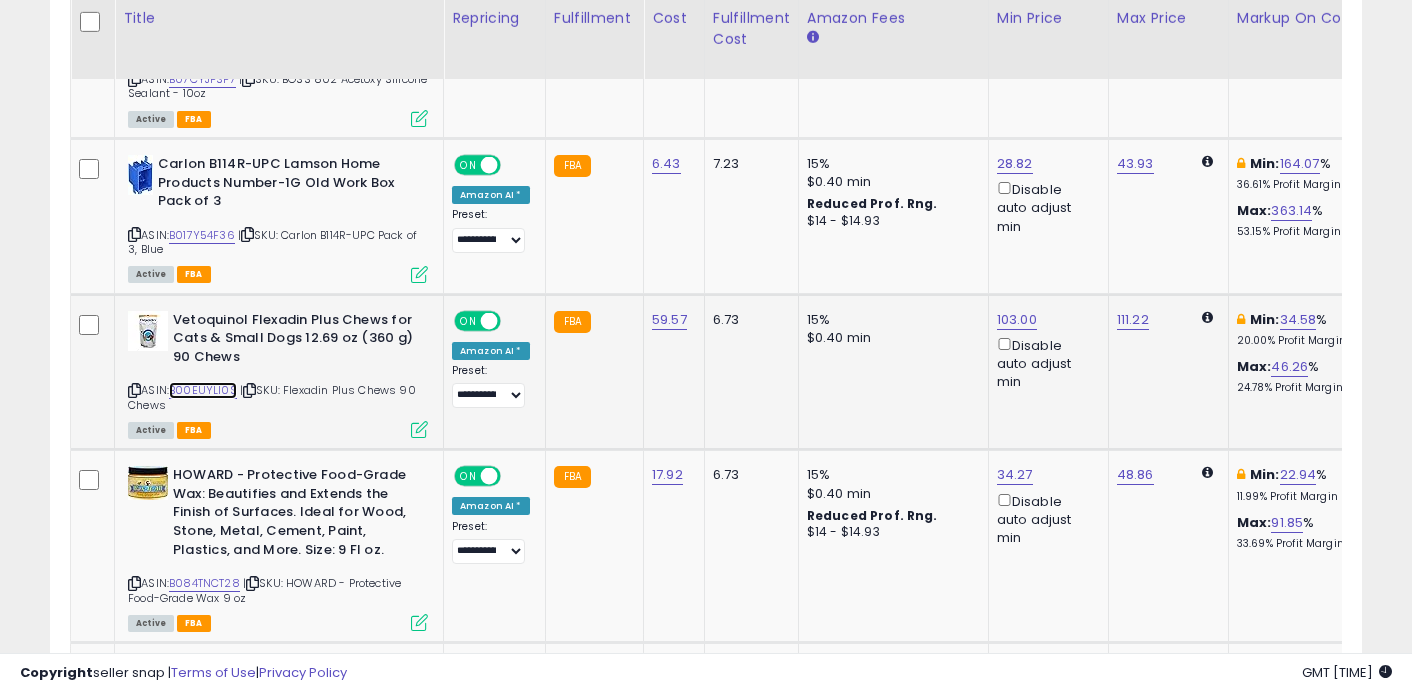 click on "B00EUYLI0S" at bounding box center (203, 390) 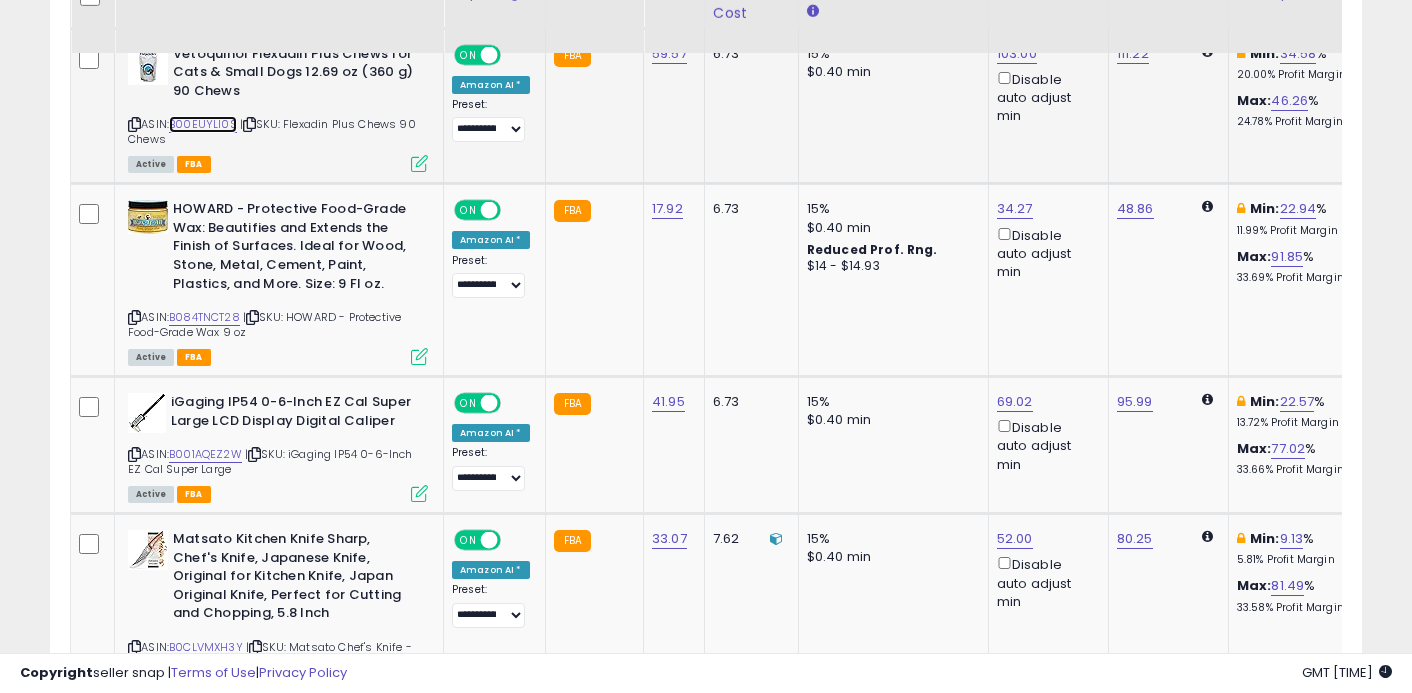 scroll, scrollTop: 4104, scrollLeft: 0, axis: vertical 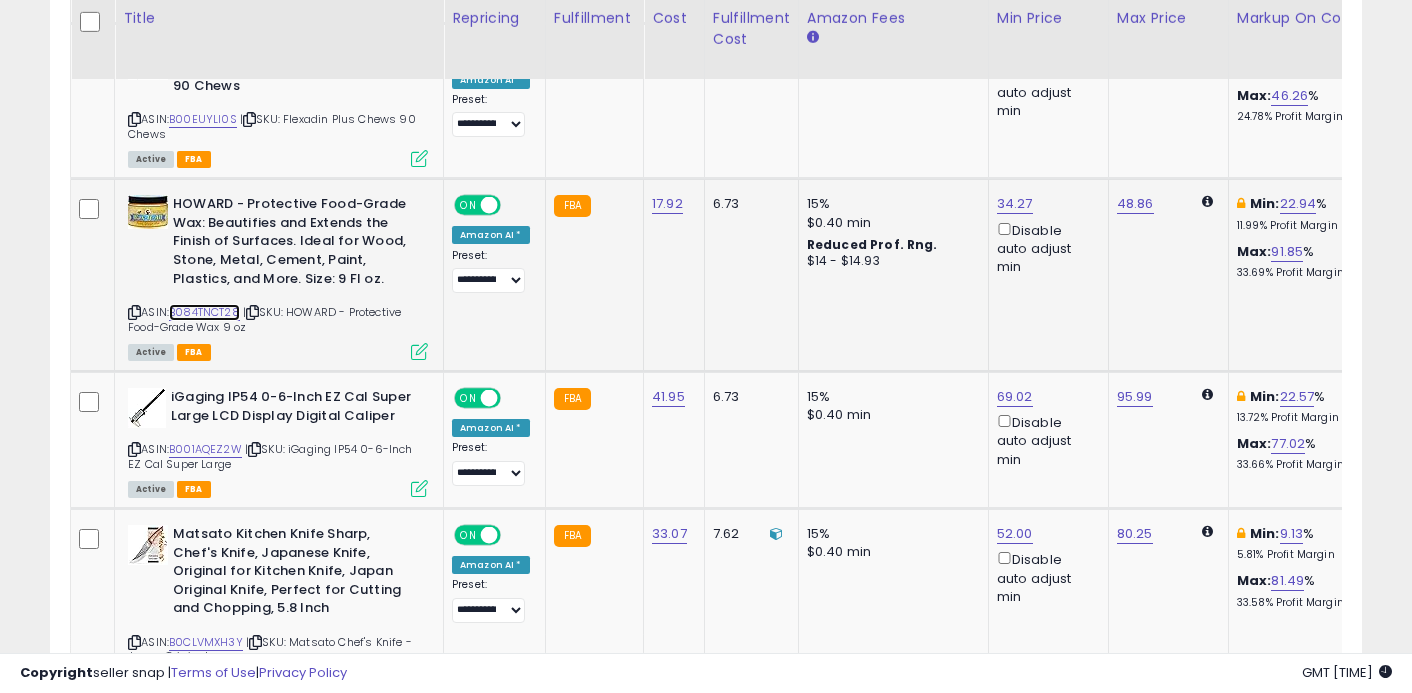 click on "B084TNCT28" at bounding box center (204, 312) 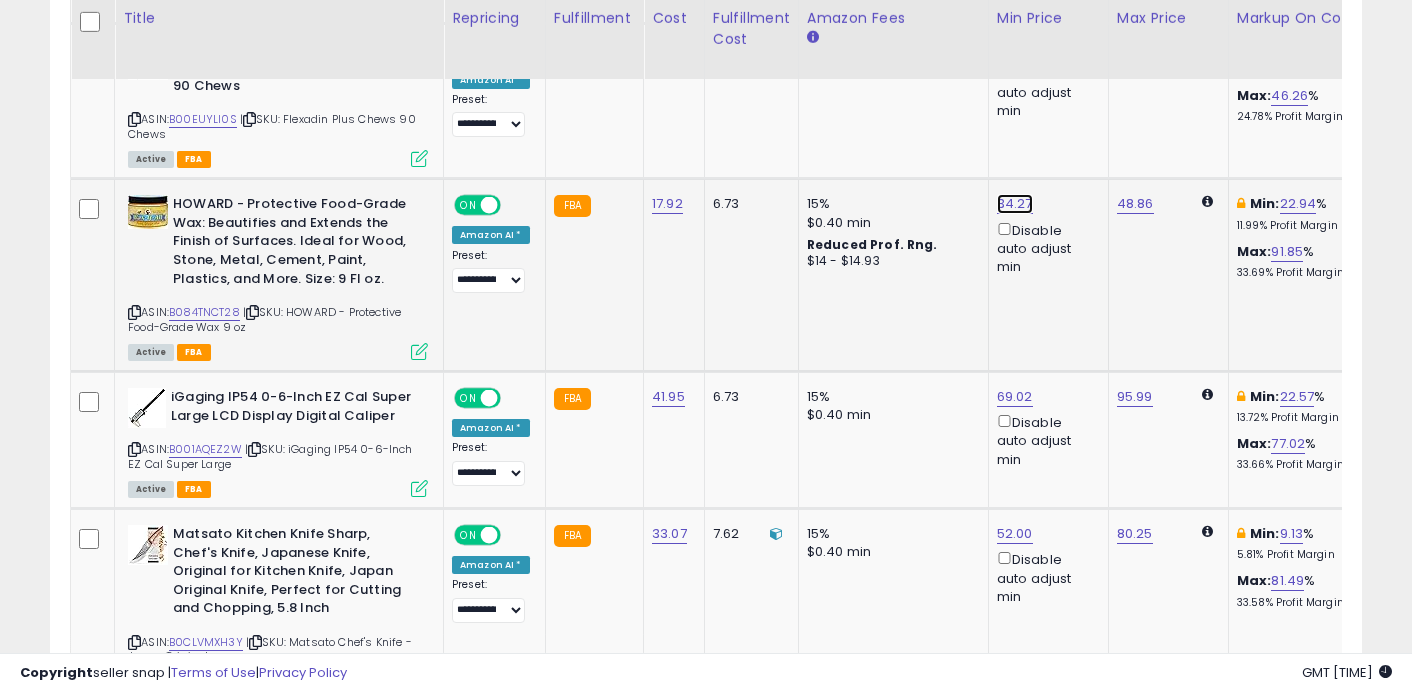click on "34.27" at bounding box center [1015, -2980] 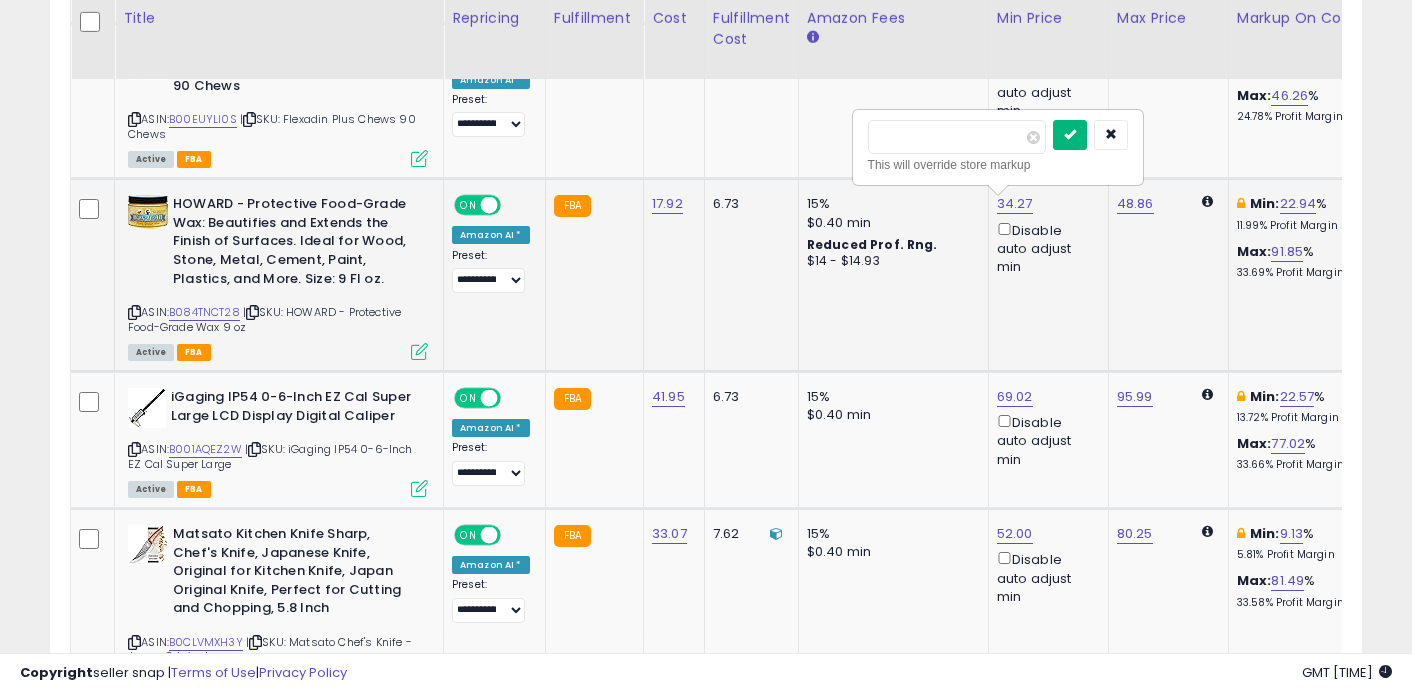 click at bounding box center [1070, 134] 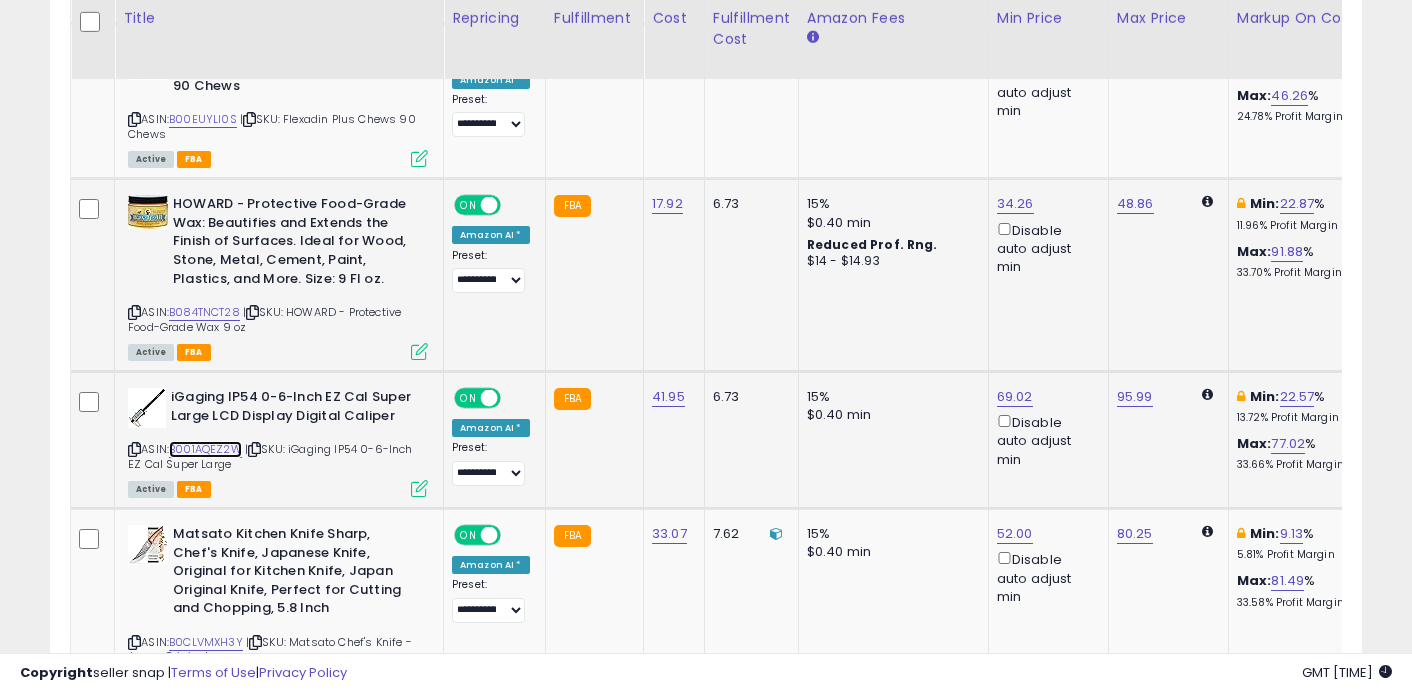 click on "B001AQEZ2W" at bounding box center (205, 449) 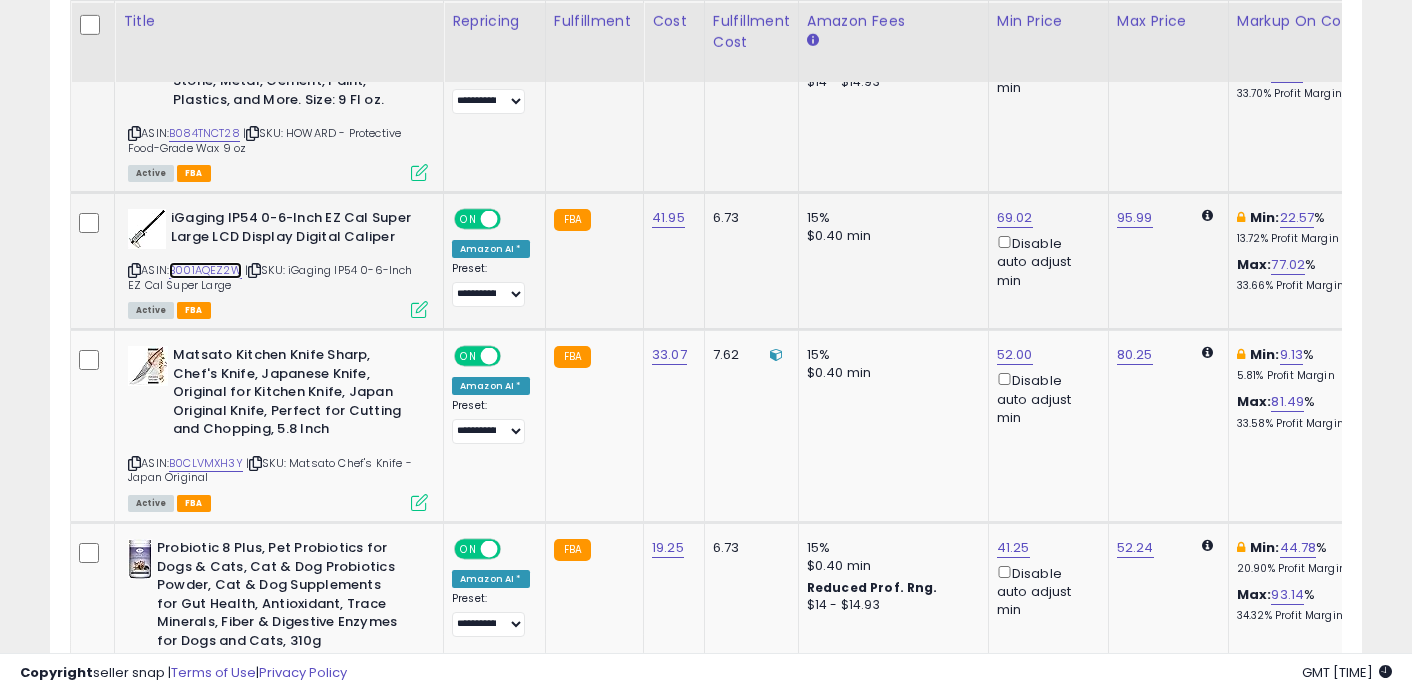 scroll, scrollTop: 4286, scrollLeft: 0, axis: vertical 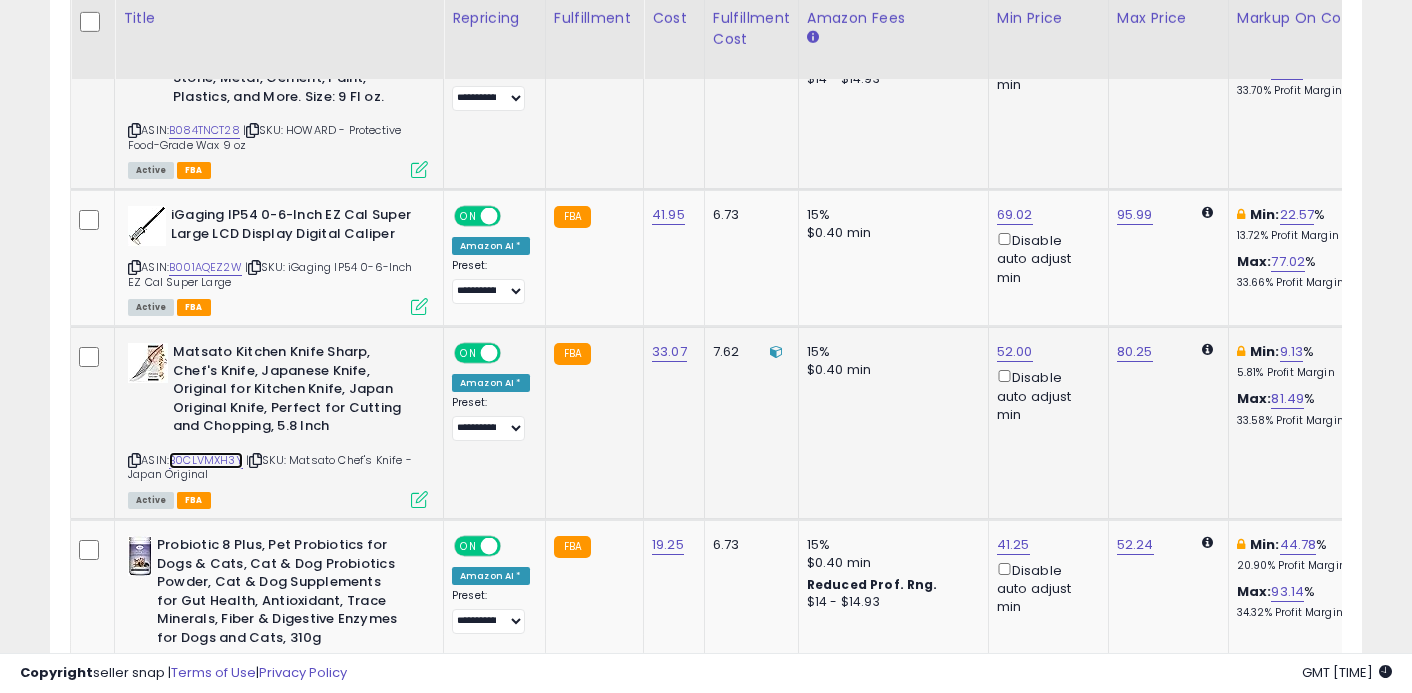 click on "B0CLVMXH3Y" at bounding box center (206, 460) 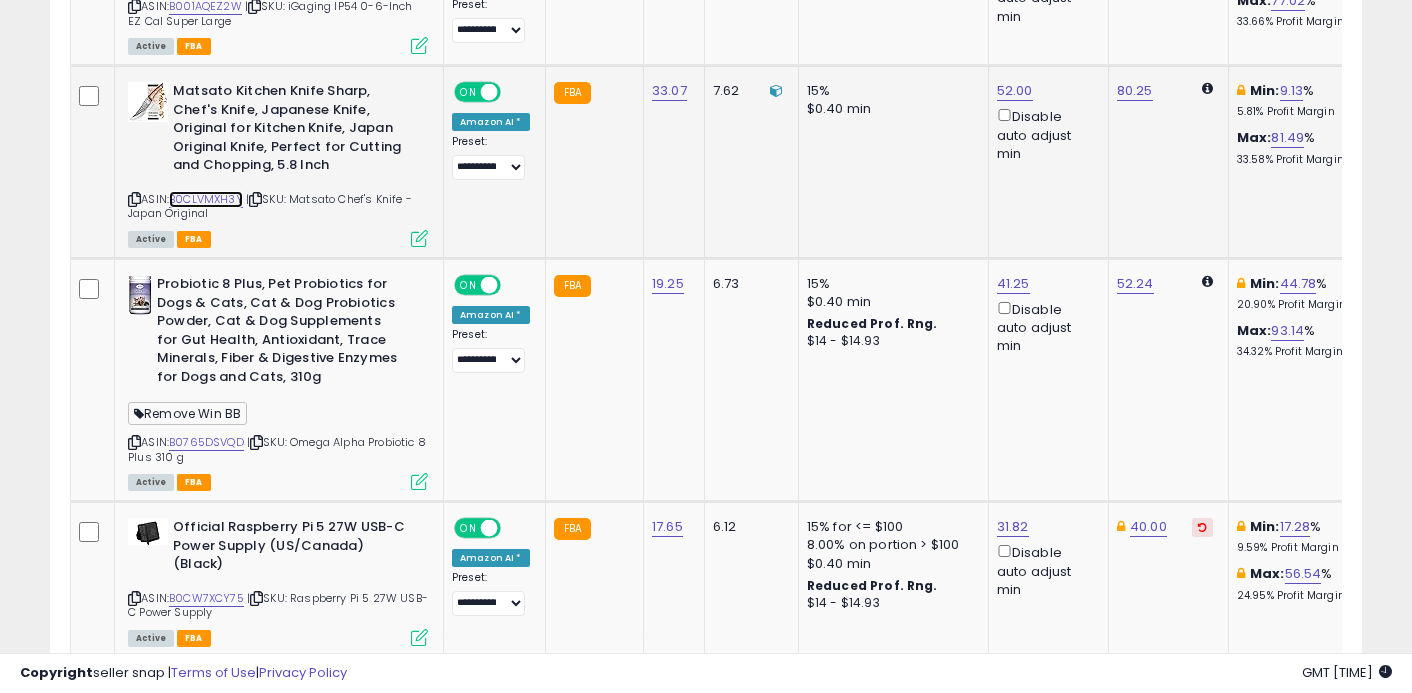scroll, scrollTop: 4549, scrollLeft: 0, axis: vertical 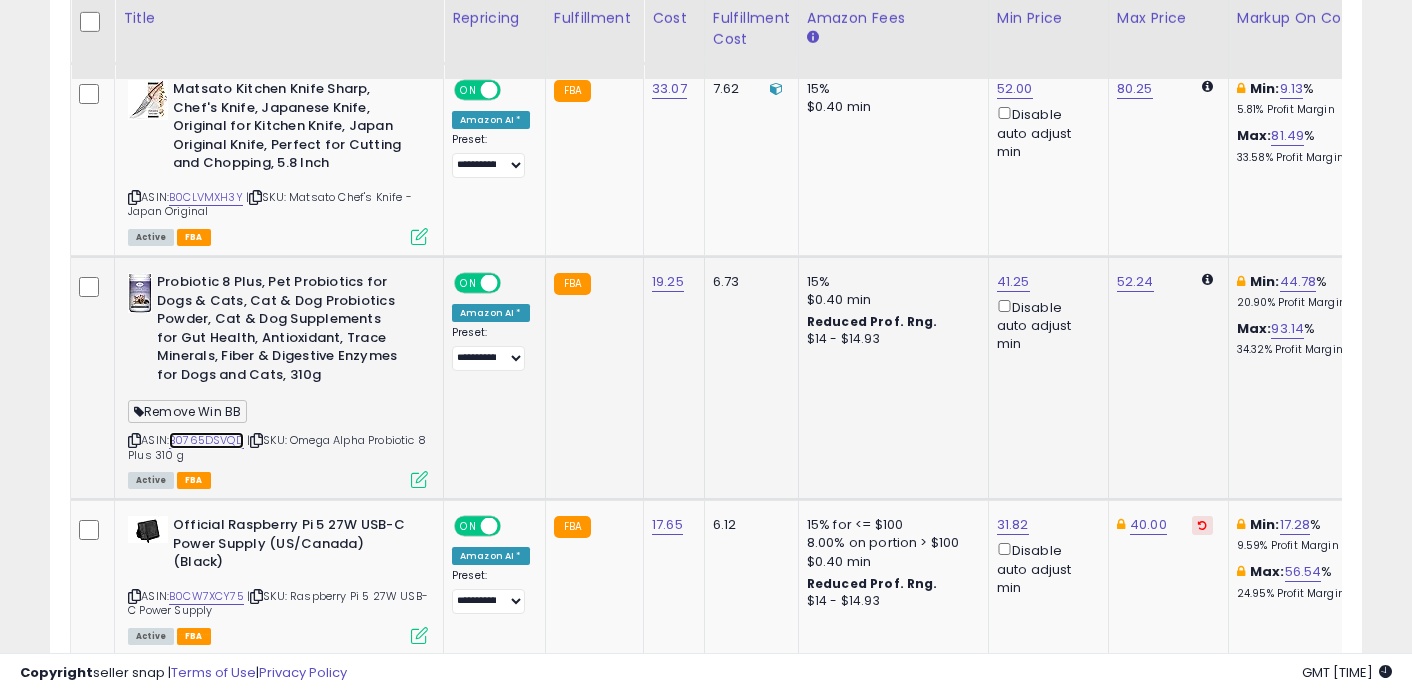 click on "B0765DSVQD" at bounding box center (206, 440) 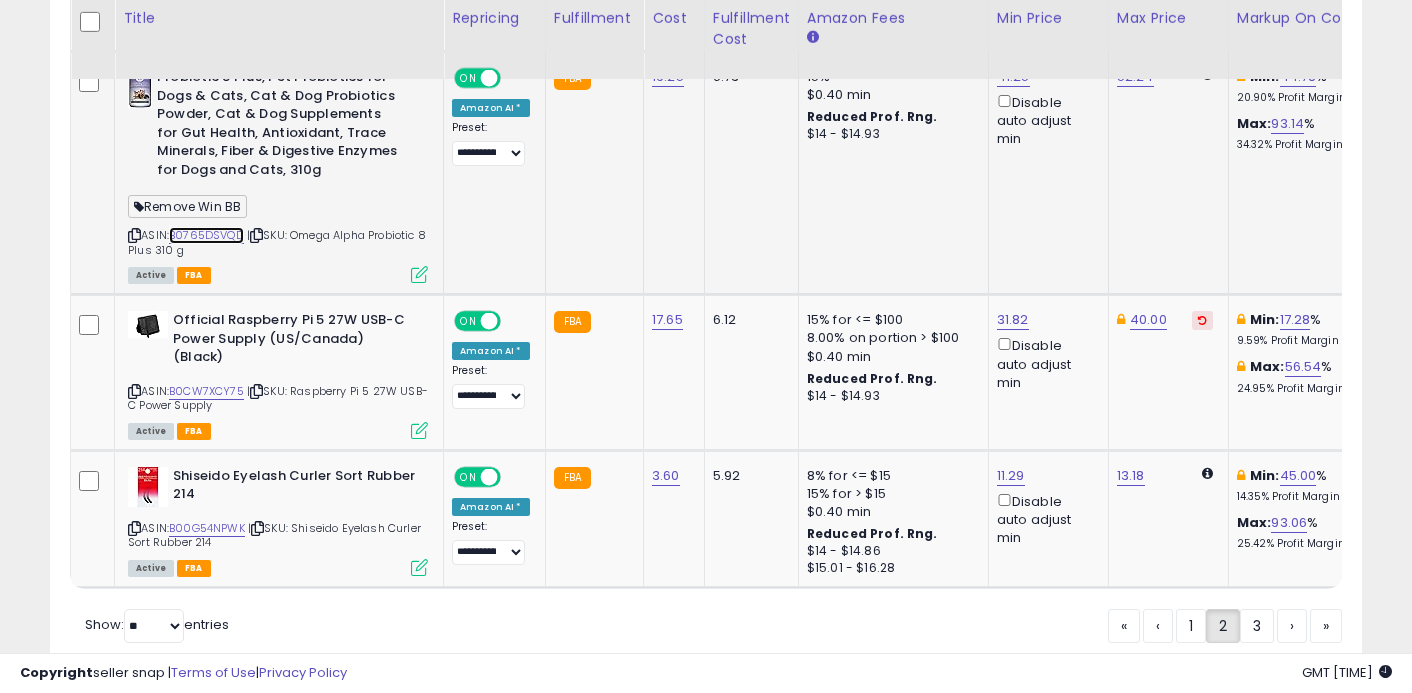 scroll, scrollTop: 4797, scrollLeft: 0, axis: vertical 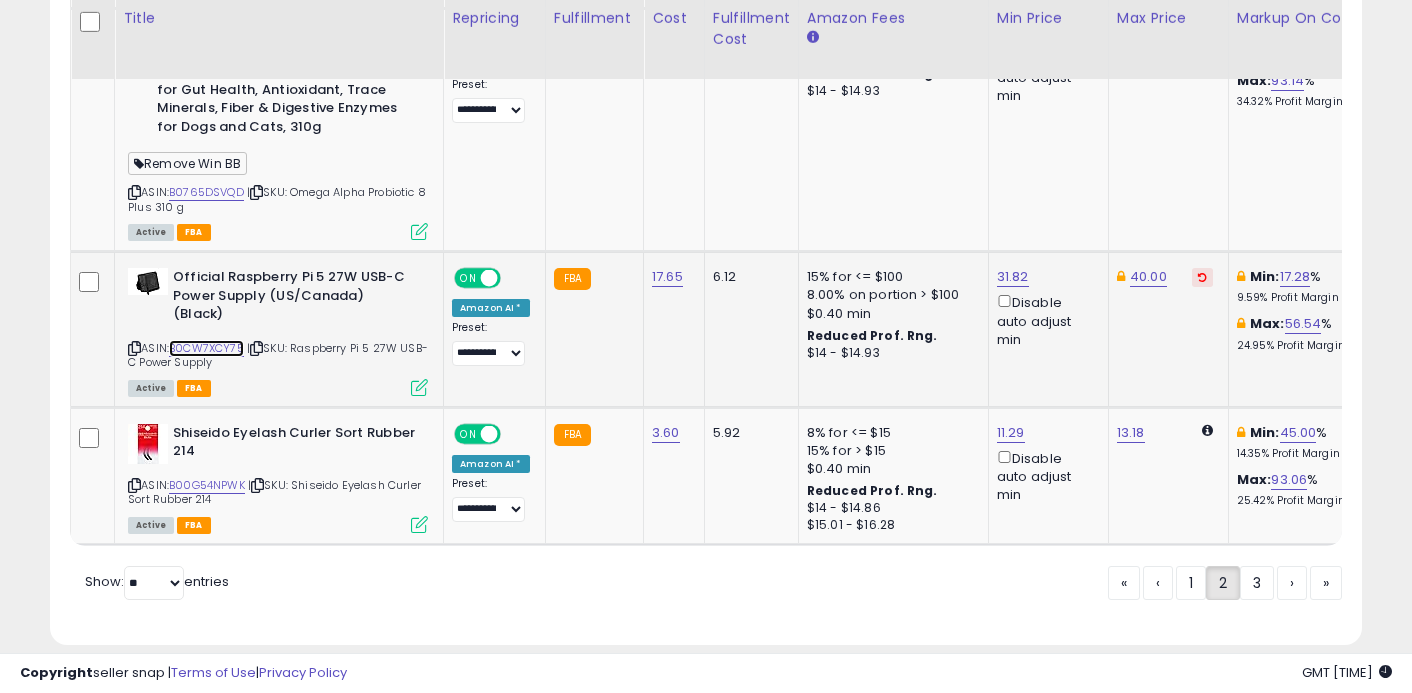 click on "B0CW7XCY75" at bounding box center (206, 348) 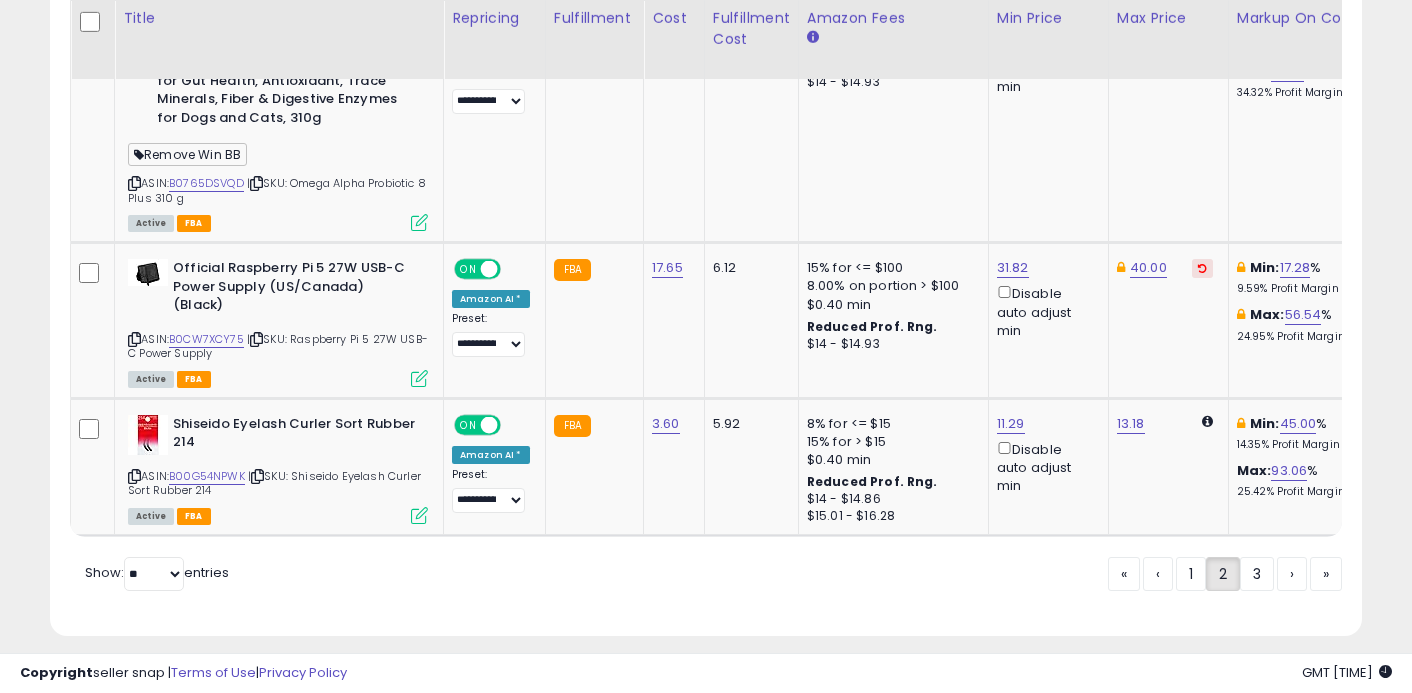 click on "«
‹
1
2
3
›
»" at bounding box center (1225, 576) 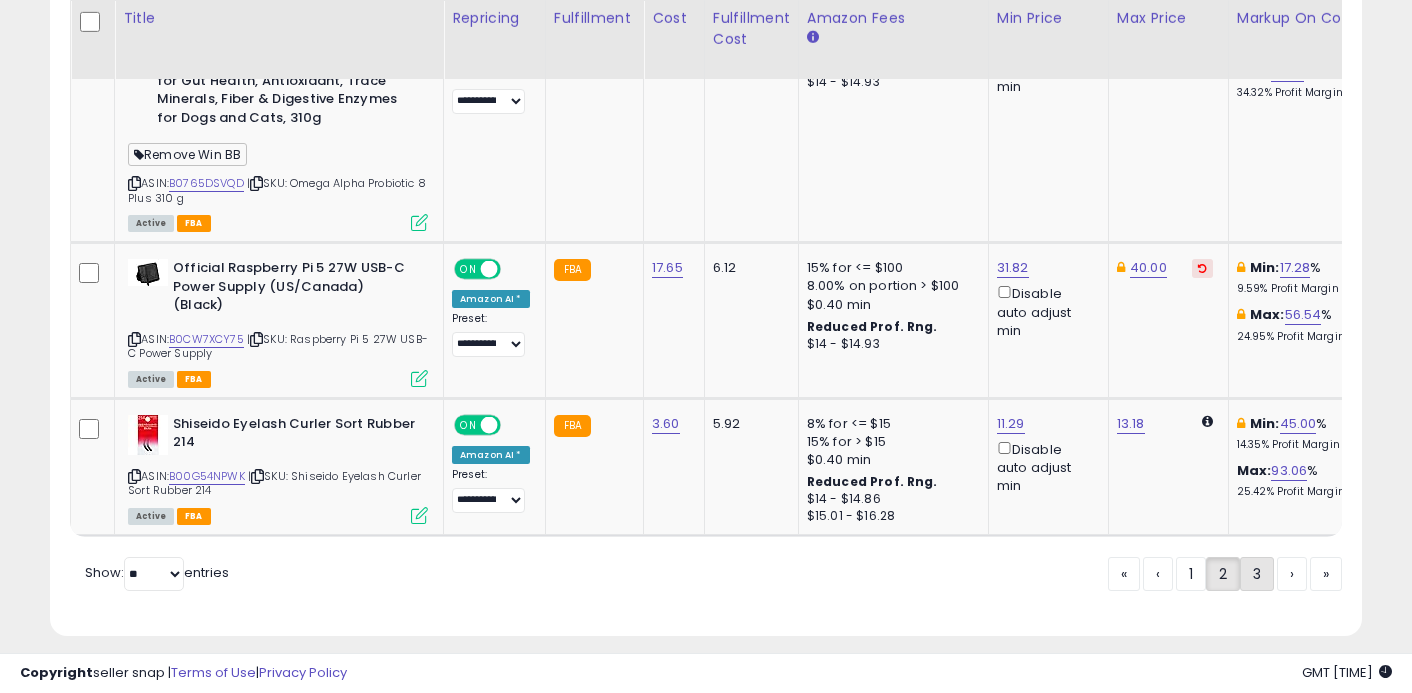 click on "3" 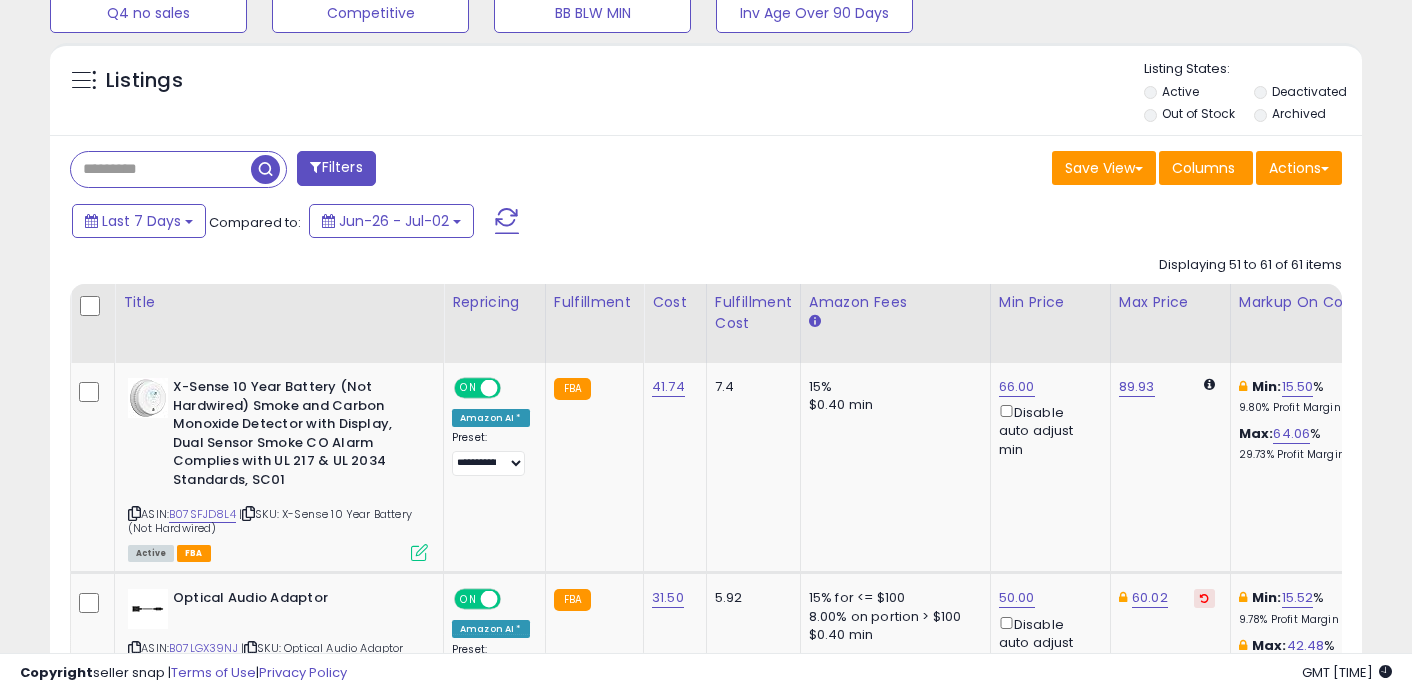 scroll, scrollTop: 790, scrollLeft: 0, axis: vertical 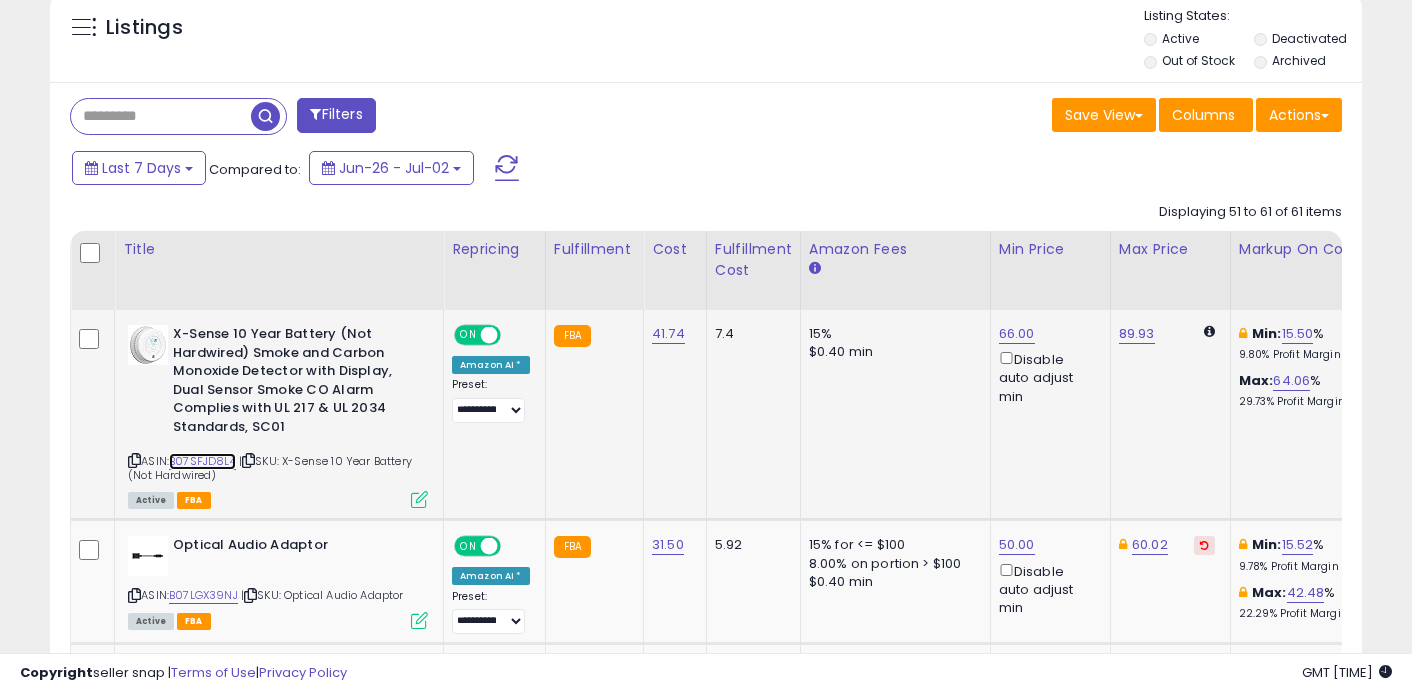 click on "B07SFJD8L4" at bounding box center (202, 461) 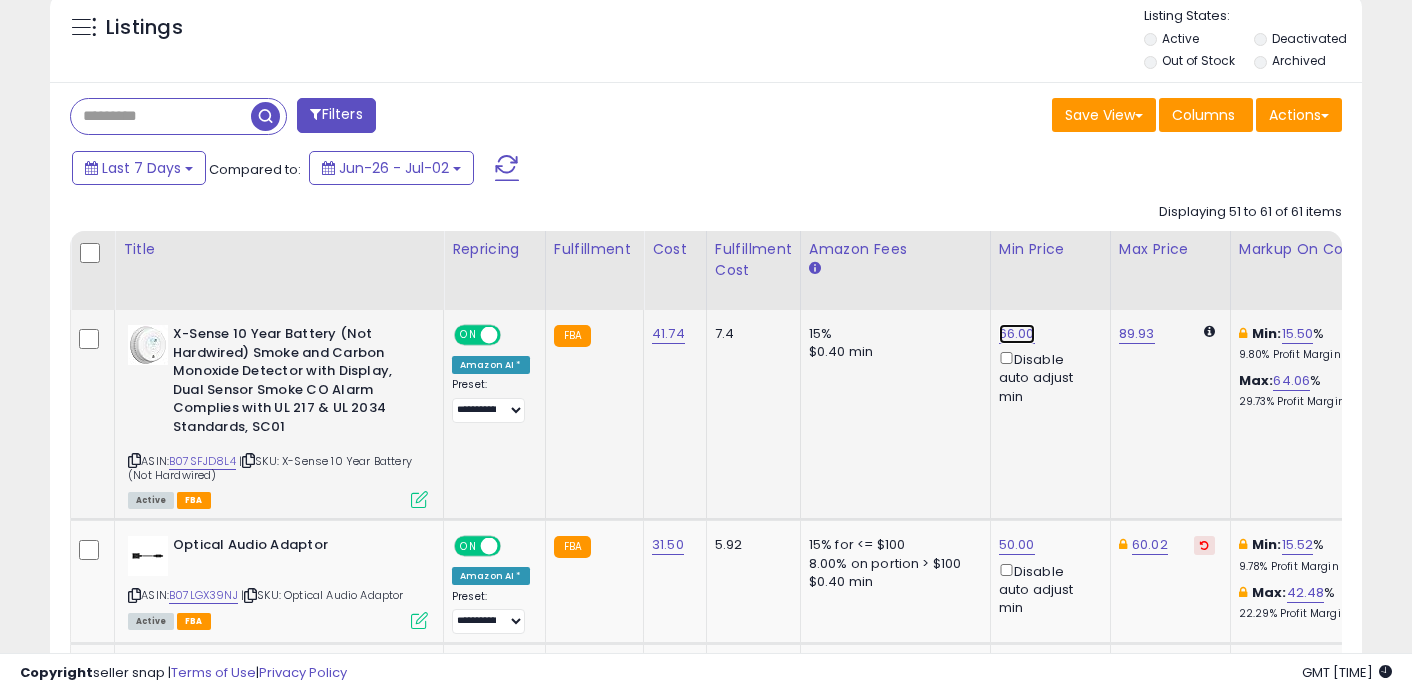 click on "66.00" at bounding box center [1017, 334] 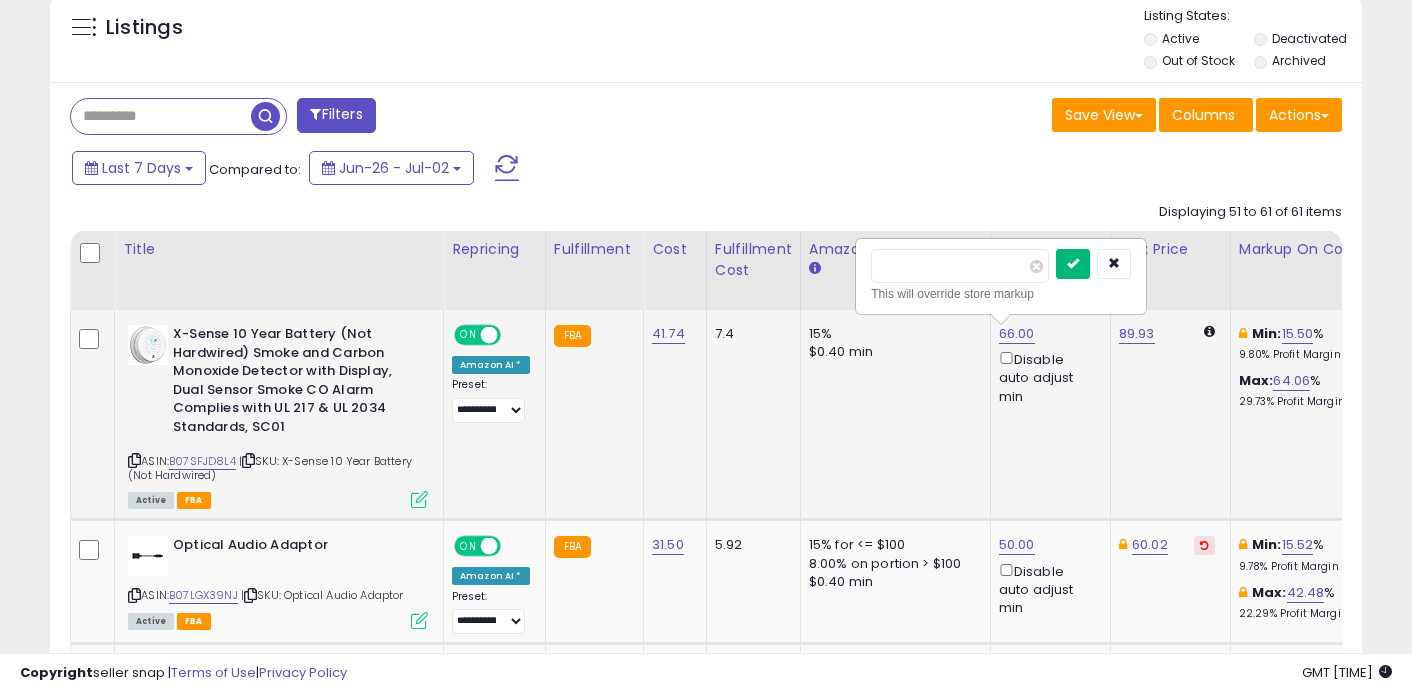 click at bounding box center (1073, 264) 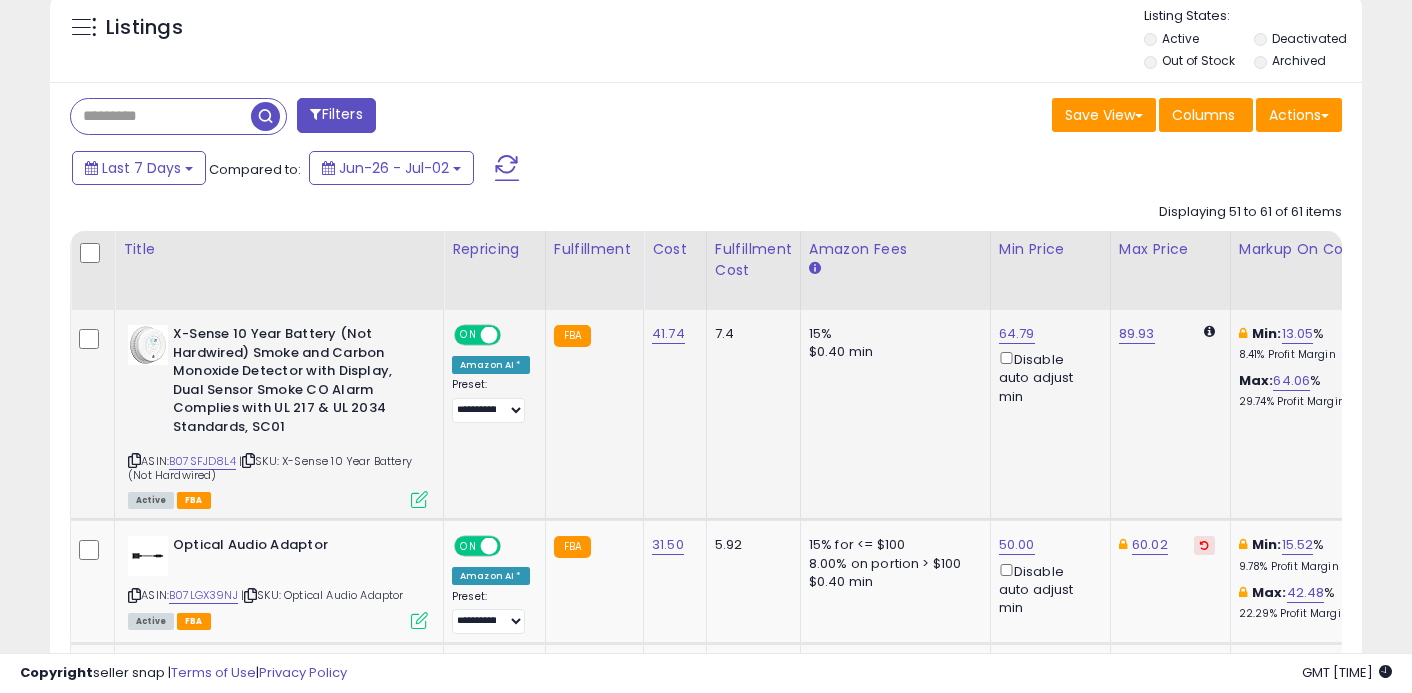 scroll, scrollTop: 1016, scrollLeft: 0, axis: vertical 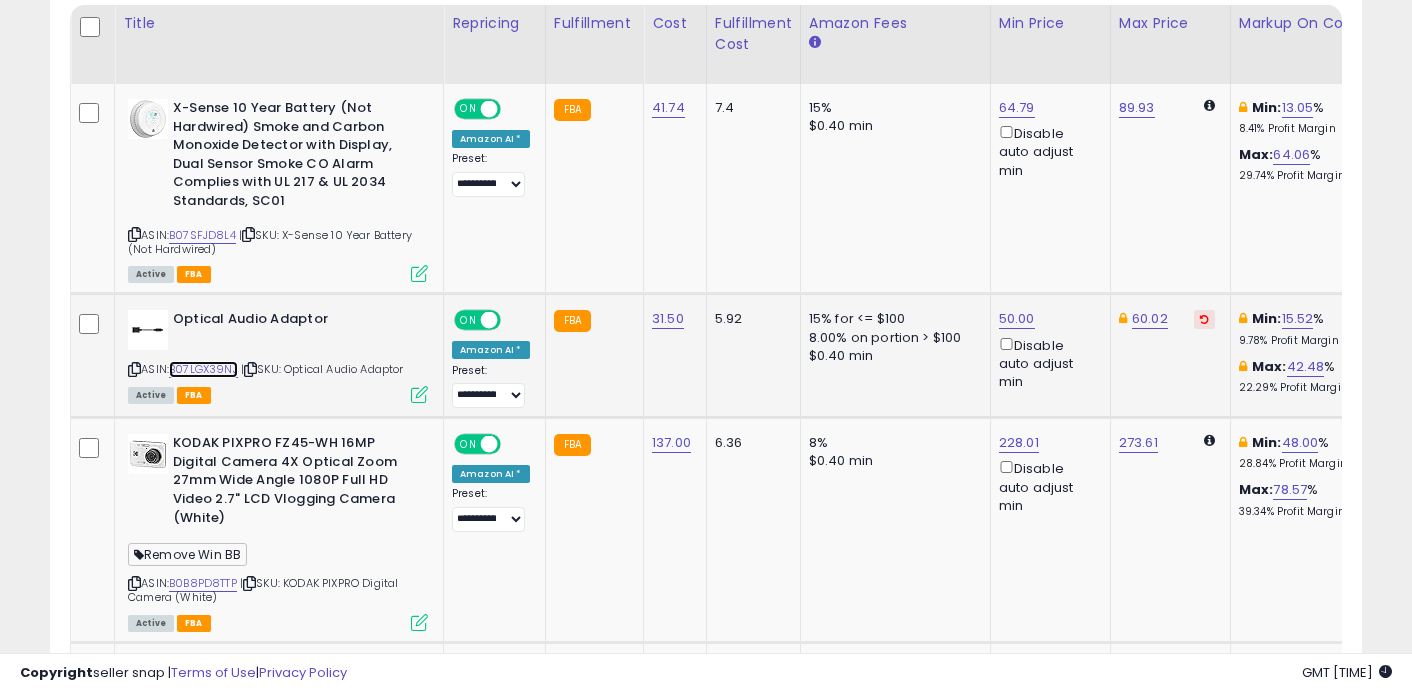 click on "B07LGX39NJ" at bounding box center (203, 369) 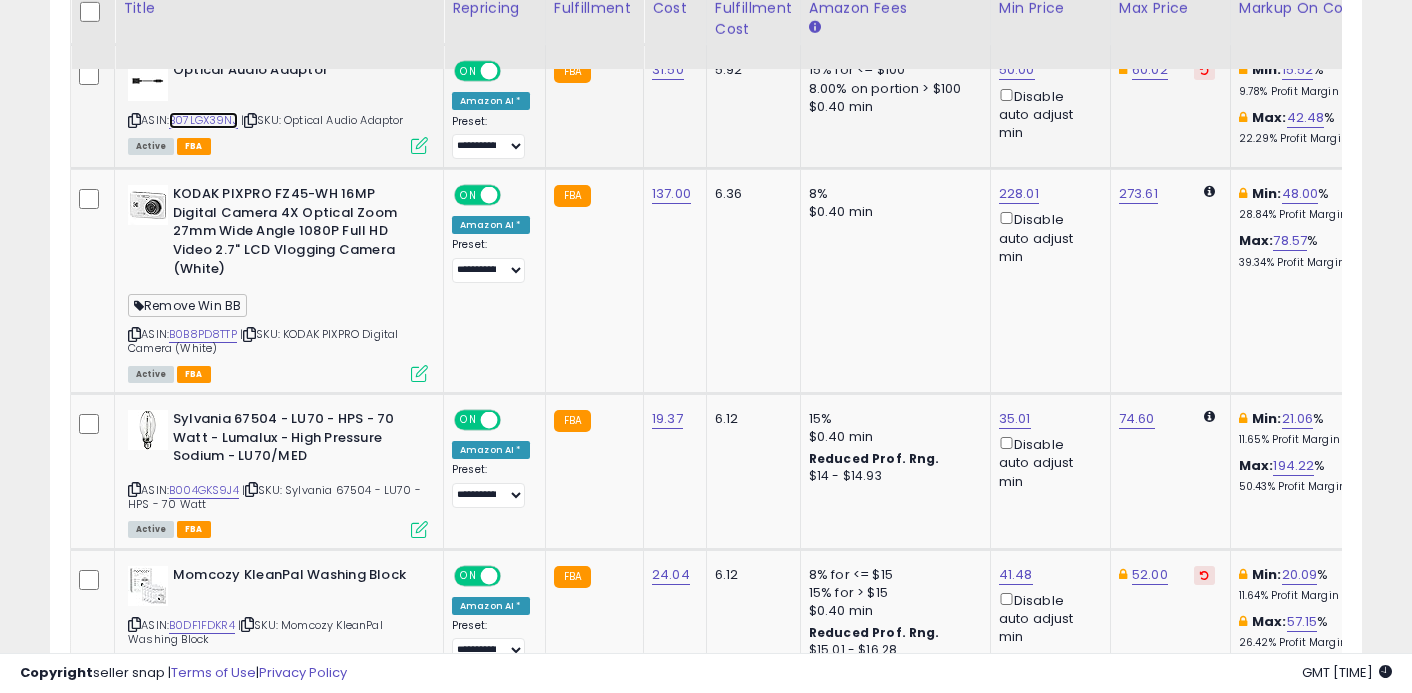 scroll, scrollTop: 1268, scrollLeft: 0, axis: vertical 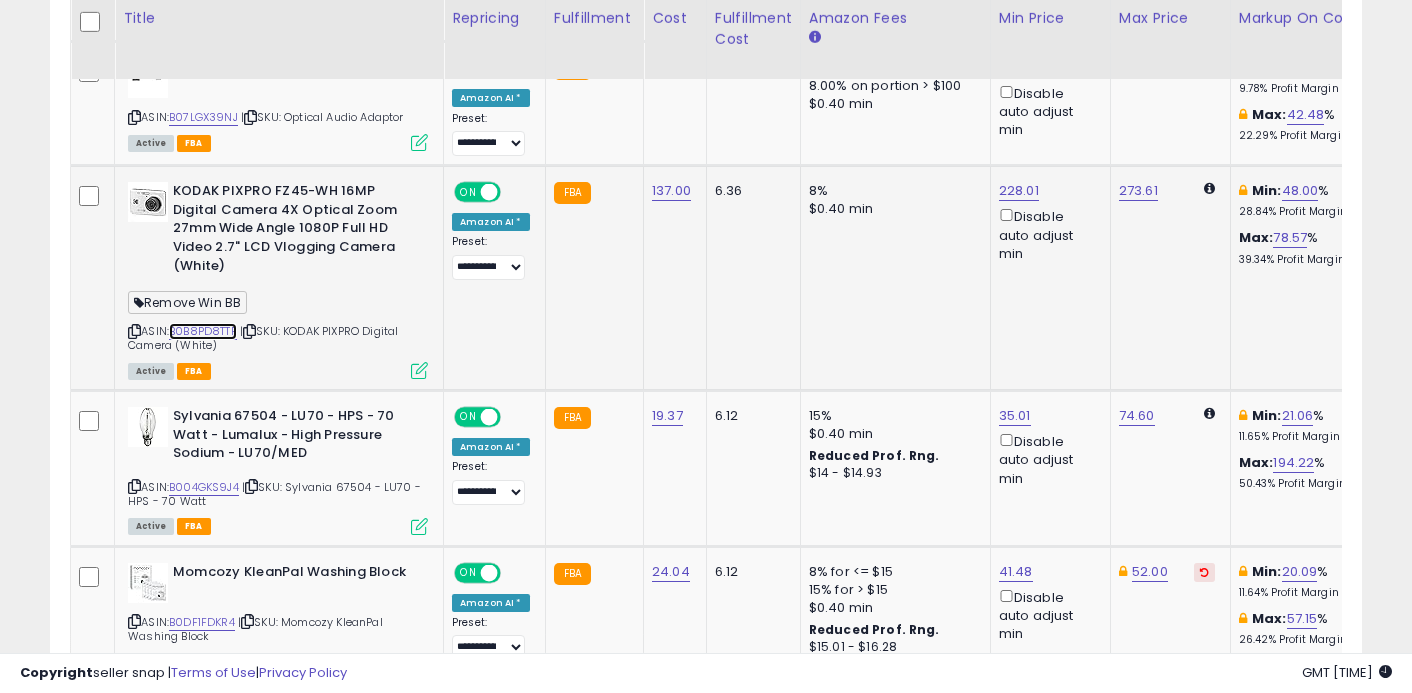 click on "B0B8PD8TTP" at bounding box center [203, 331] 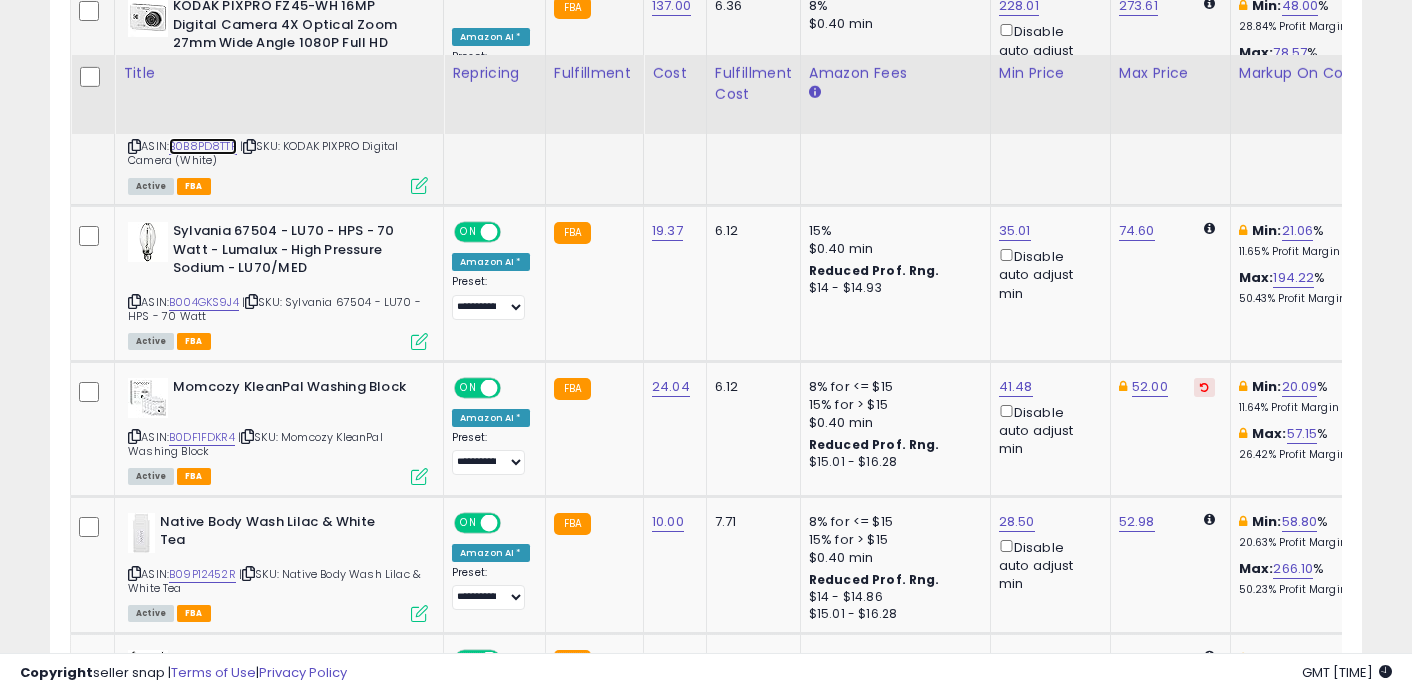 scroll, scrollTop: 1514, scrollLeft: 0, axis: vertical 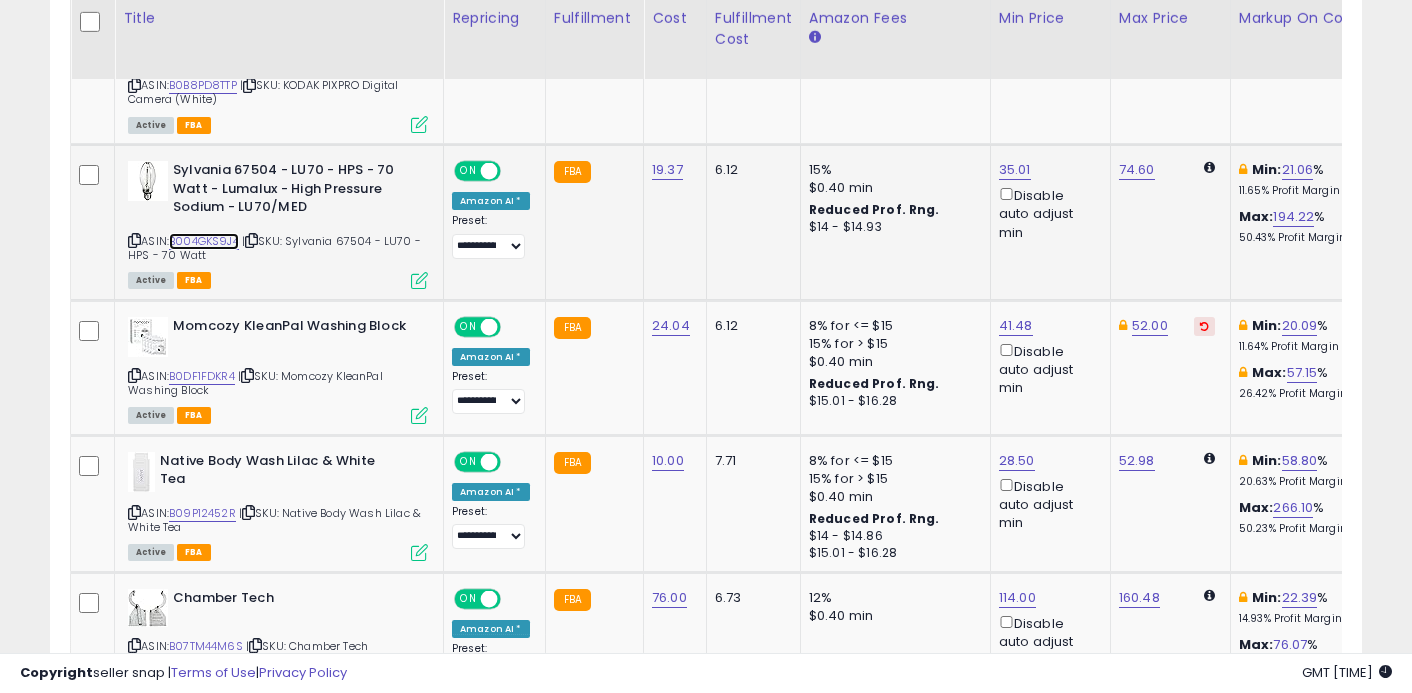 click on "B004GKS9J4" at bounding box center (204, 241) 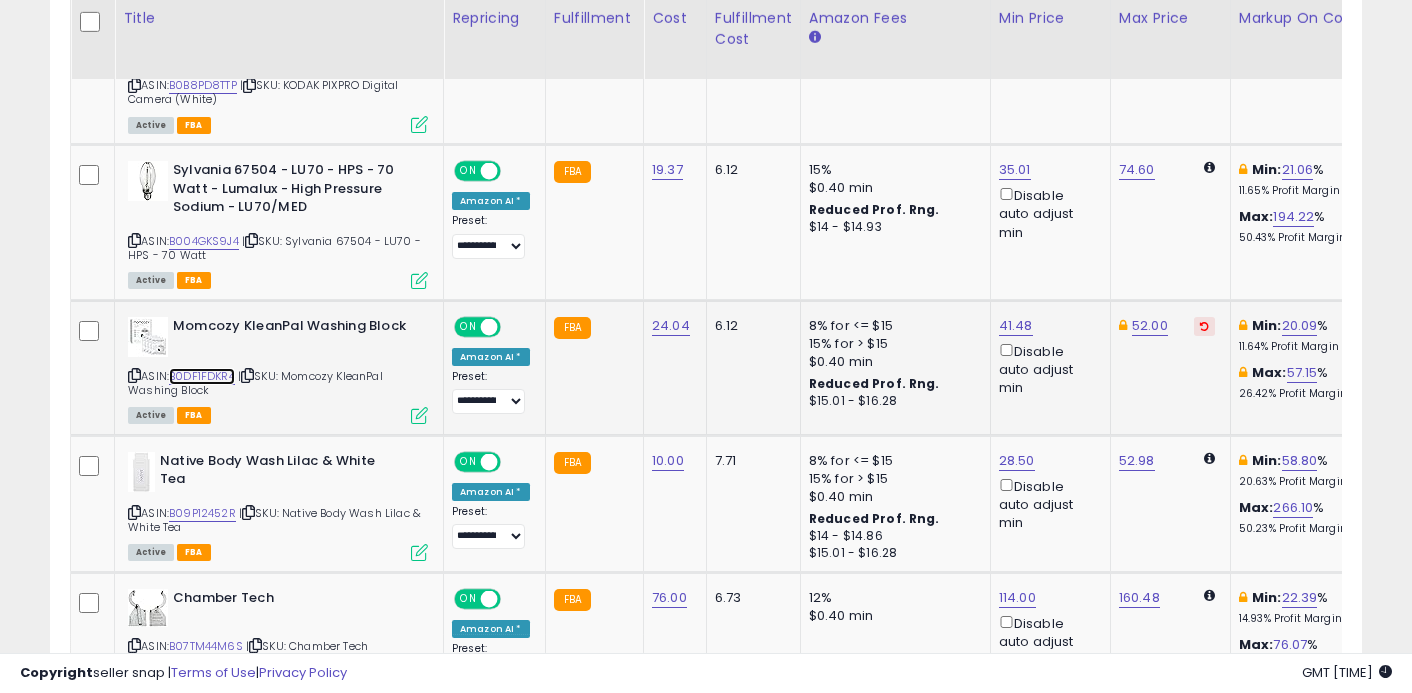 click on "B0DF1FDKR4" at bounding box center (202, 376) 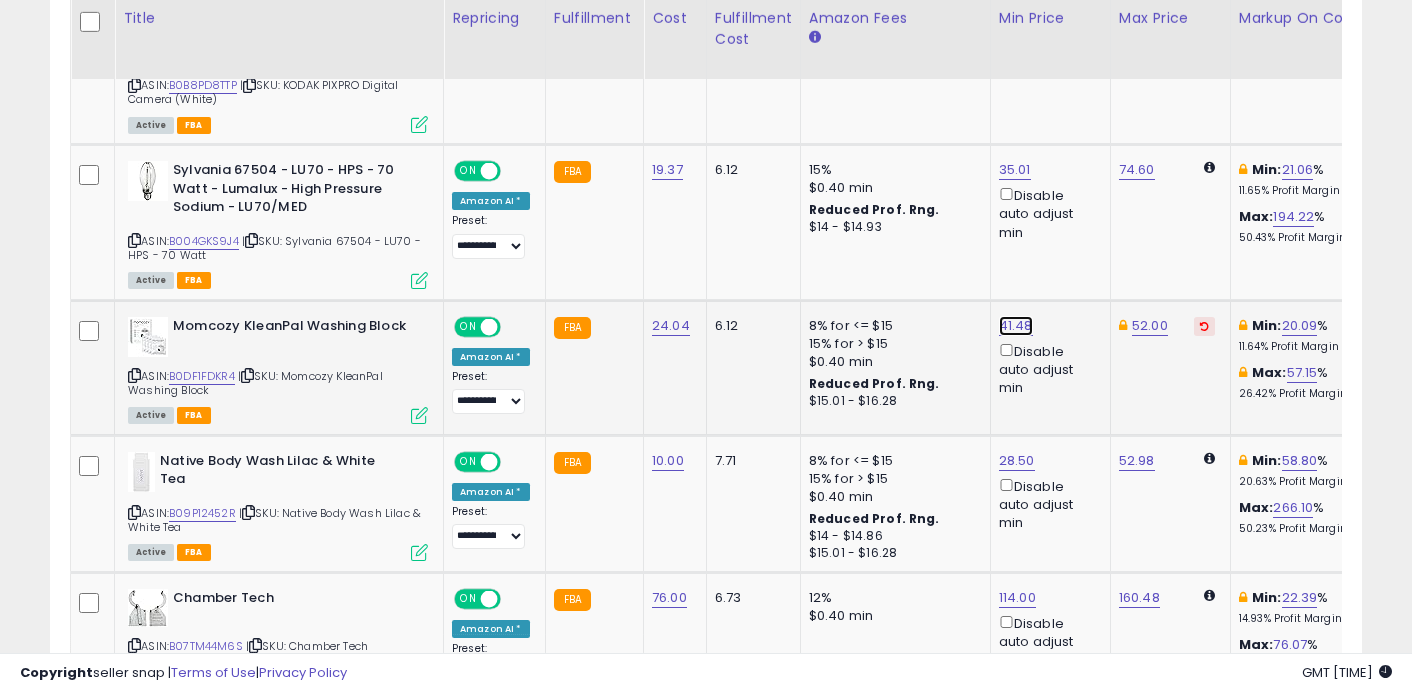 click on "41.48" at bounding box center [1017, -390] 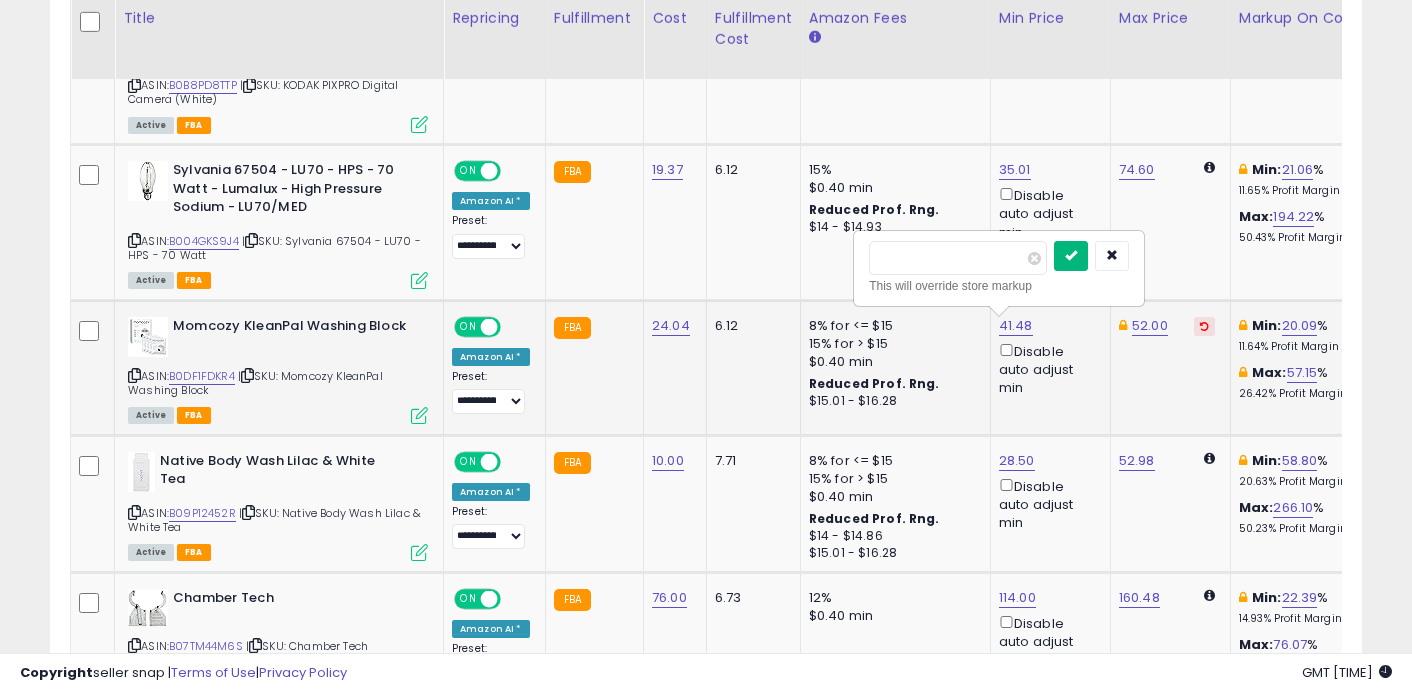 click at bounding box center [1071, 256] 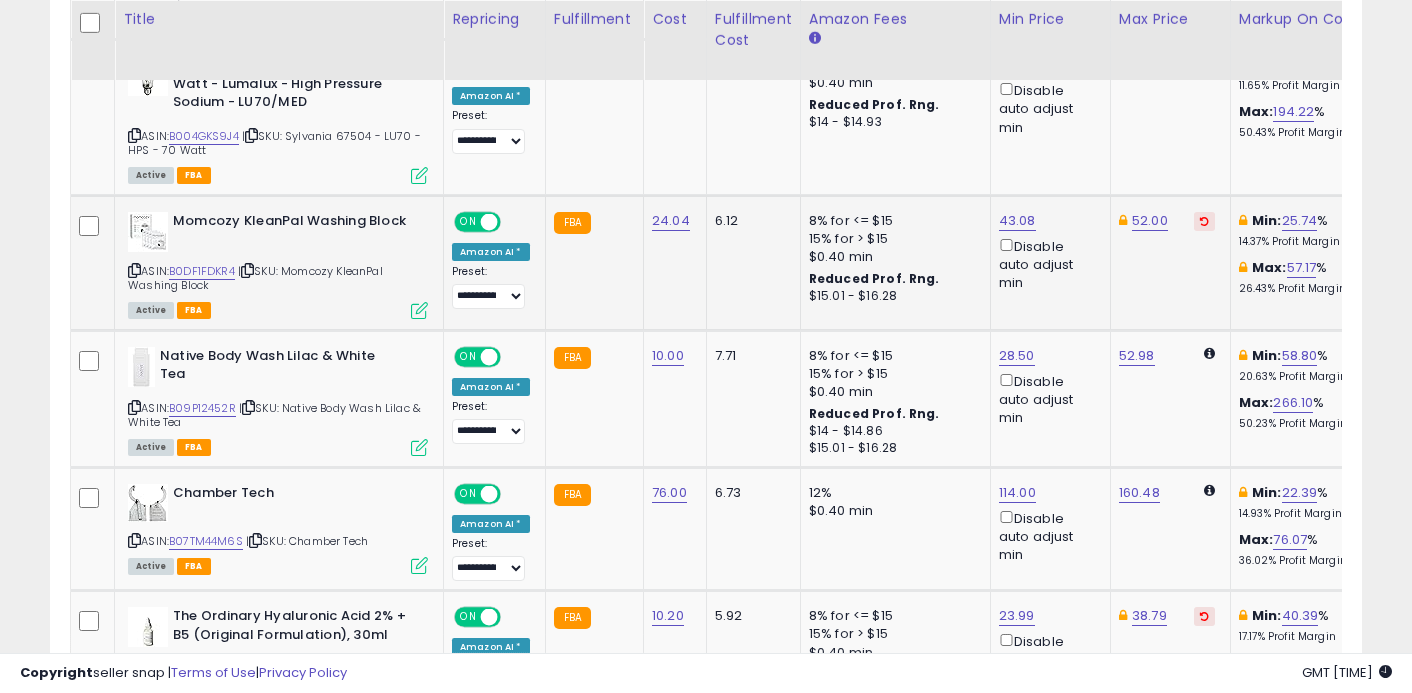 scroll, scrollTop: 1620, scrollLeft: 0, axis: vertical 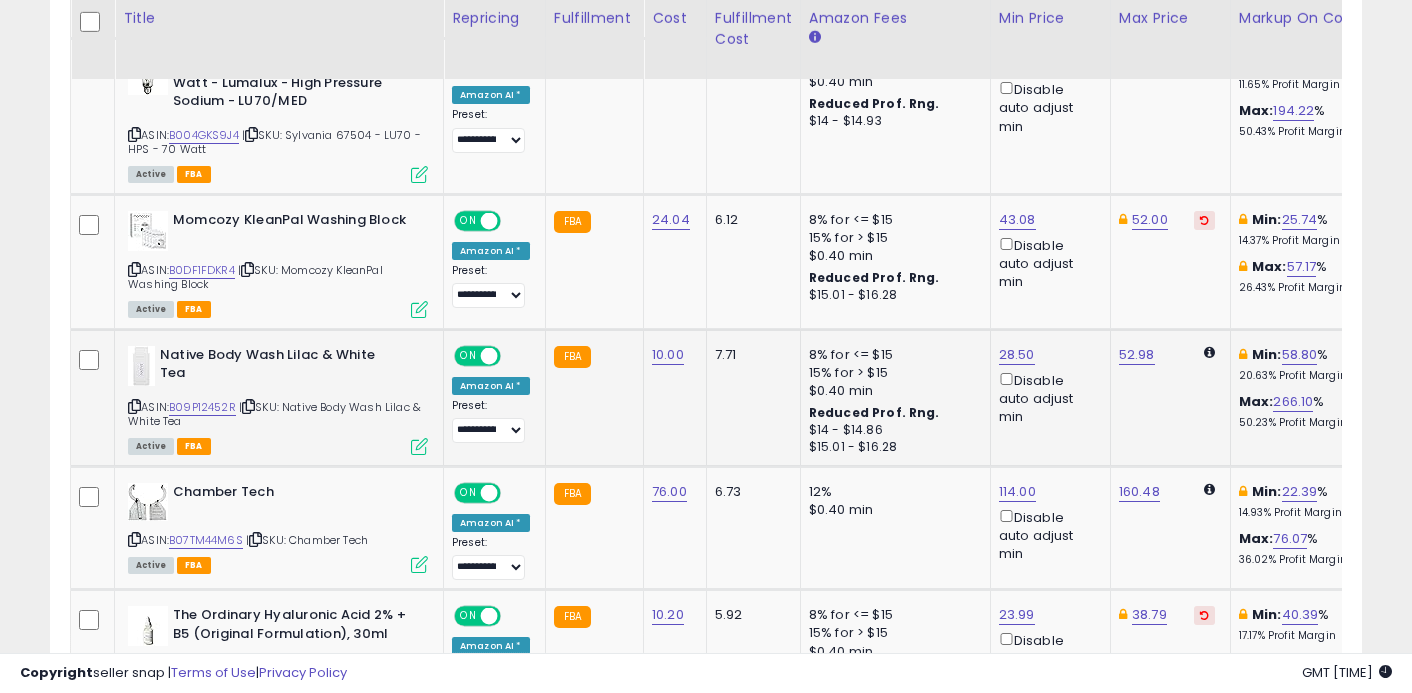 click on "ASIN:  B09P12452R    |   SKU: Native Body Wash Lilac & White Tea Active FBA" at bounding box center (278, 399) 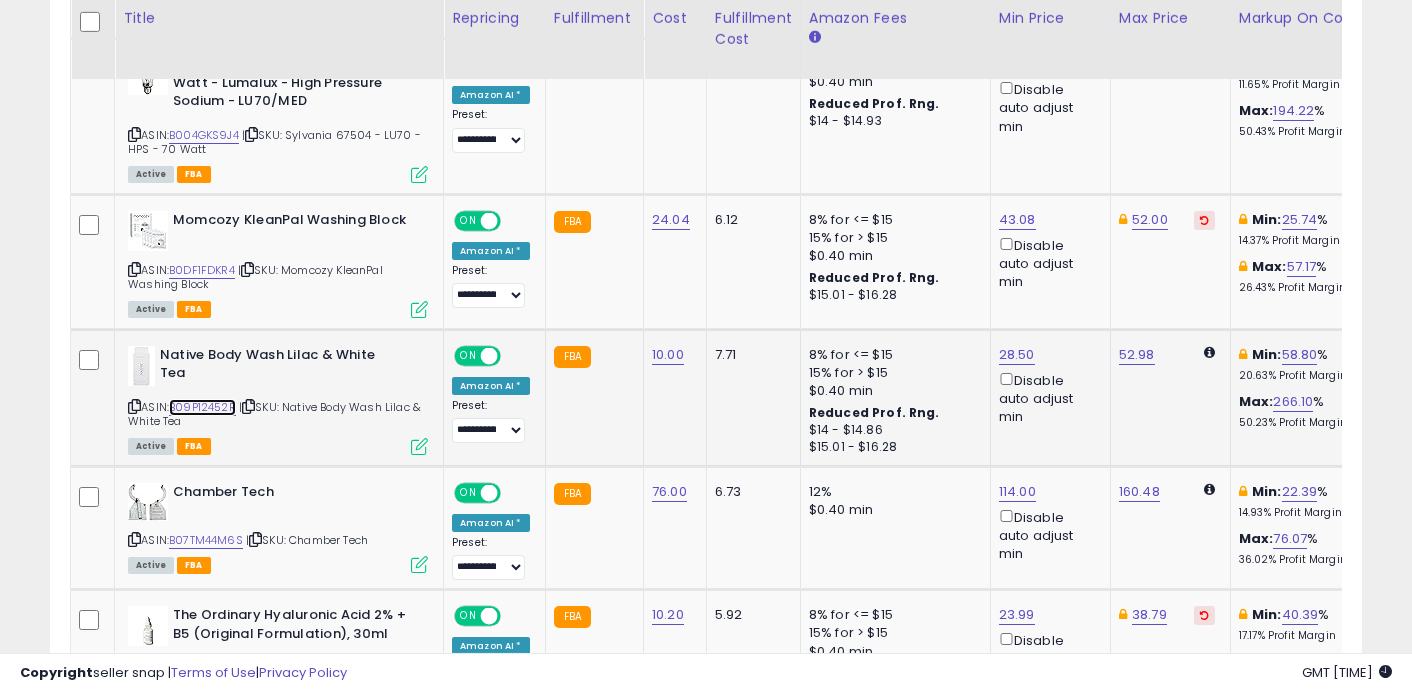 click on "B09P12452R" at bounding box center (202, 407) 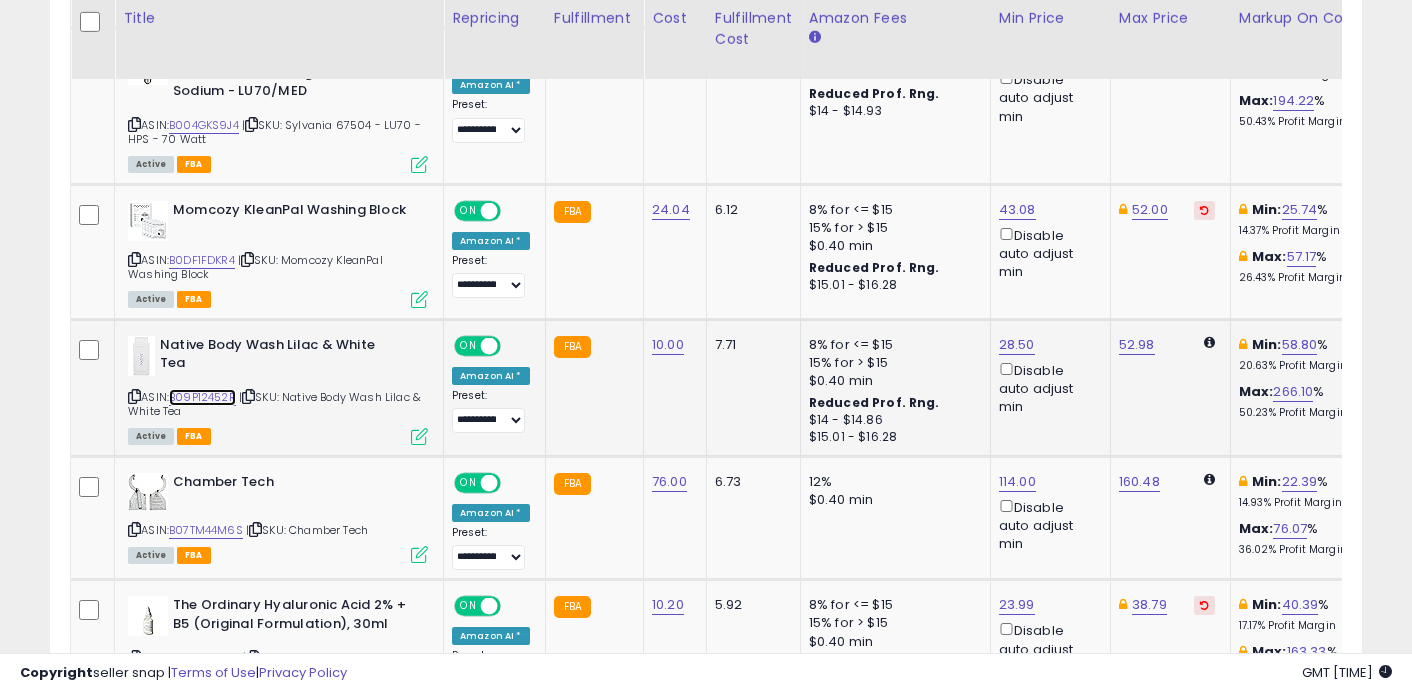 scroll, scrollTop: 1632, scrollLeft: 0, axis: vertical 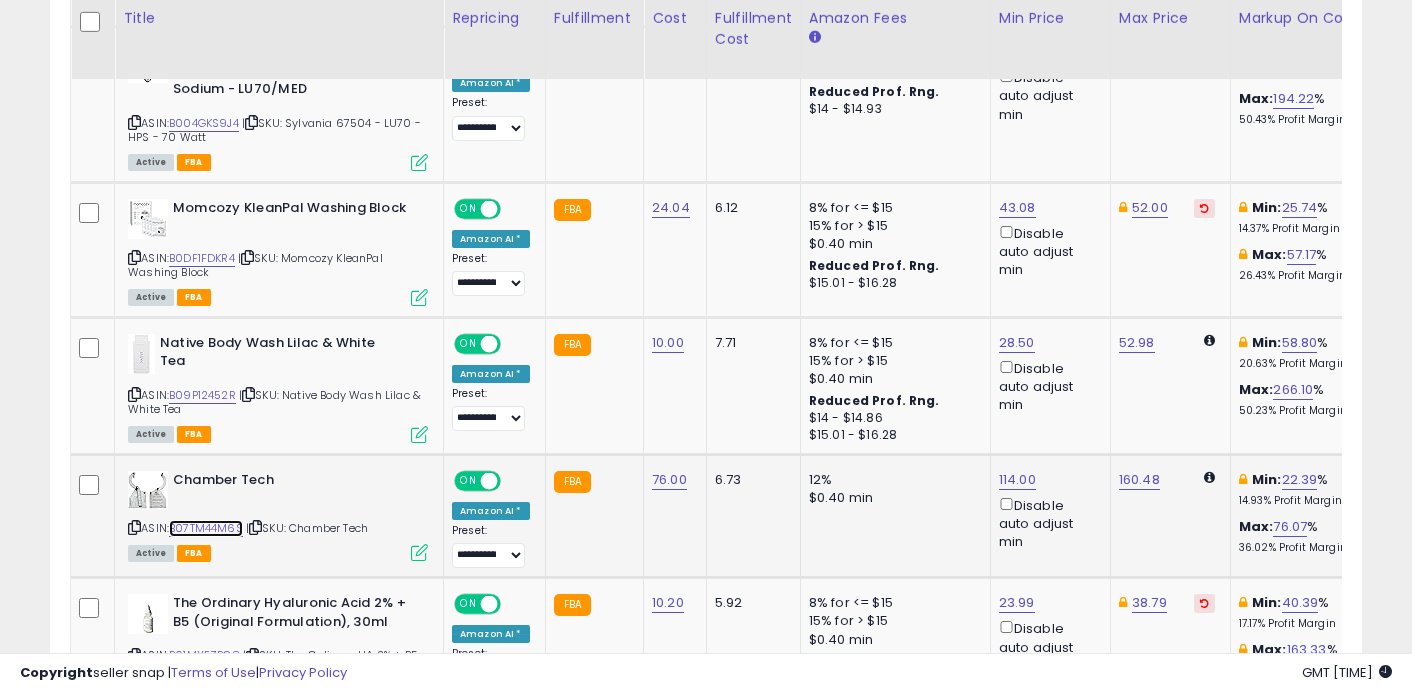 click on "B07TM44M6S" at bounding box center (206, 528) 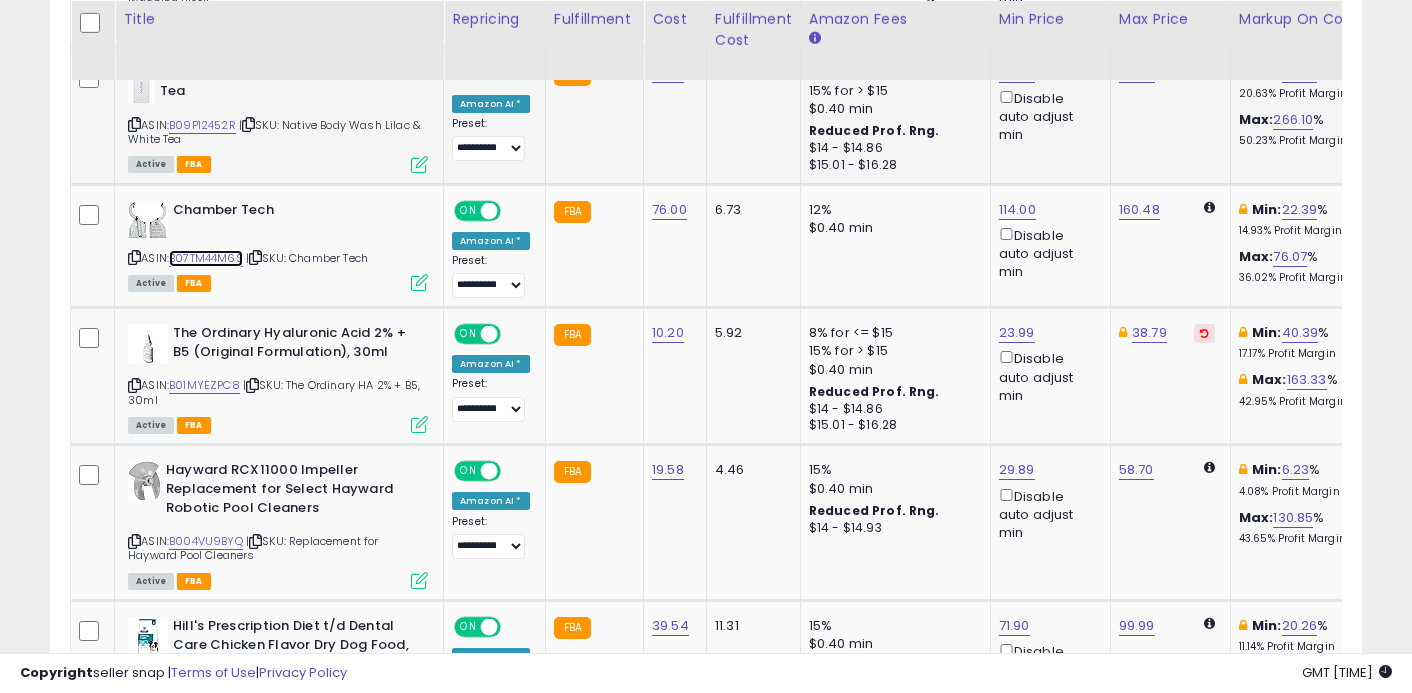 scroll, scrollTop: 1904, scrollLeft: 0, axis: vertical 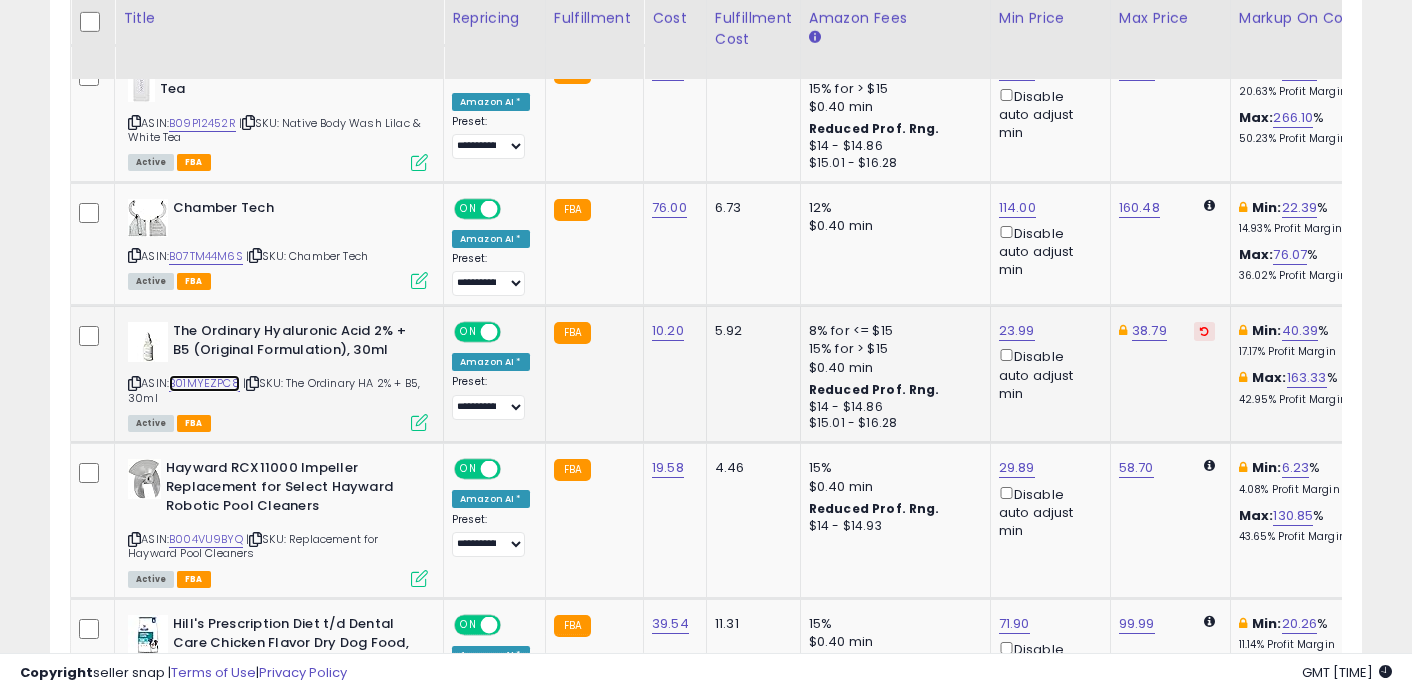 click on "B01MYEZPC8" at bounding box center [204, 383] 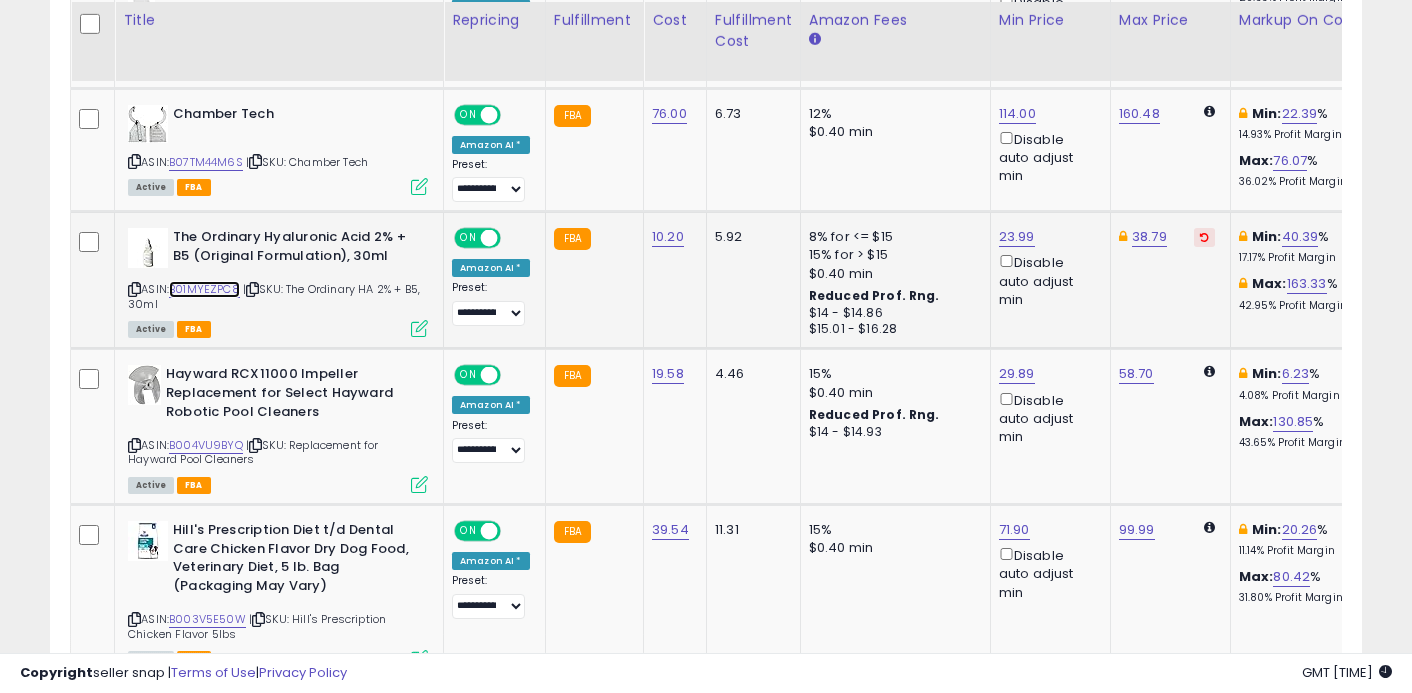 scroll, scrollTop: 2000, scrollLeft: 0, axis: vertical 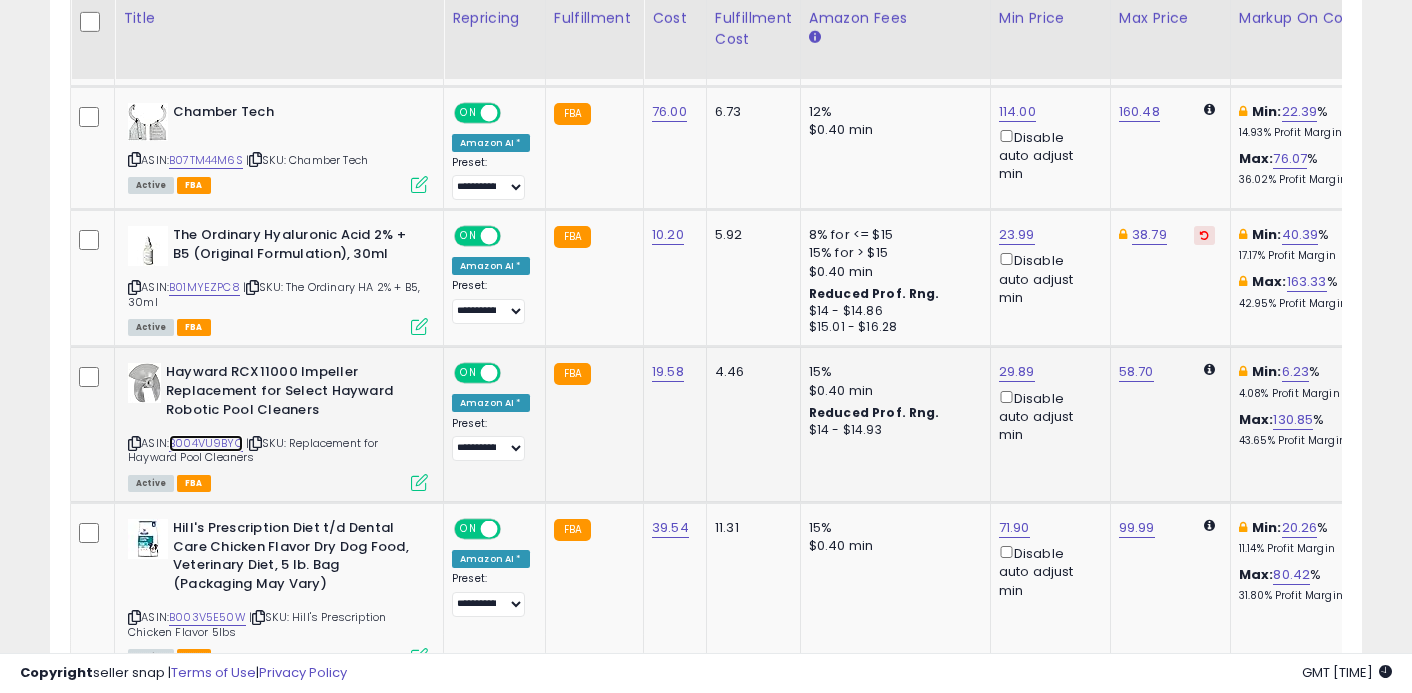 click on "B004VU9BYQ" at bounding box center (206, 443) 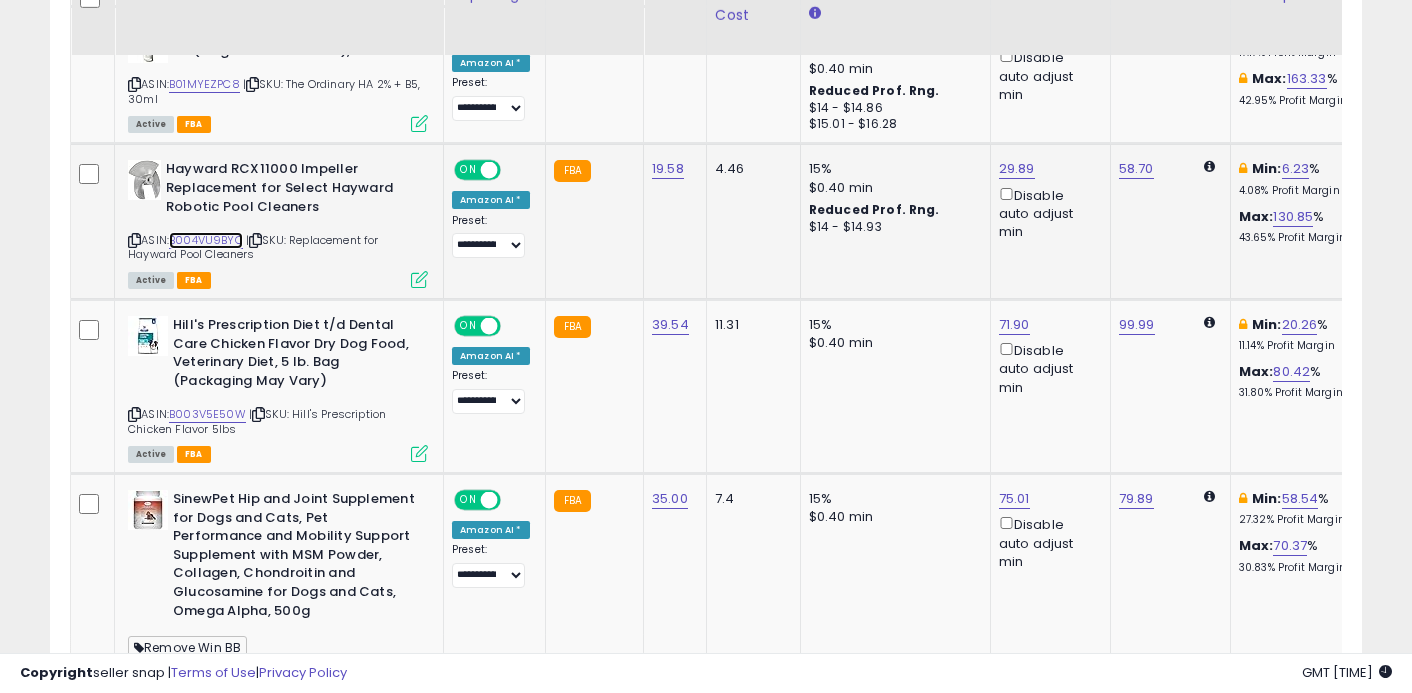 scroll, scrollTop: 2208, scrollLeft: 0, axis: vertical 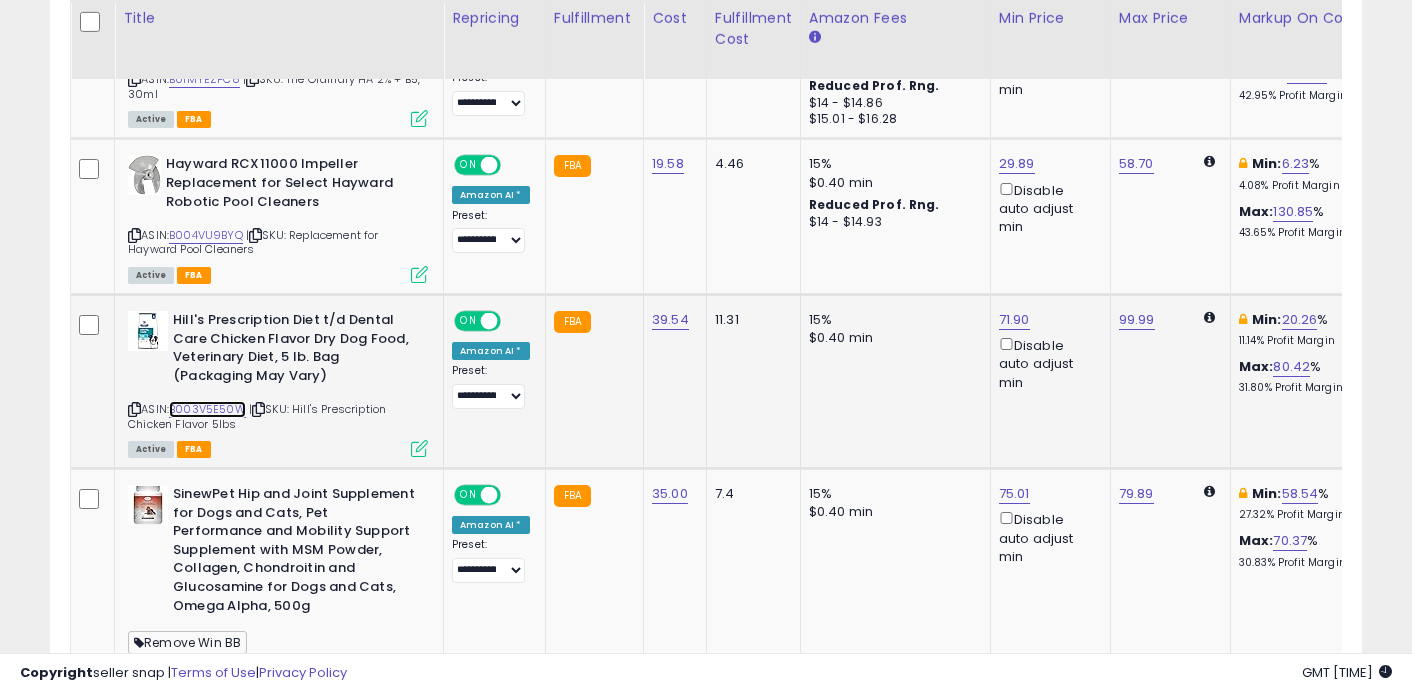 click on "B003V5E50W" at bounding box center (207, 409) 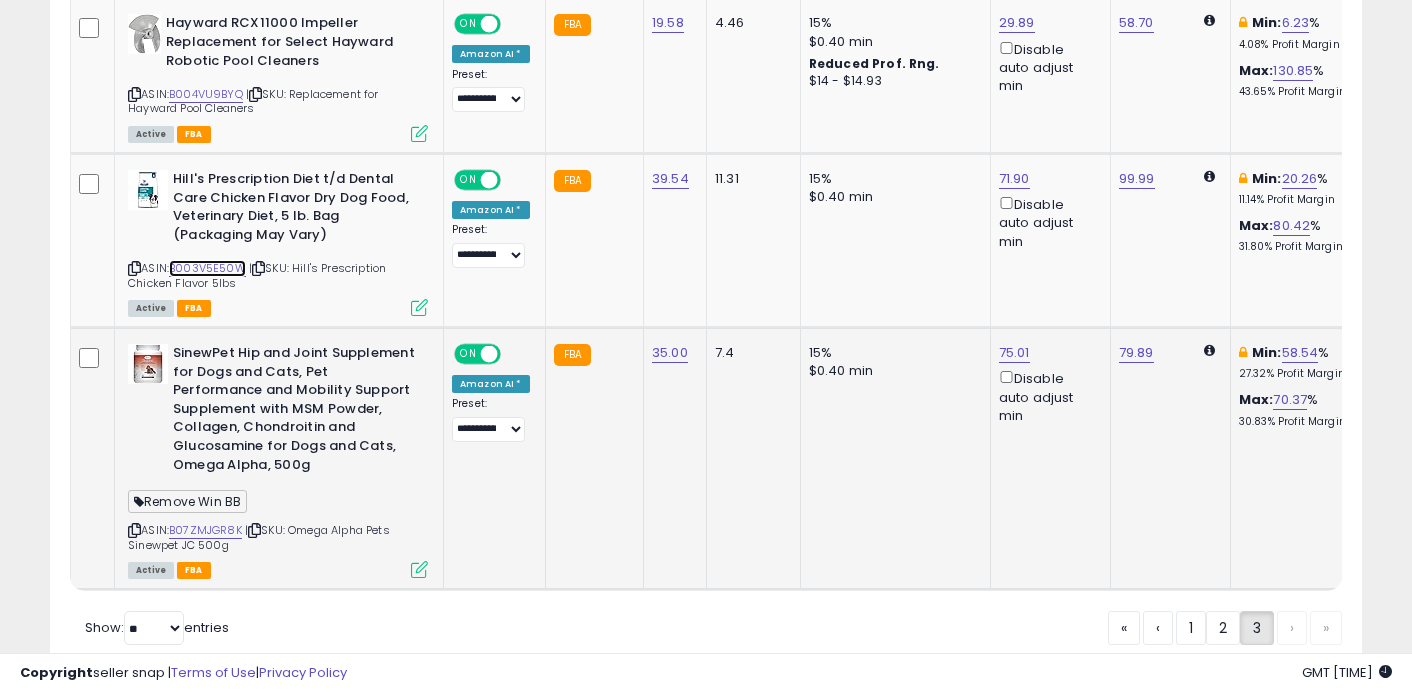 scroll, scrollTop: 2402, scrollLeft: 0, axis: vertical 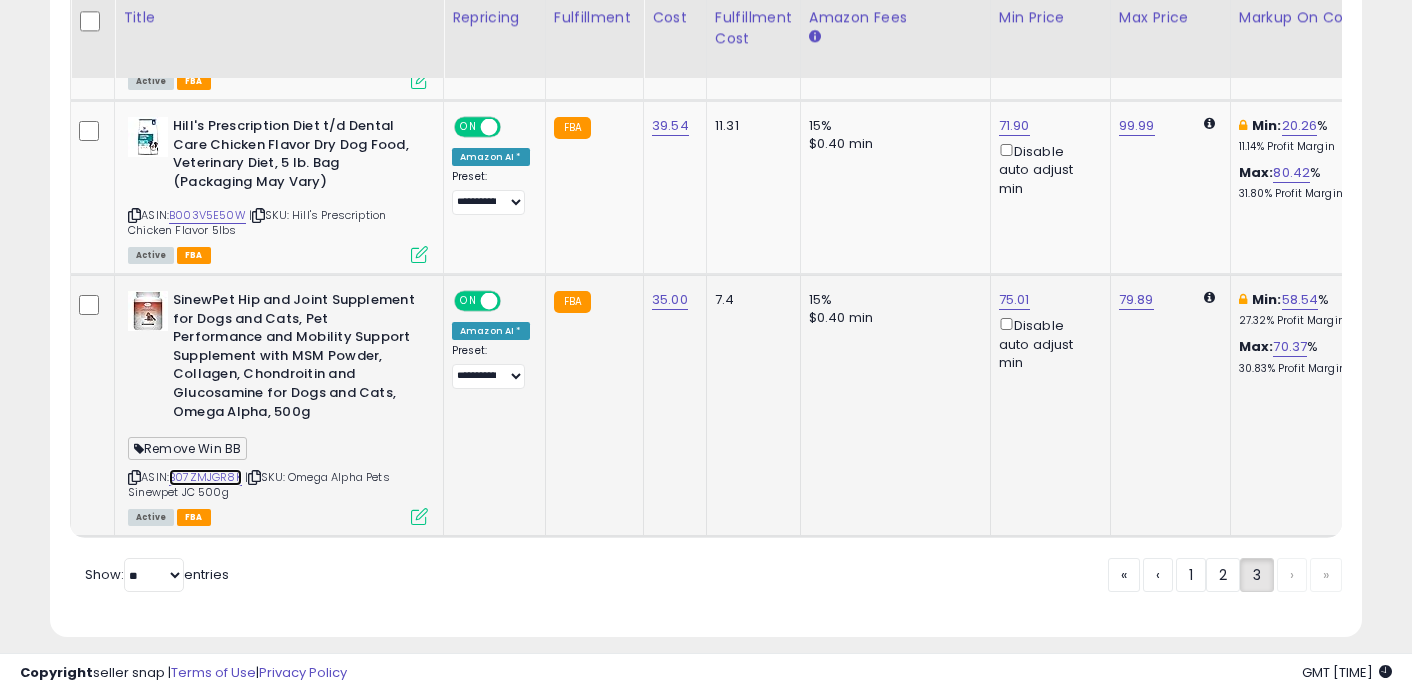 click on "B07ZMJGR8K" at bounding box center [205, 477] 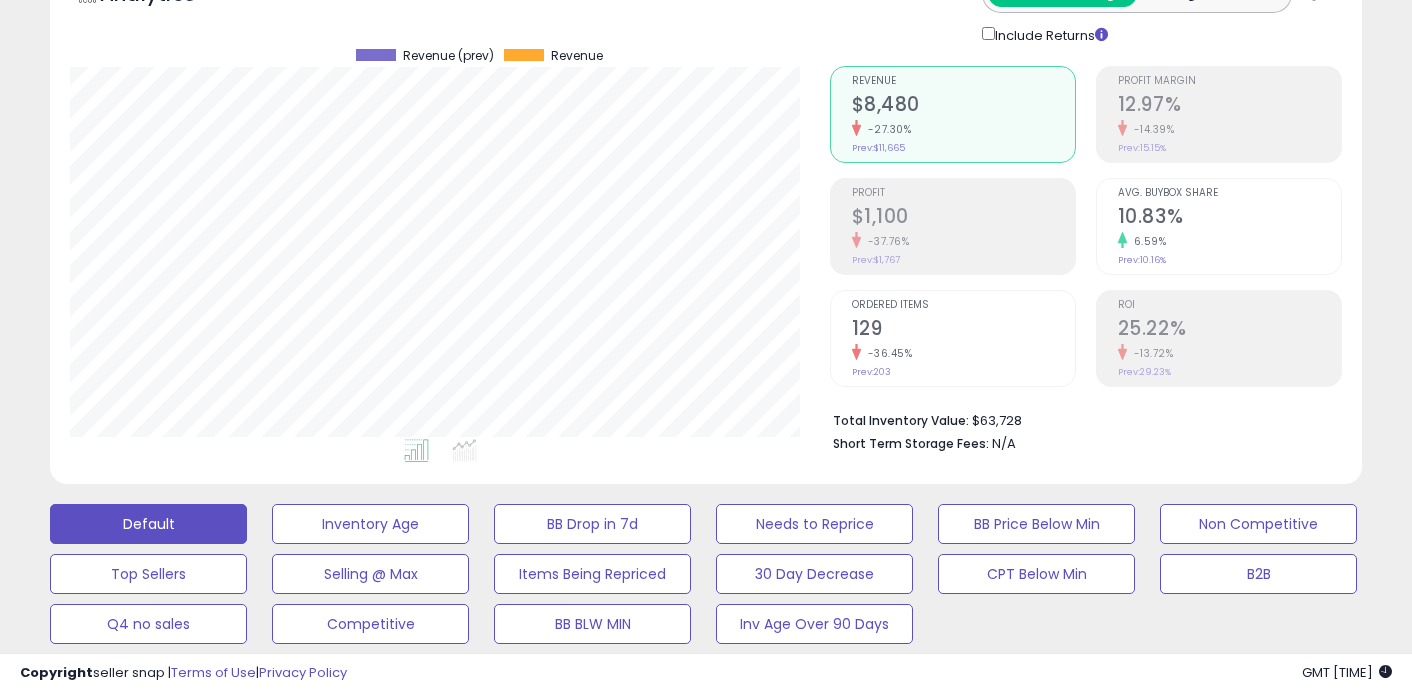 scroll, scrollTop: 0, scrollLeft: 0, axis: both 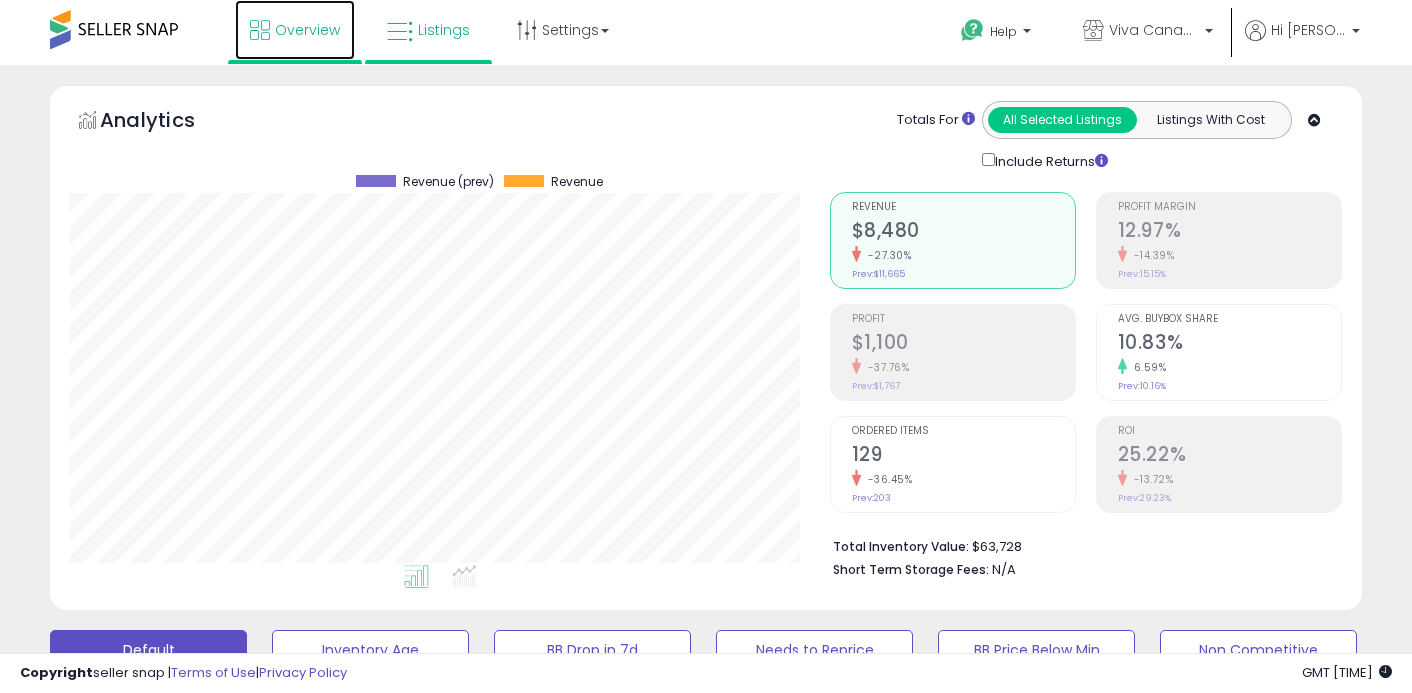 click on "Overview" at bounding box center (295, 30) 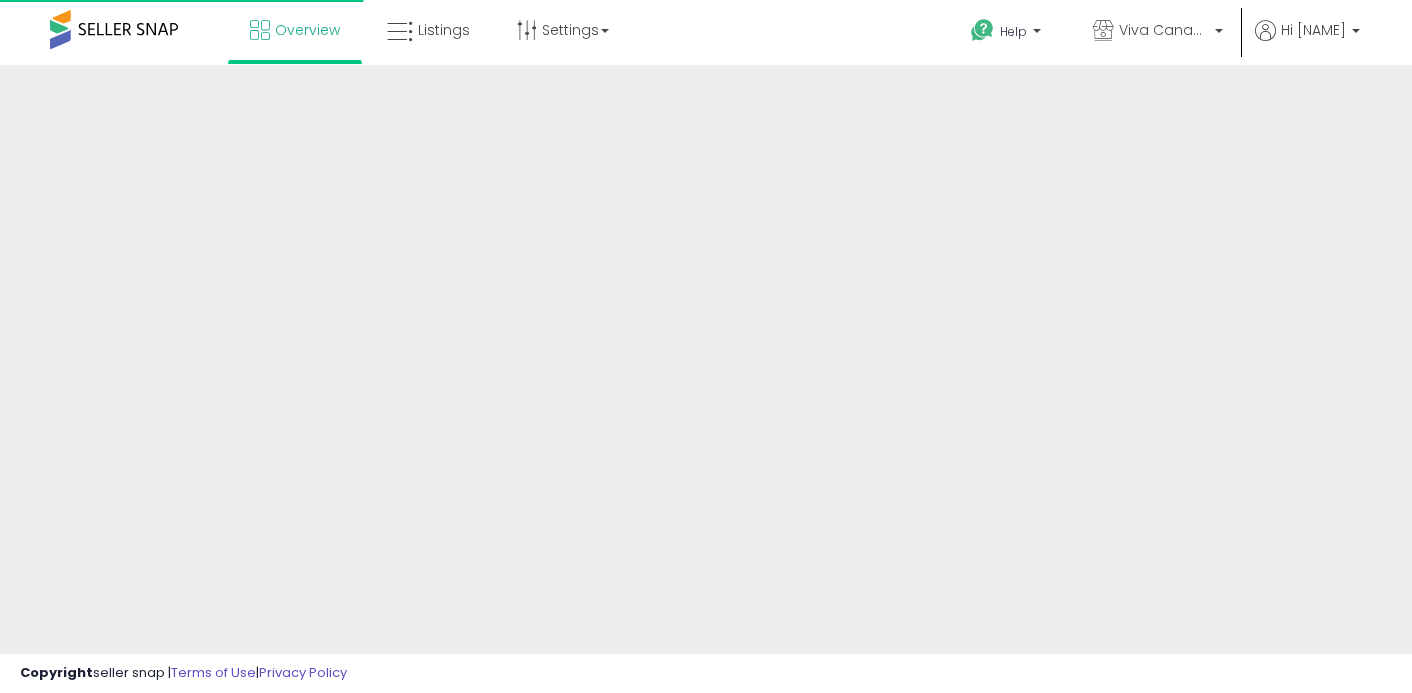 scroll, scrollTop: 0, scrollLeft: 0, axis: both 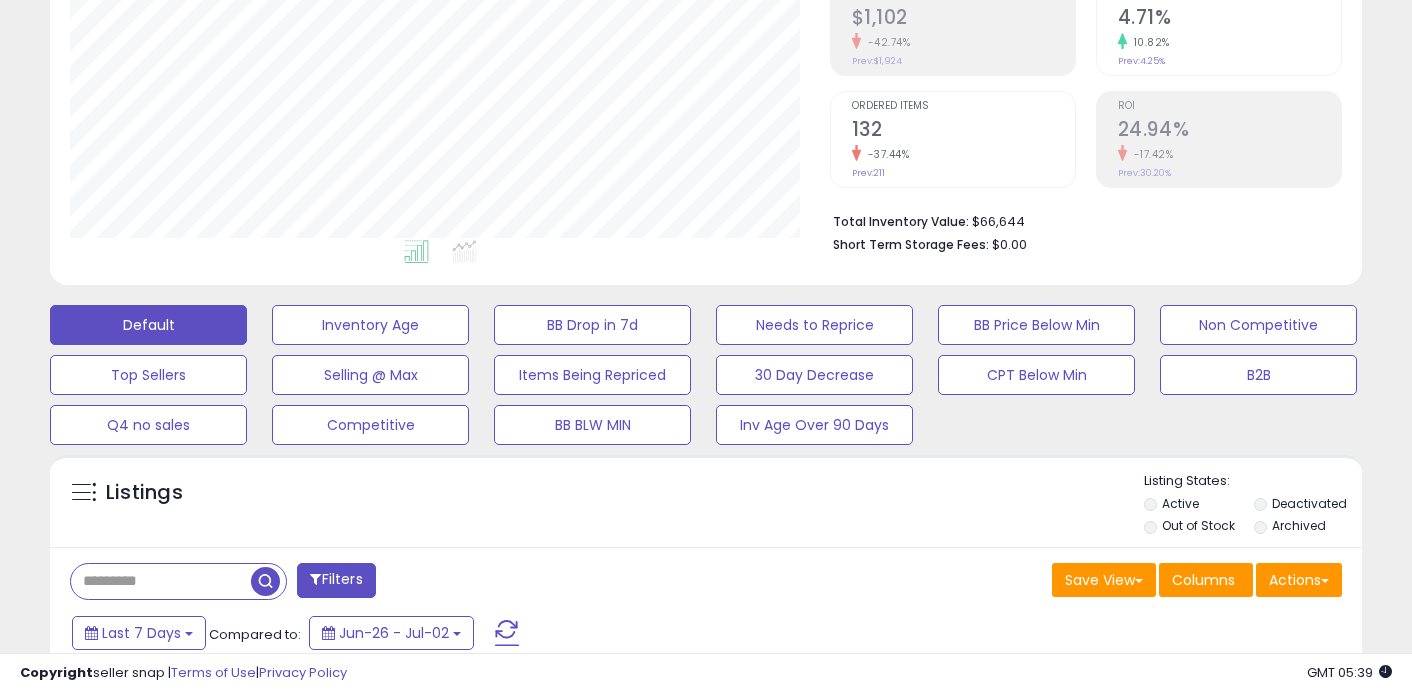 click at bounding box center (161, 581) 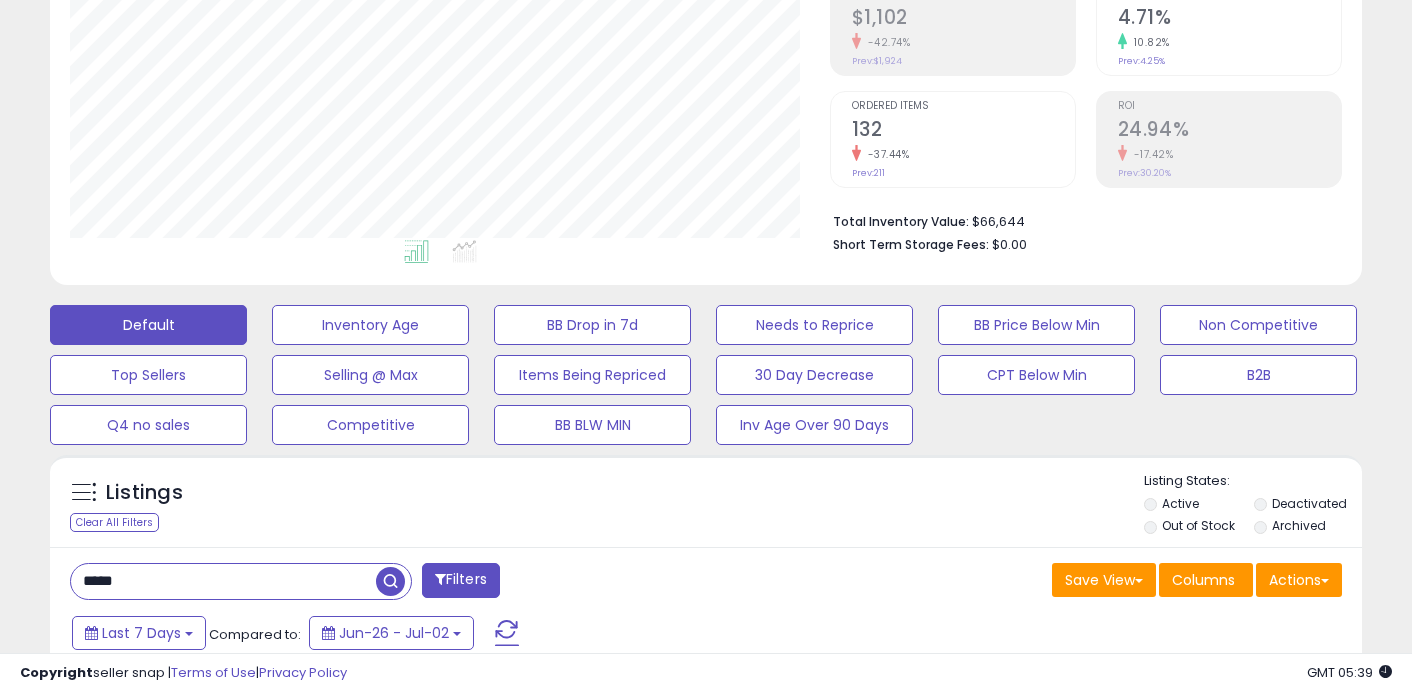 type on "*****" 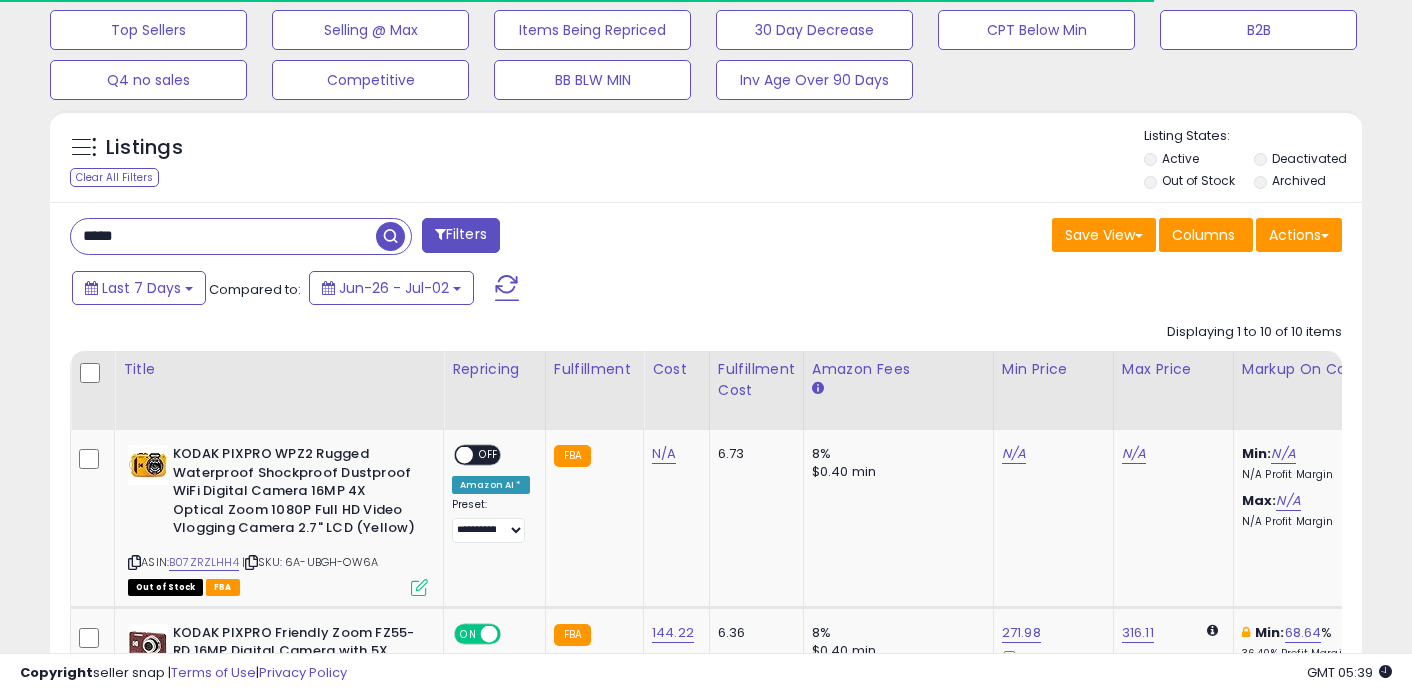scroll, scrollTop: 691, scrollLeft: 0, axis: vertical 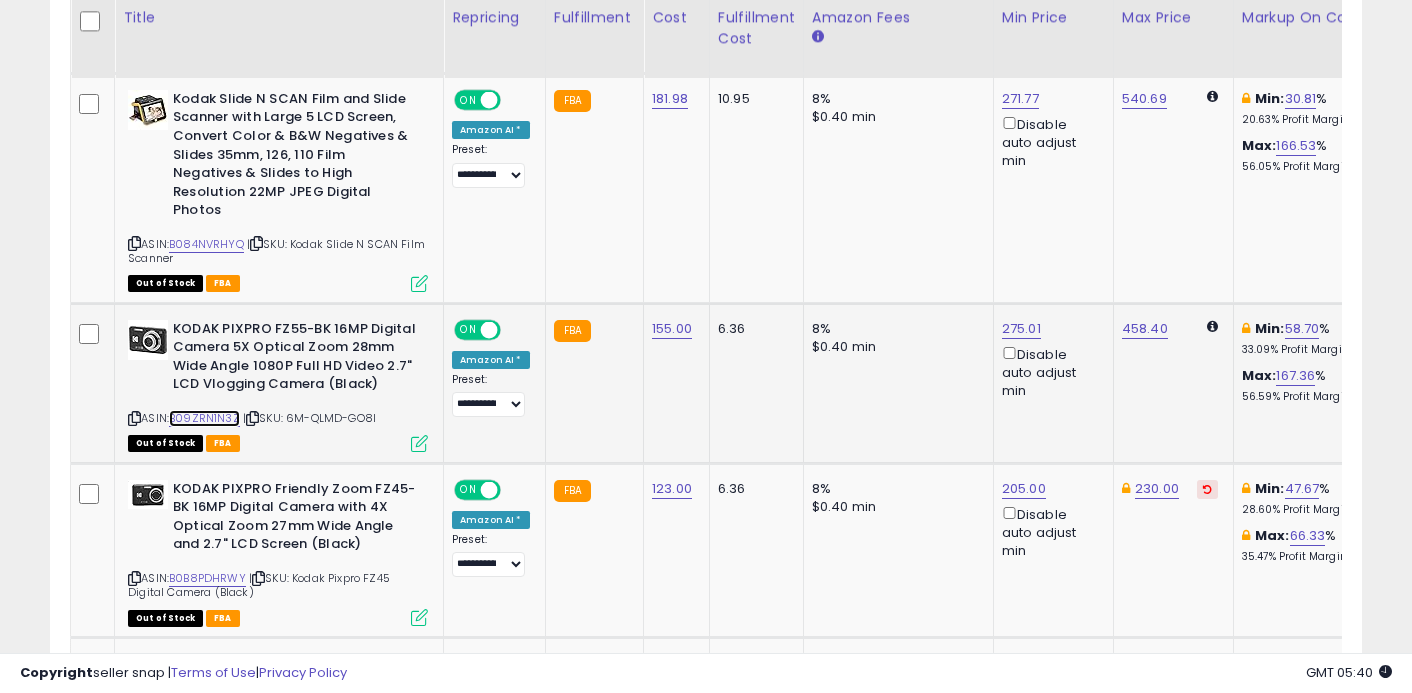 click on "B09ZRN1N3Z" at bounding box center (204, 418) 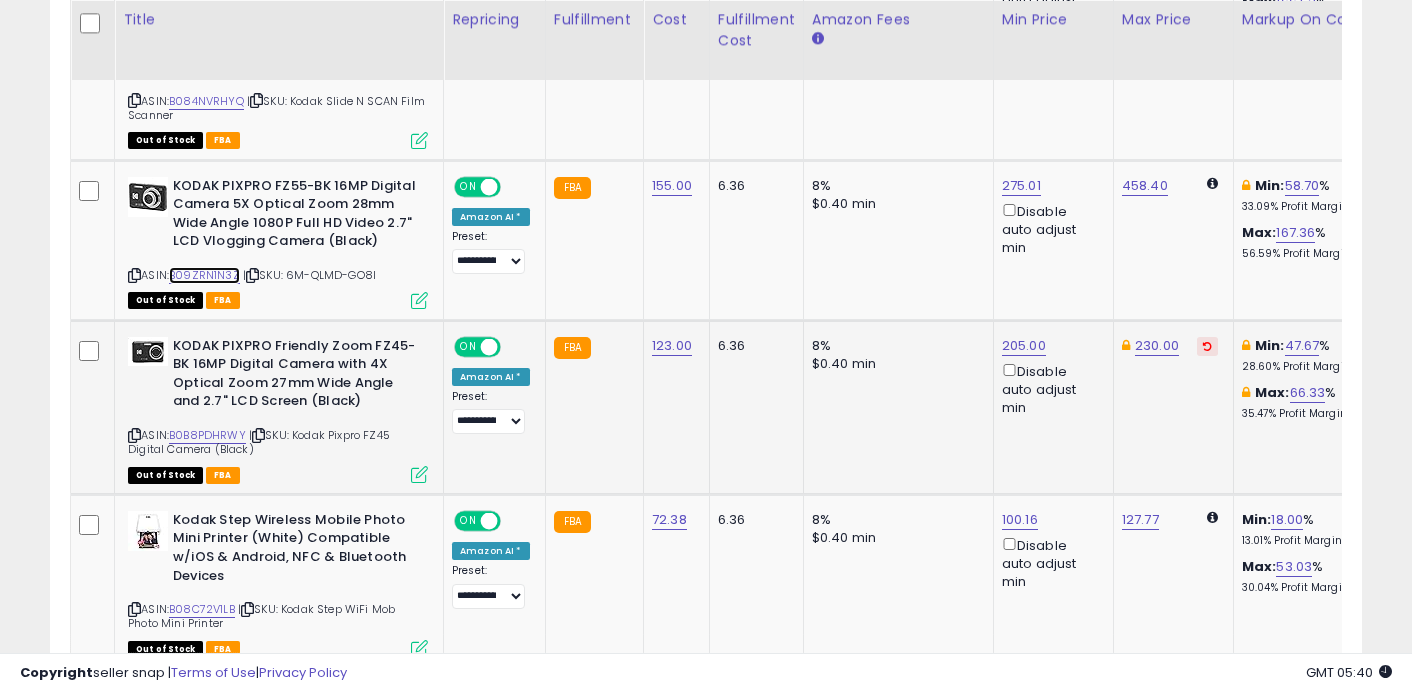 scroll, scrollTop: 1555, scrollLeft: 0, axis: vertical 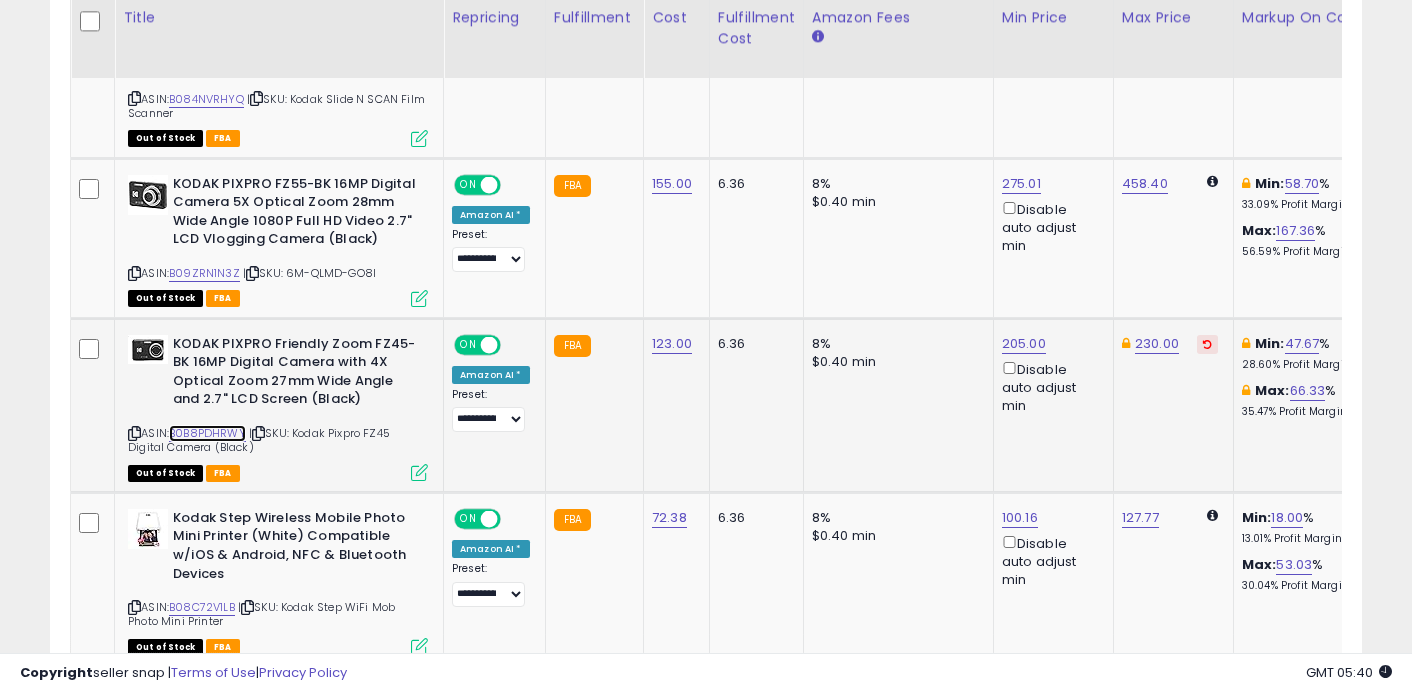 click on "B0B8PDHRWY" at bounding box center (207, 433) 